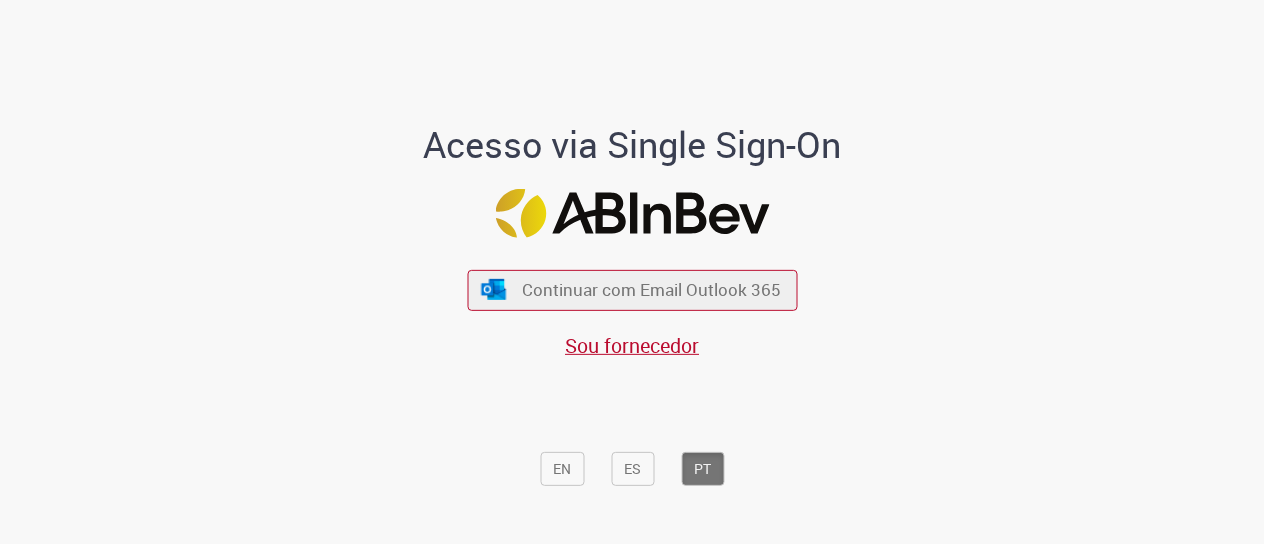 scroll, scrollTop: 0, scrollLeft: 0, axis: both 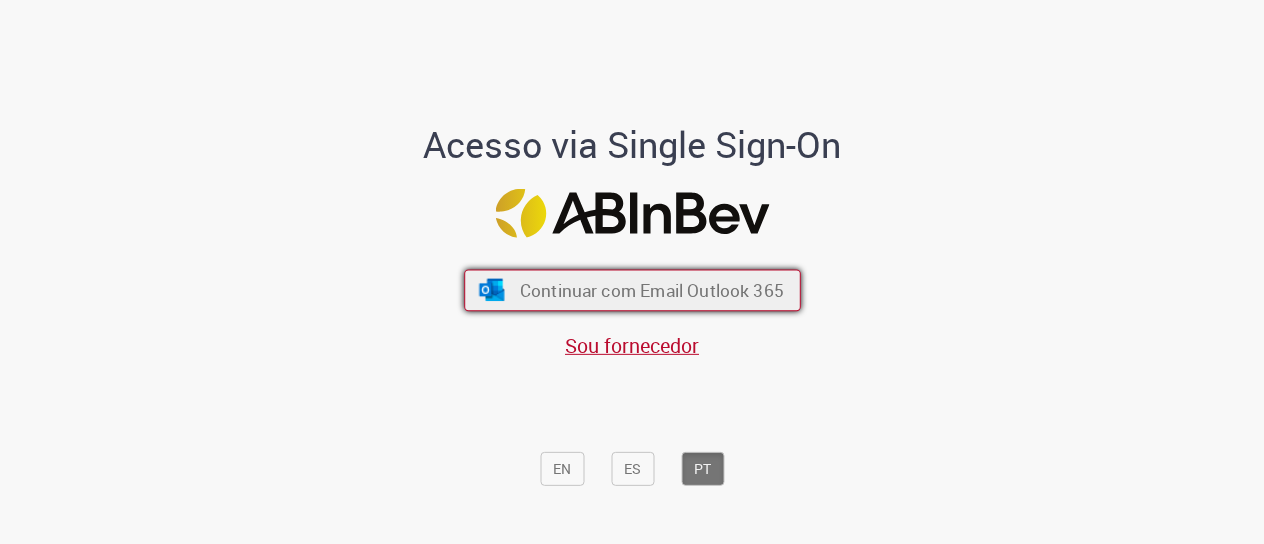 click on "Continuar com Email Outlook 365" at bounding box center (651, 289) 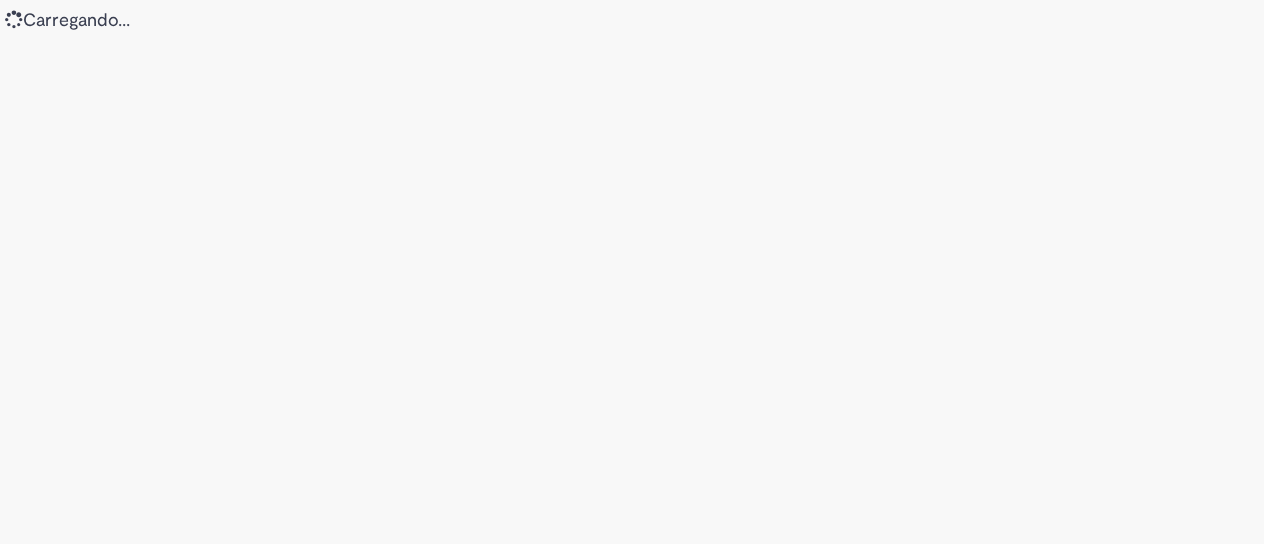 scroll, scrollTop: 0, scrollLeft: 0, axis: both 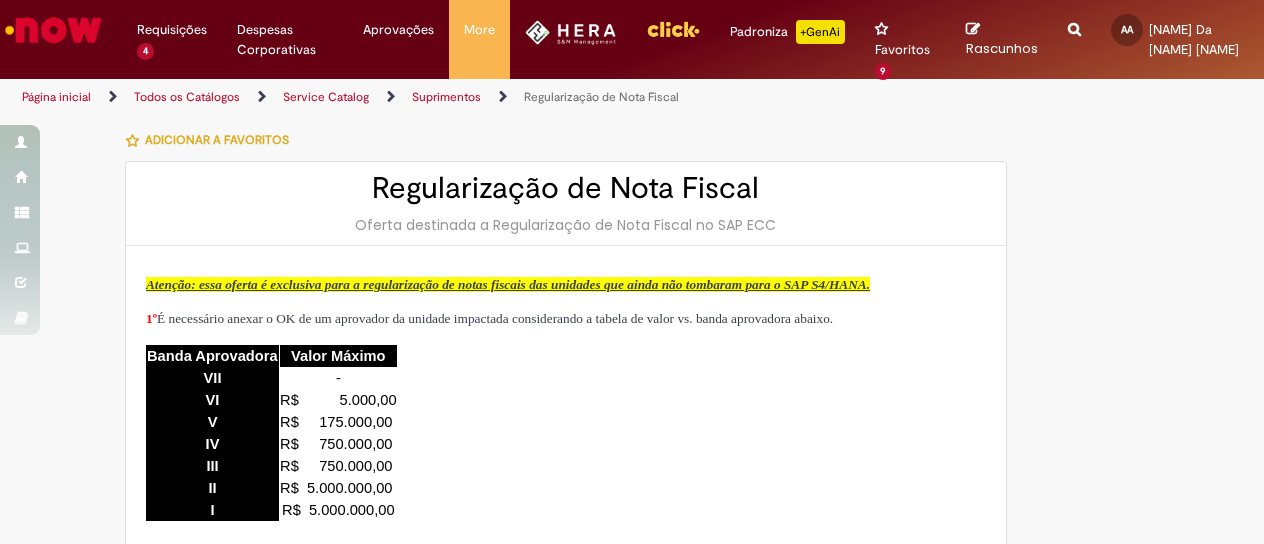 type on "********" 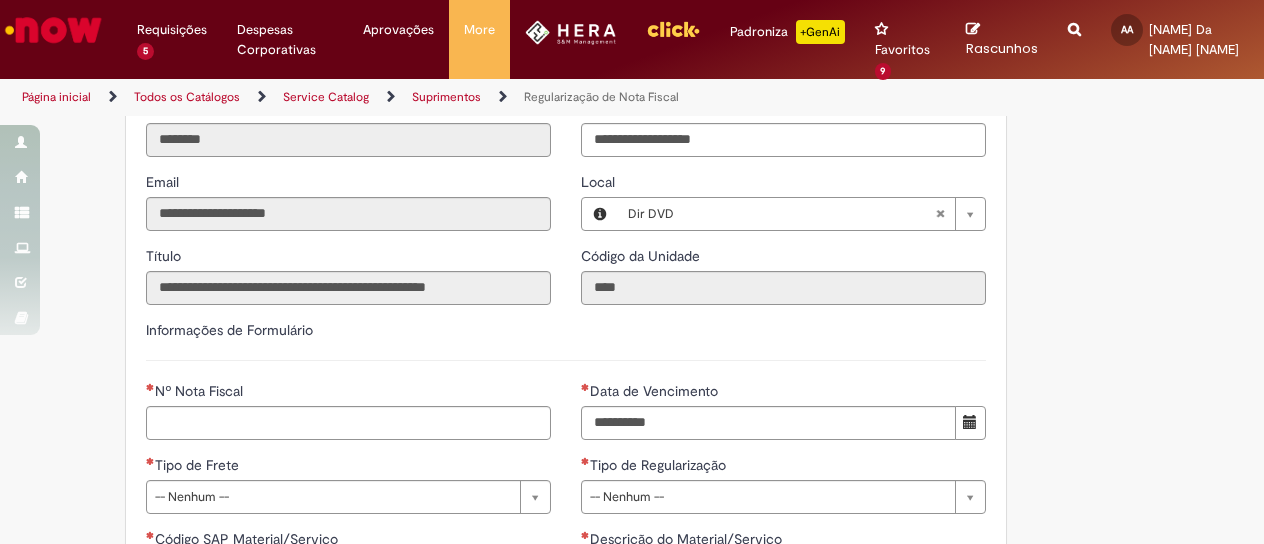 scroll, scrollTop: 800, scrollLeft: 0, axis: vertical 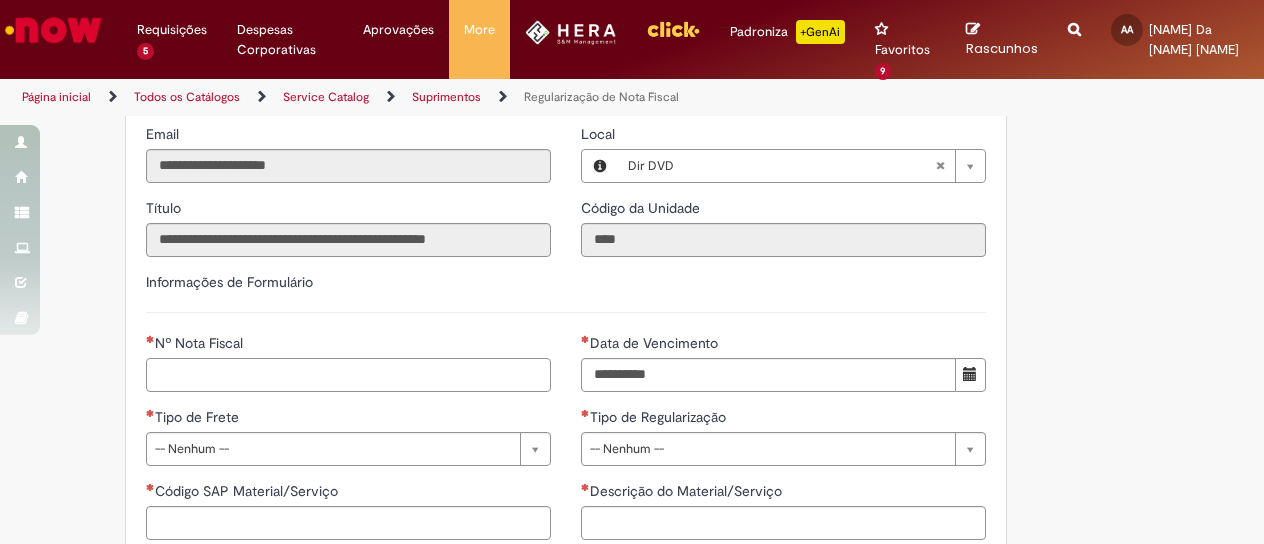 click on "Nº Nota Fiscal" at bounding box center [348, 375] 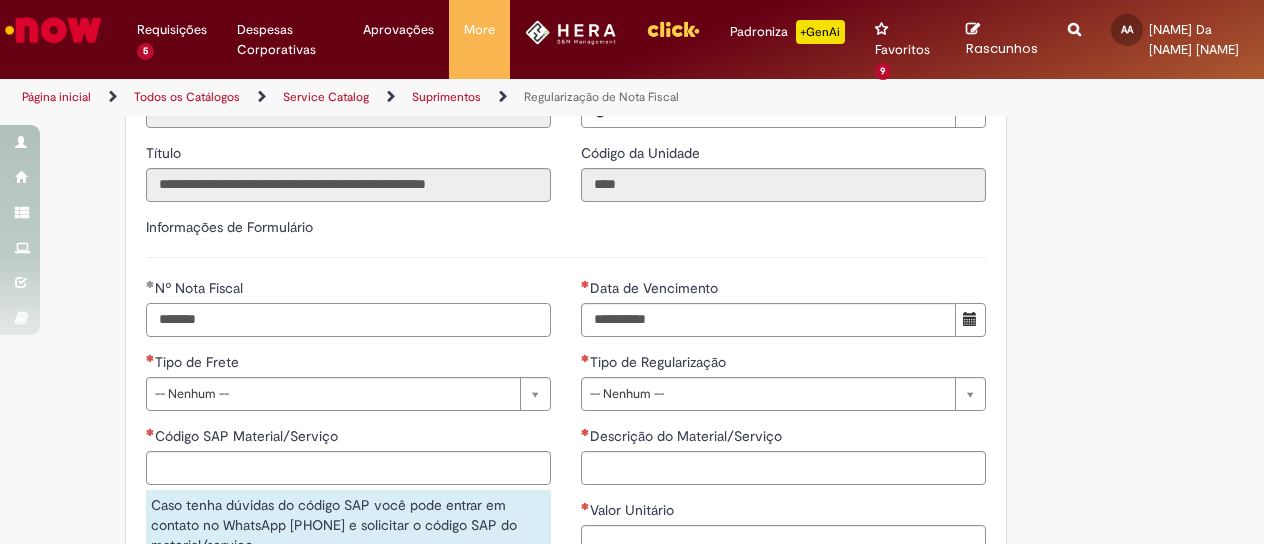 scroll, scrollTop: 900, scrollLeft: 0, axis: vertical 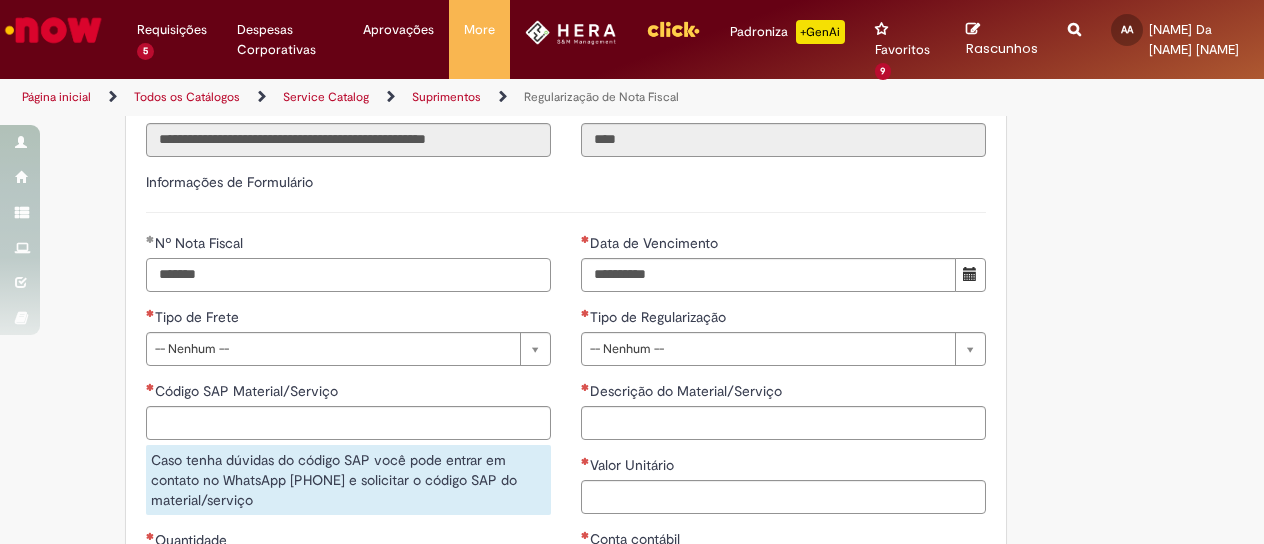 type on "*******" 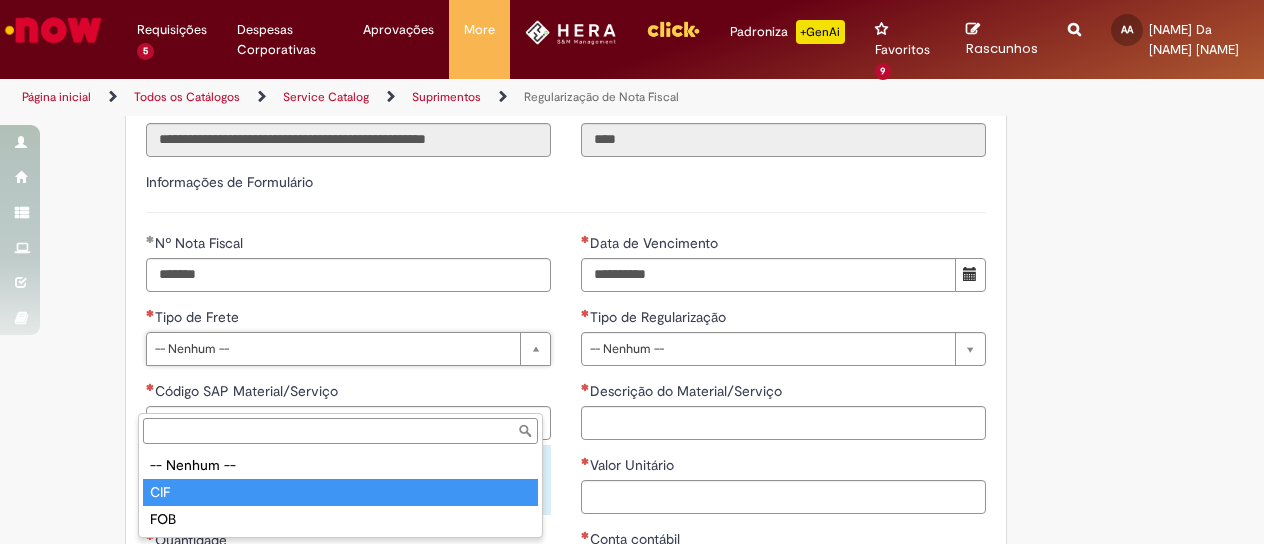 type on "***" 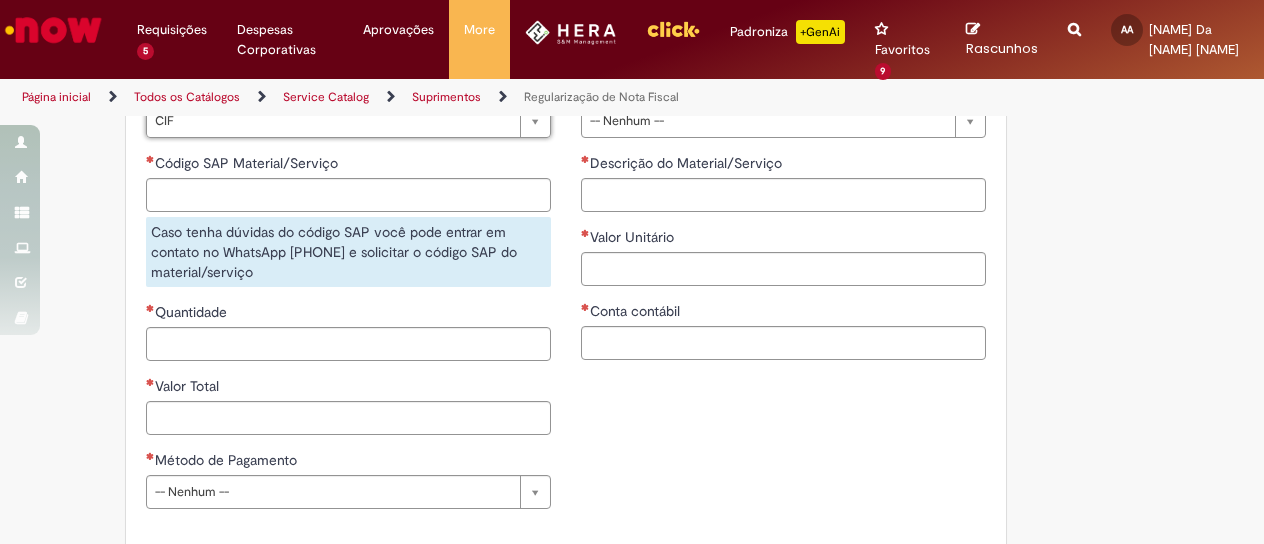 scroll, scrollTop: 1200, scrollLeft: 0, axis: vertical 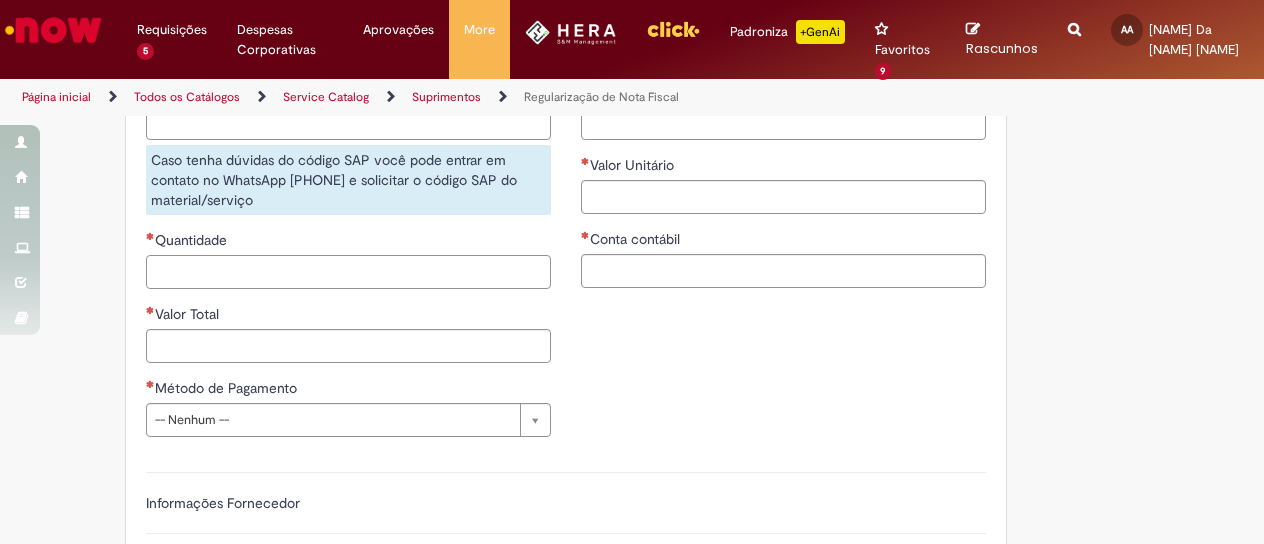 click on "Quantidade" at bounding box center (348, 272) 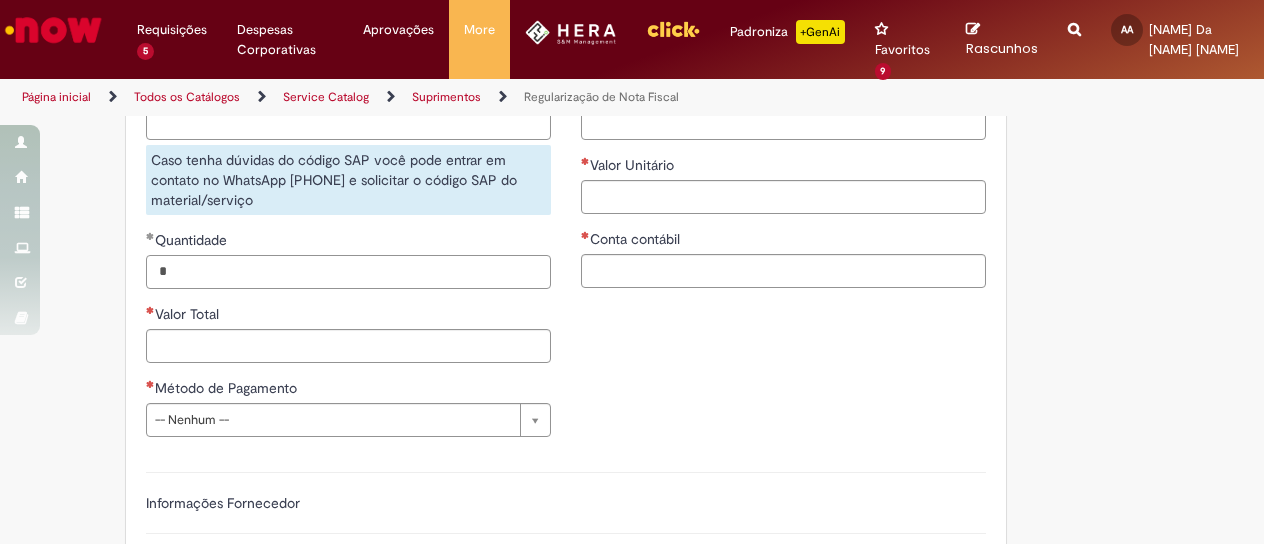 type on "*" 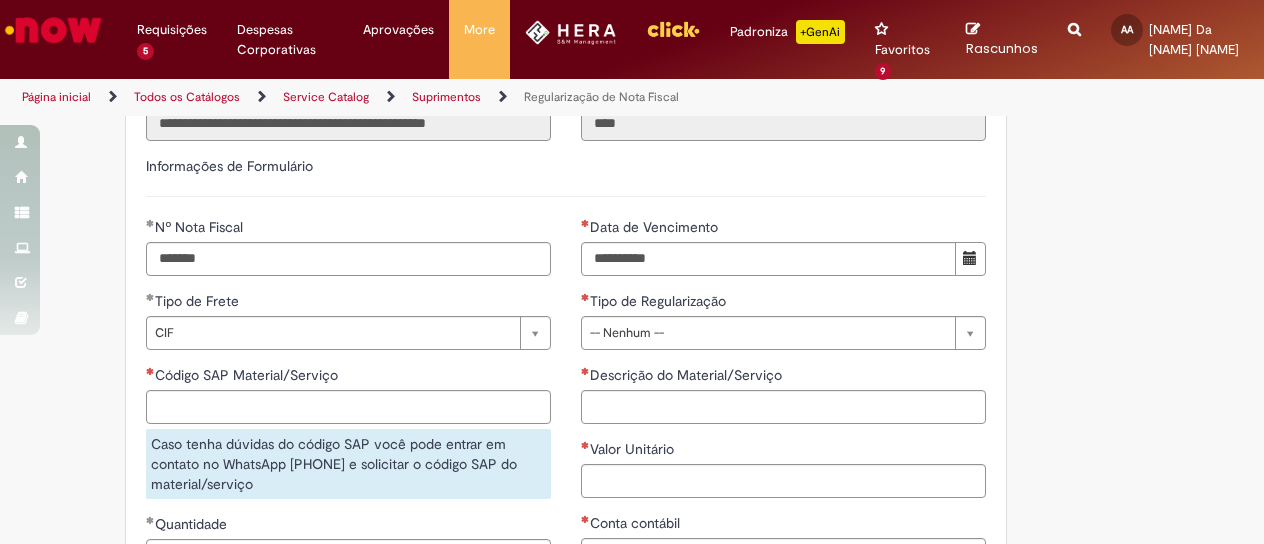 scroll, scrollTop: 900, scrollLeft: 0, axis: vertical 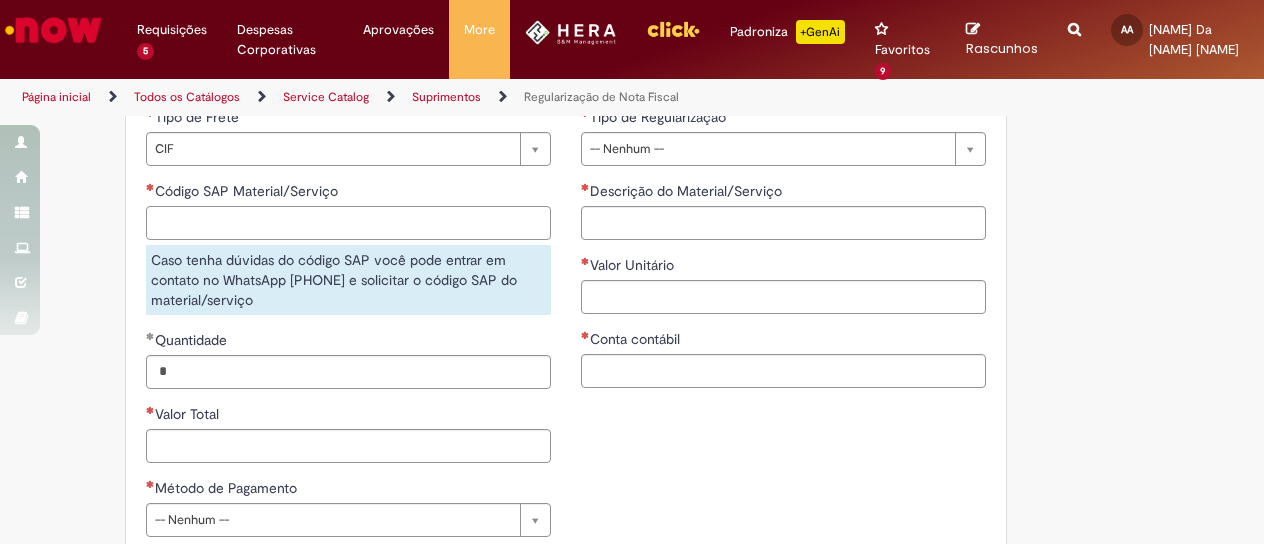 click on "Código SAP Material/Serviço" at bounding box center (348, 223) 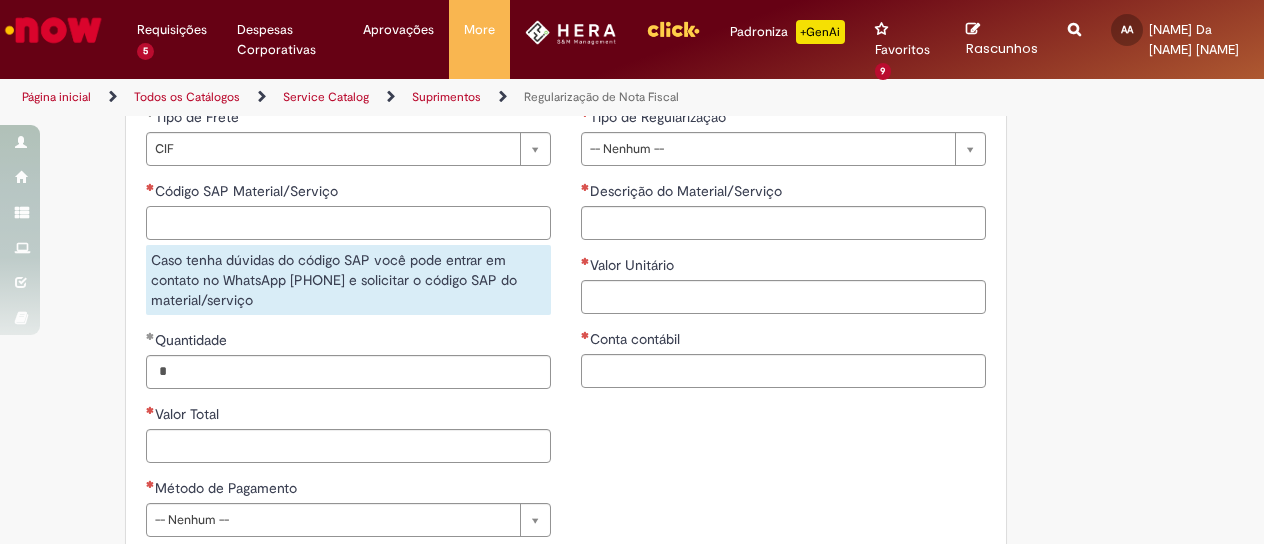 paste on "*******" 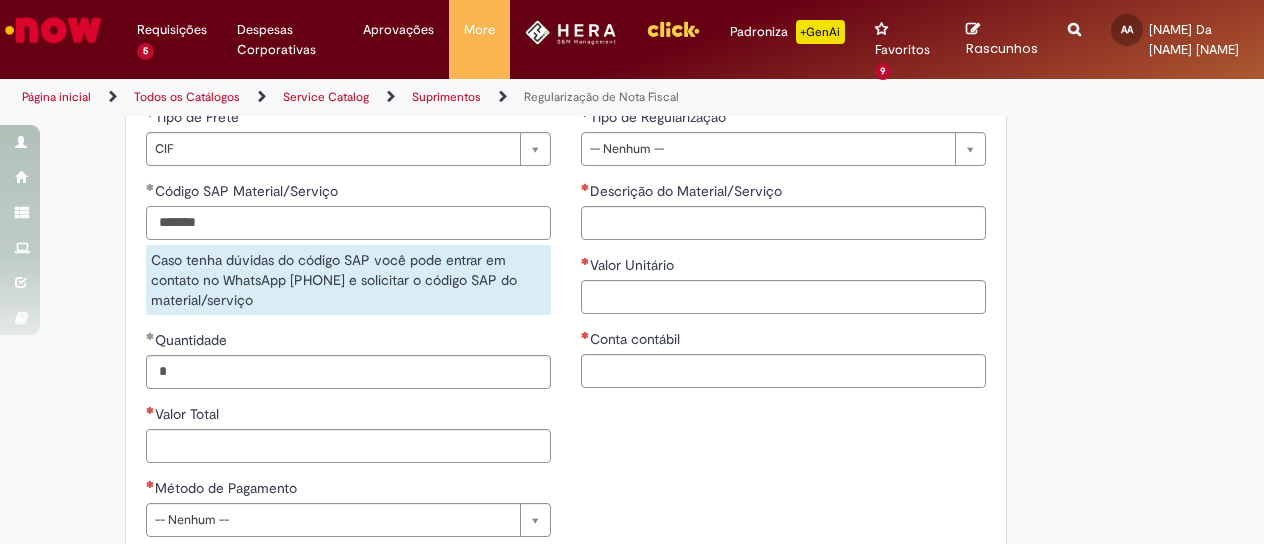 type on "*******" 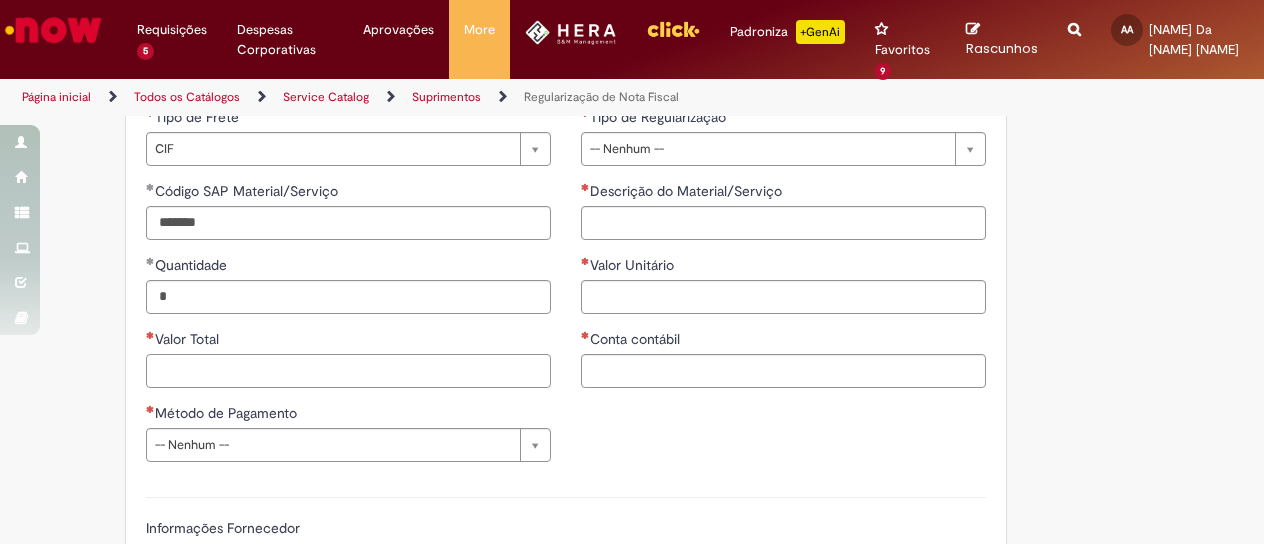 click on "Valor Total" at bounding box center [348, 371] 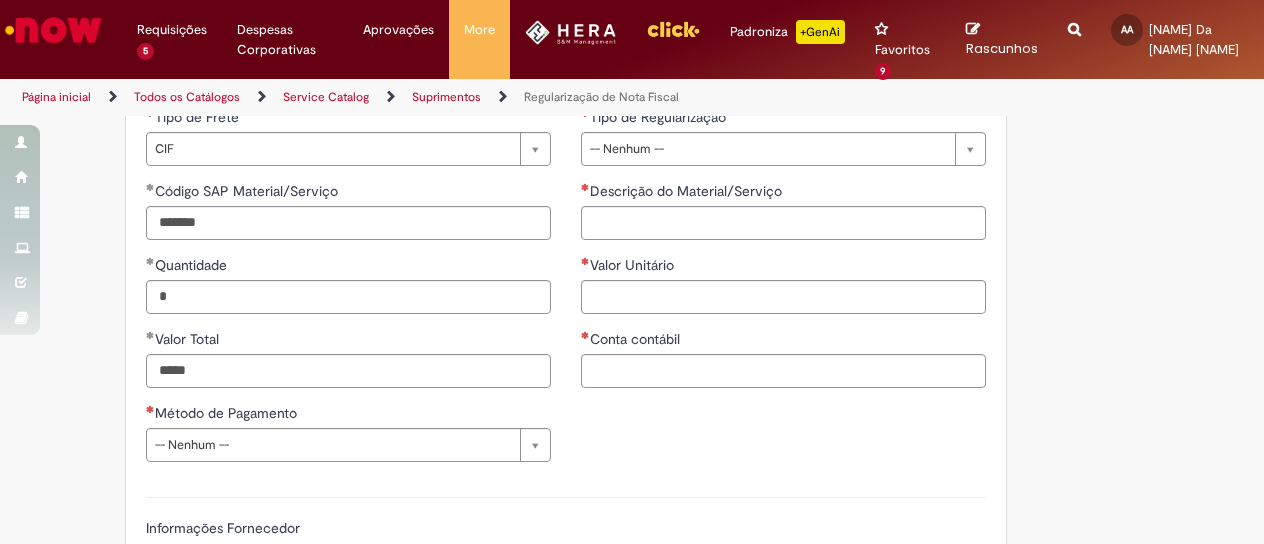 type on "**********" 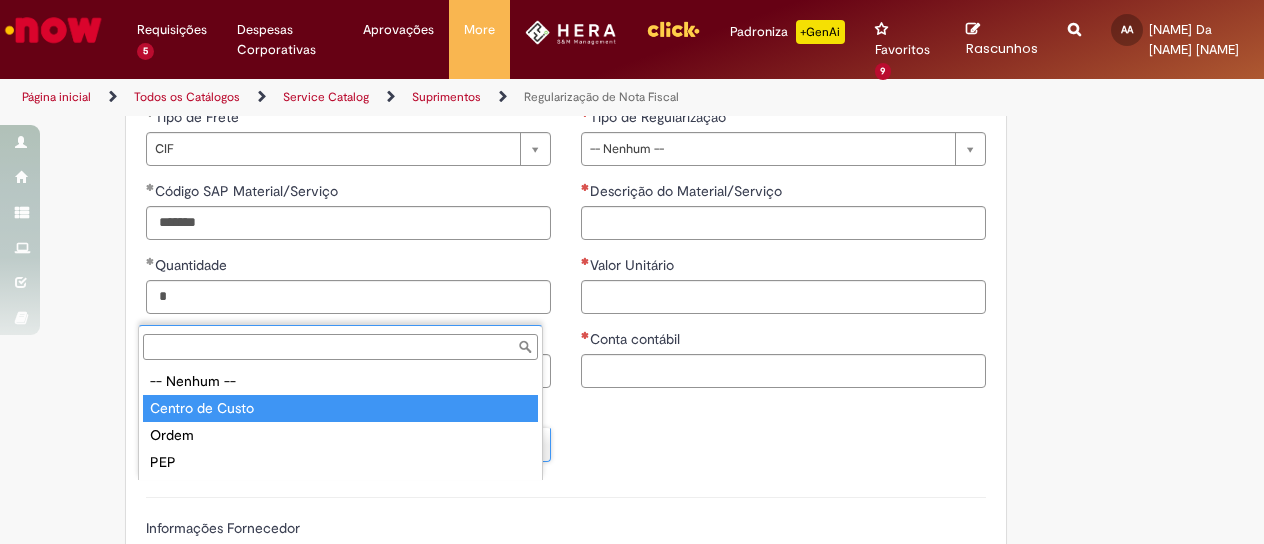 type on "**********" 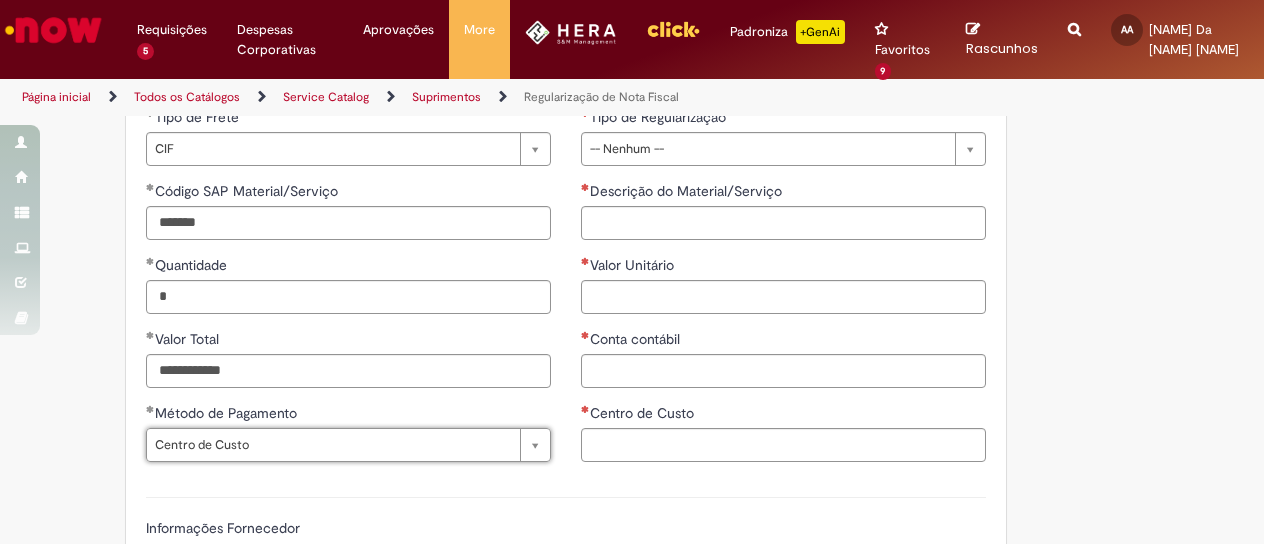 scroll, scrollTop: 800, scrollLeft: 0, axis: vertical 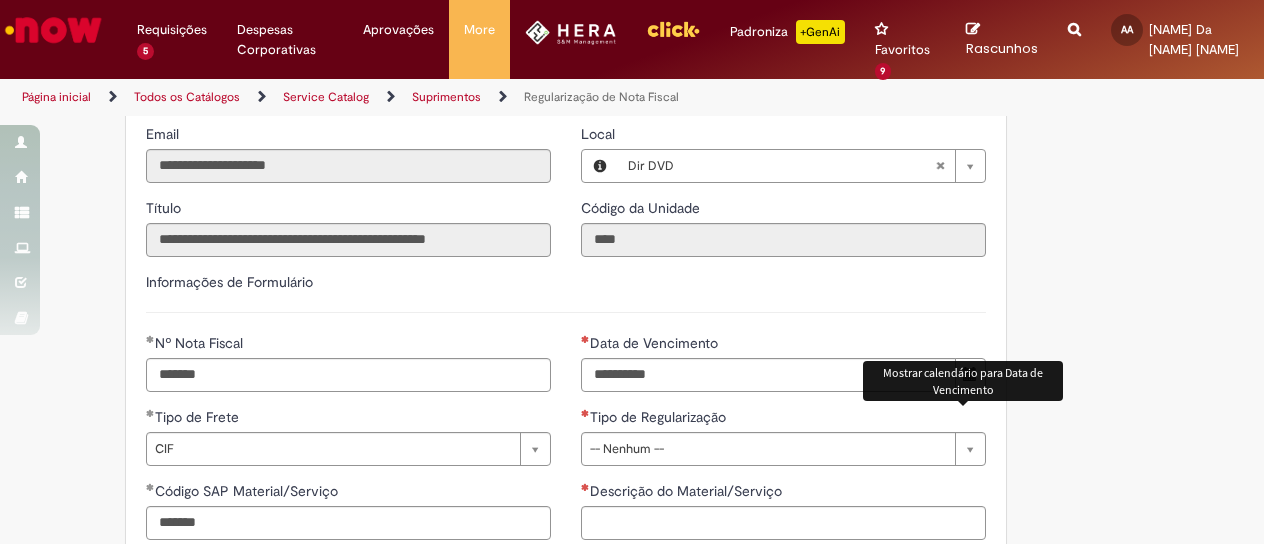 click at bounding box center [970, 375] 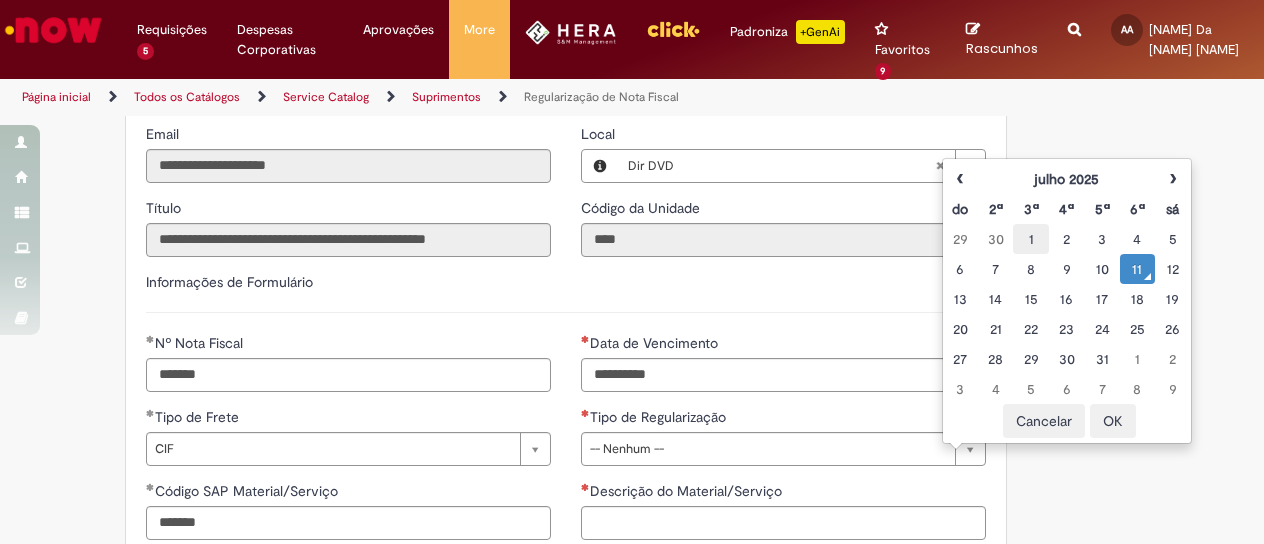 click on "1" at bounding box center (1030, 239) 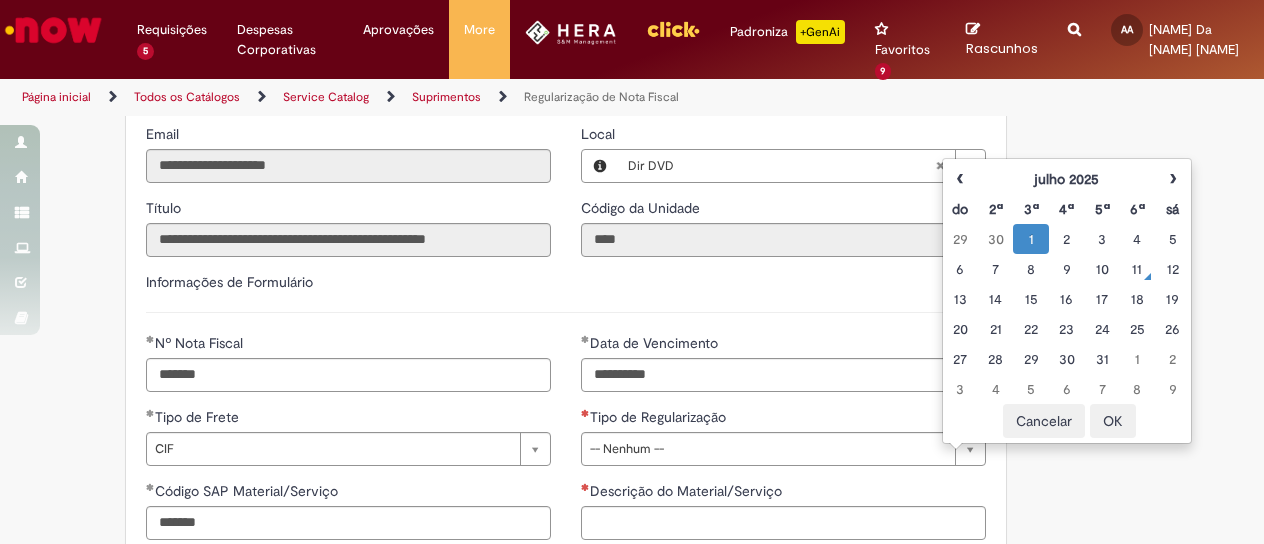 click on "OK" at bounding box center (1113, 421) 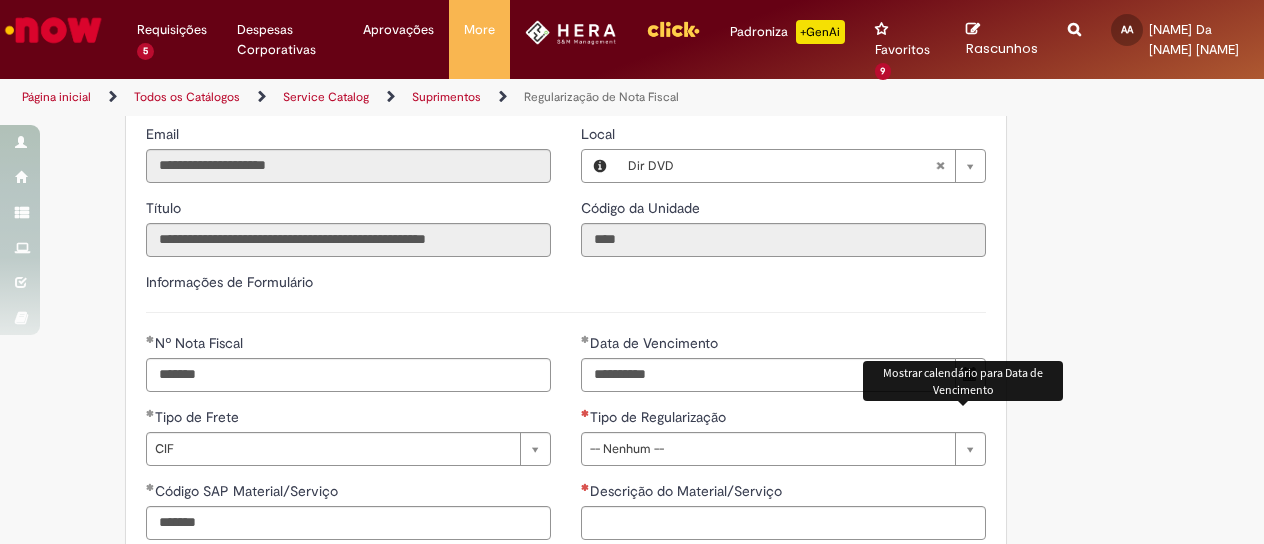 scroll, scrollTop: 900, scrollLeft: 0, axis: vertical 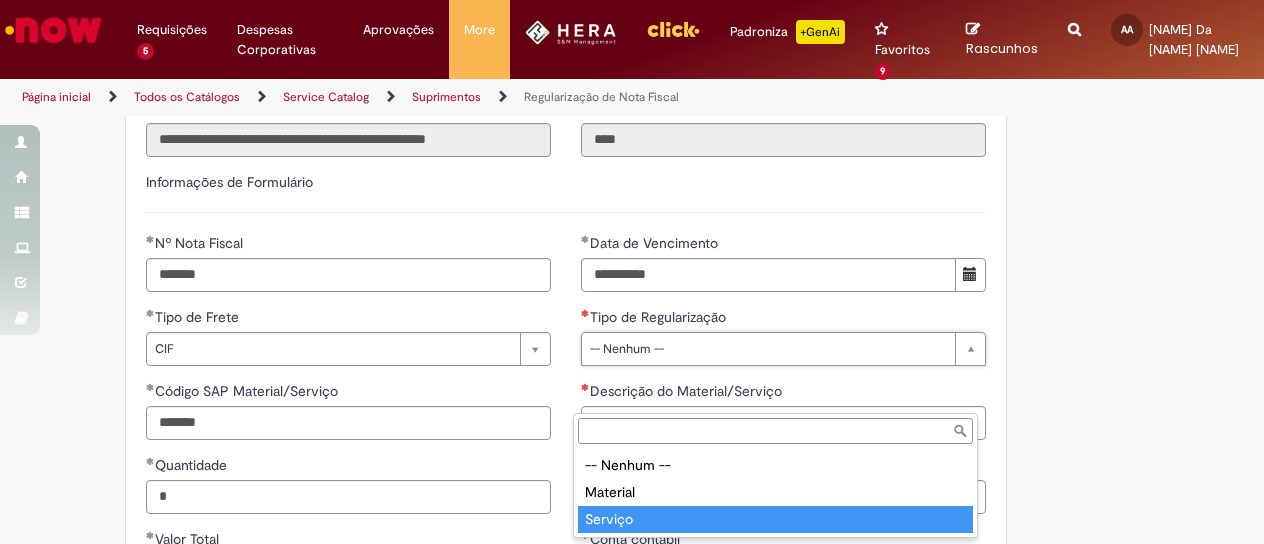 type on "*******" 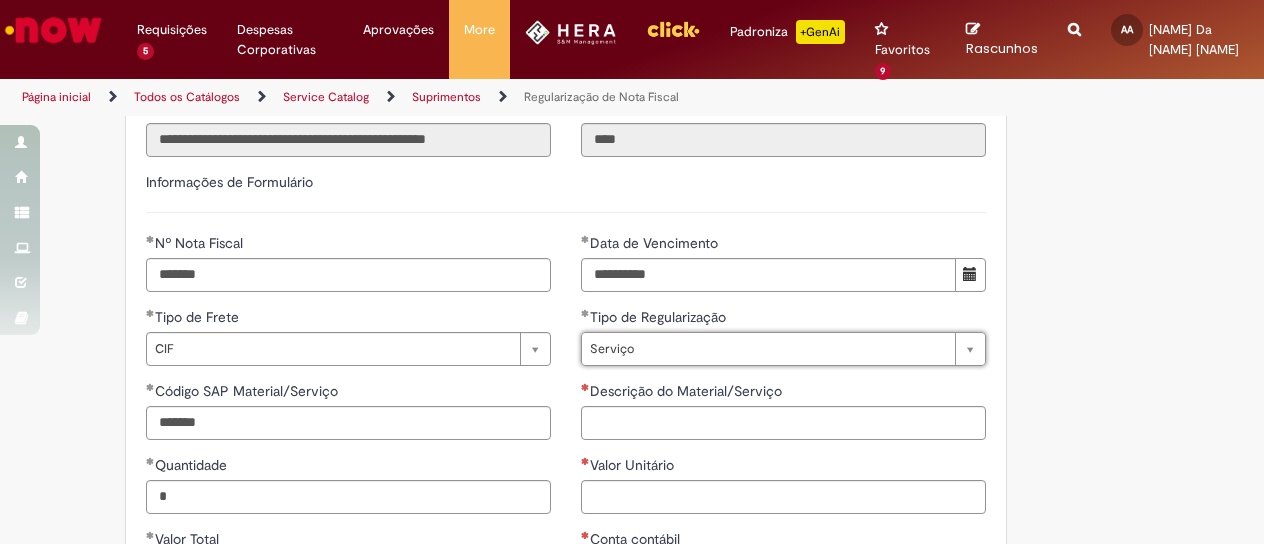 scroll, scrollTop: 1100, scrollLeft: 0, axis: vertical 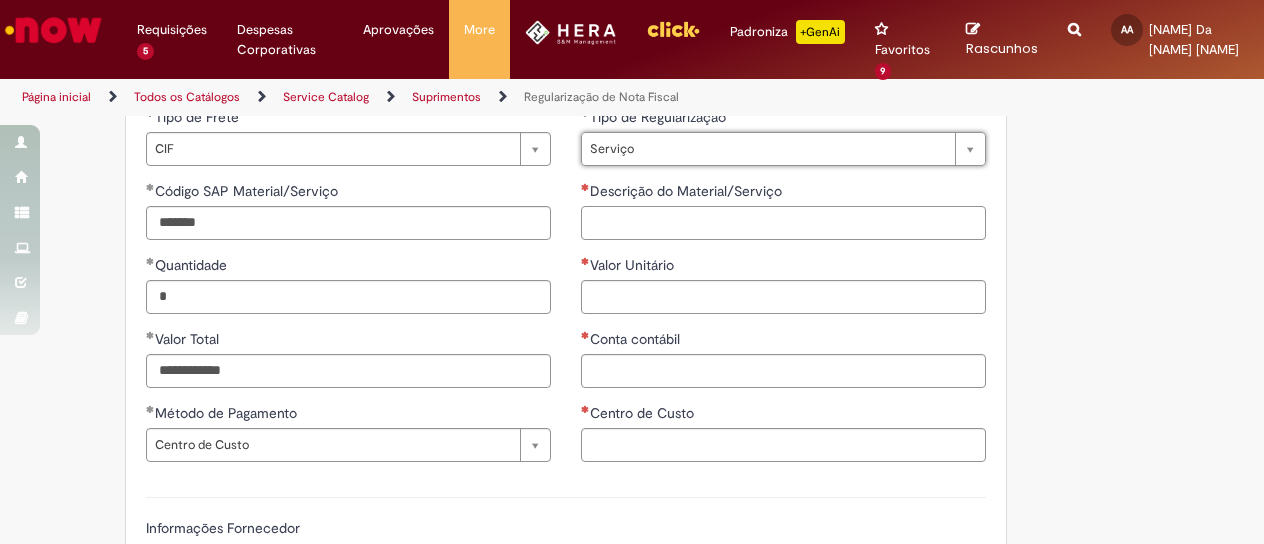 click on "Descrição do Material/Serviço" at bounding box center [783, 223] 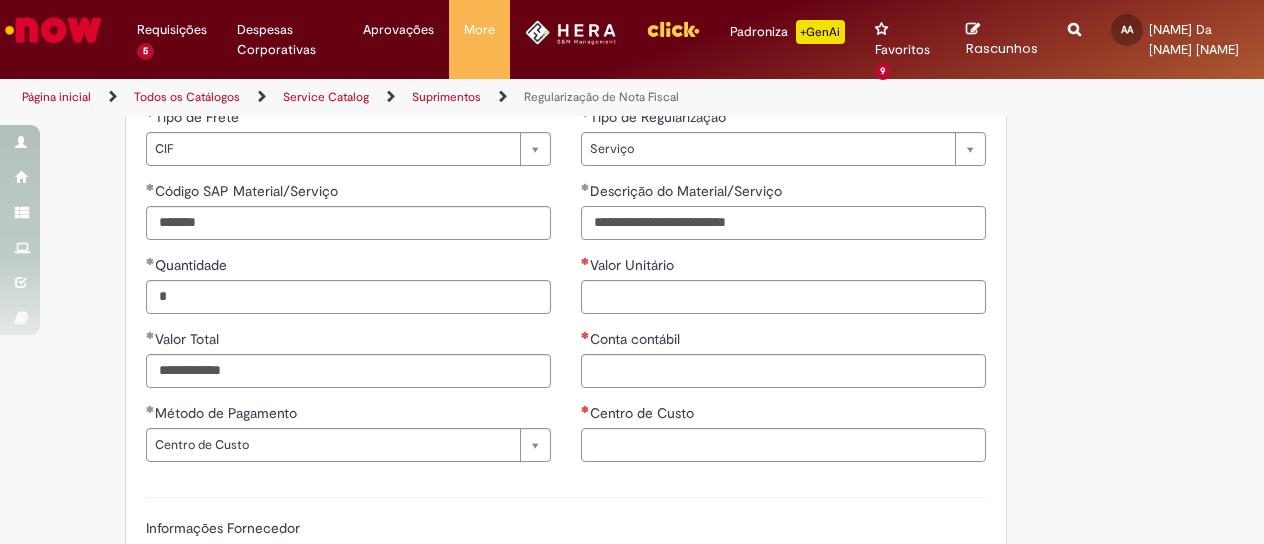 type on "**********" 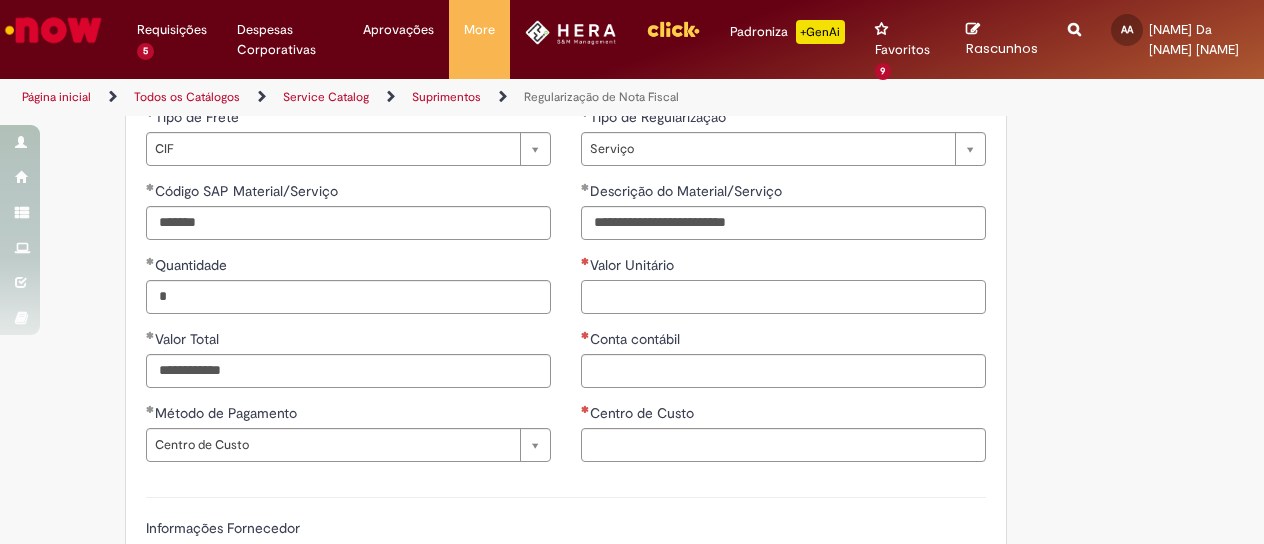 click on "Valor Unitário" at bounding box center (783, 297) 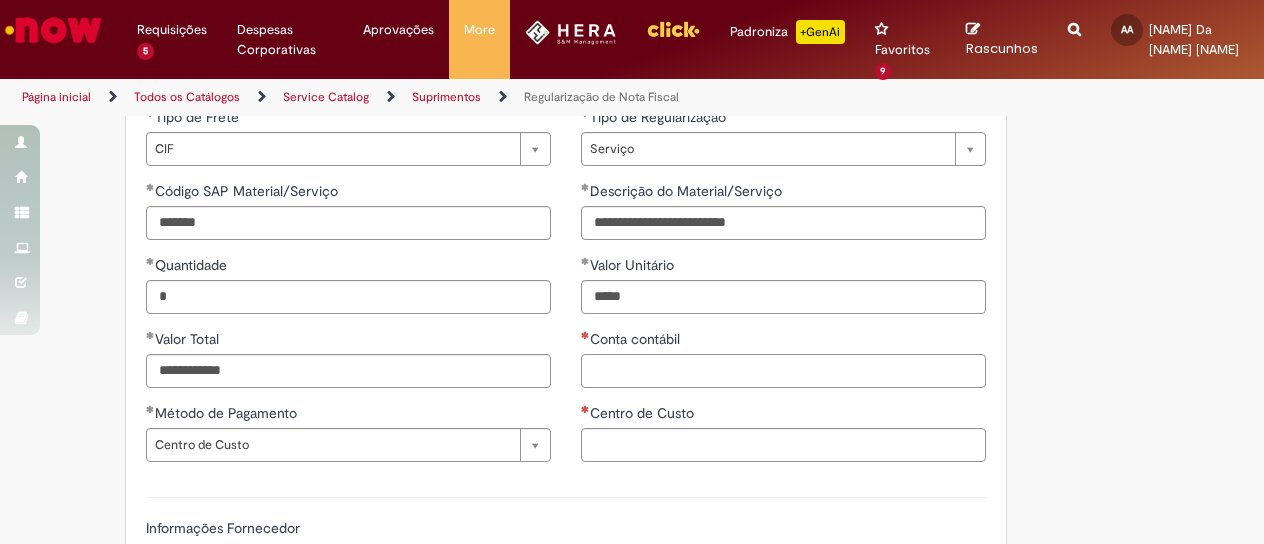type on "**********" 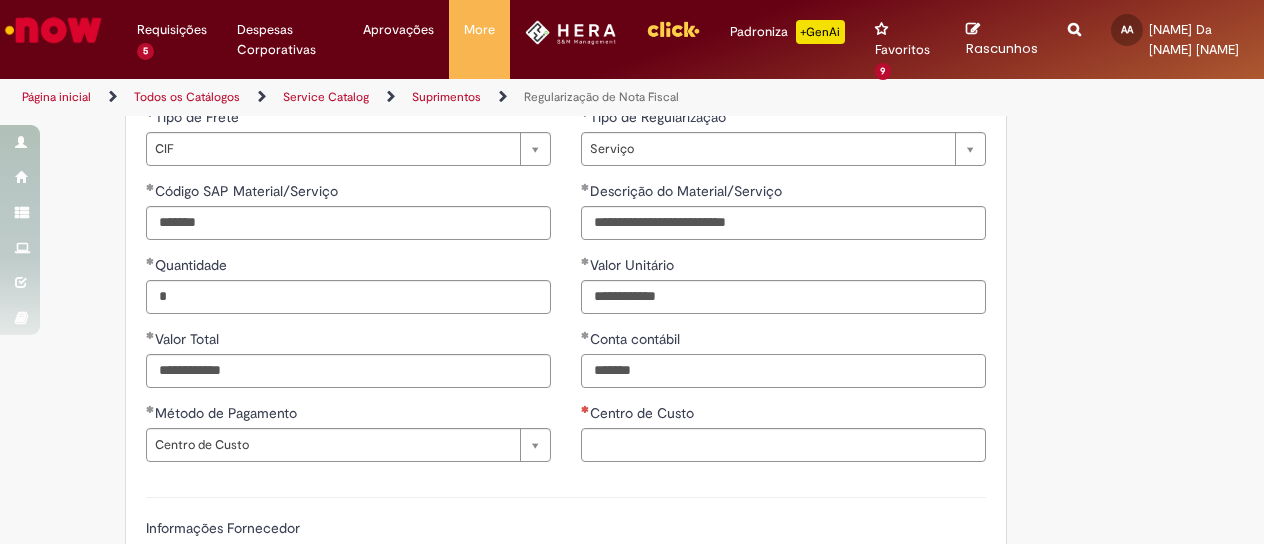 type on "*******" 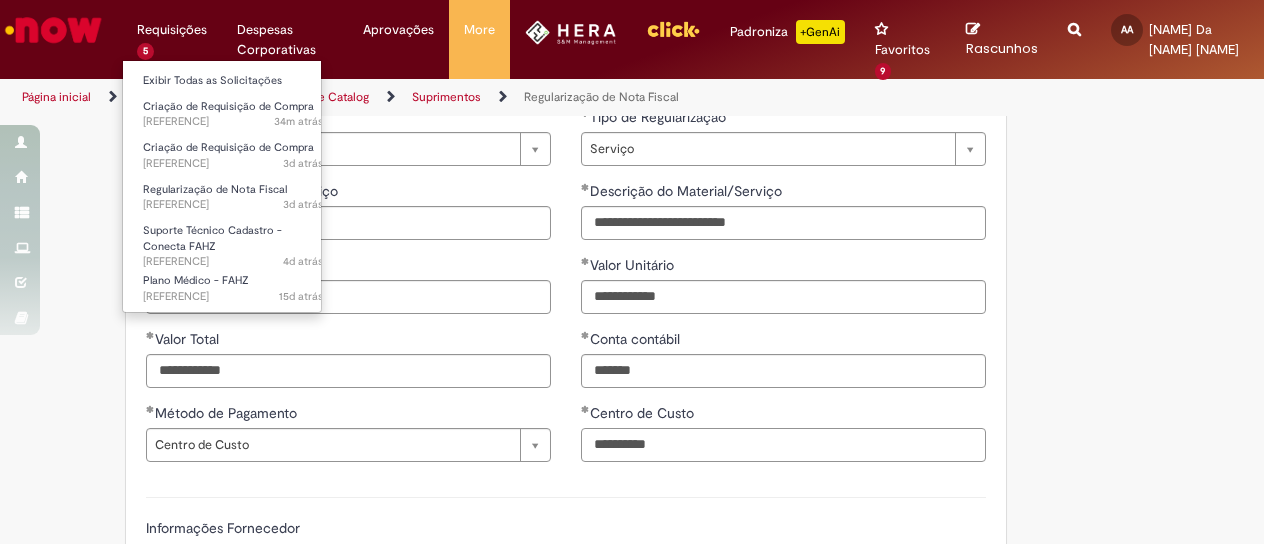 type on "**********" 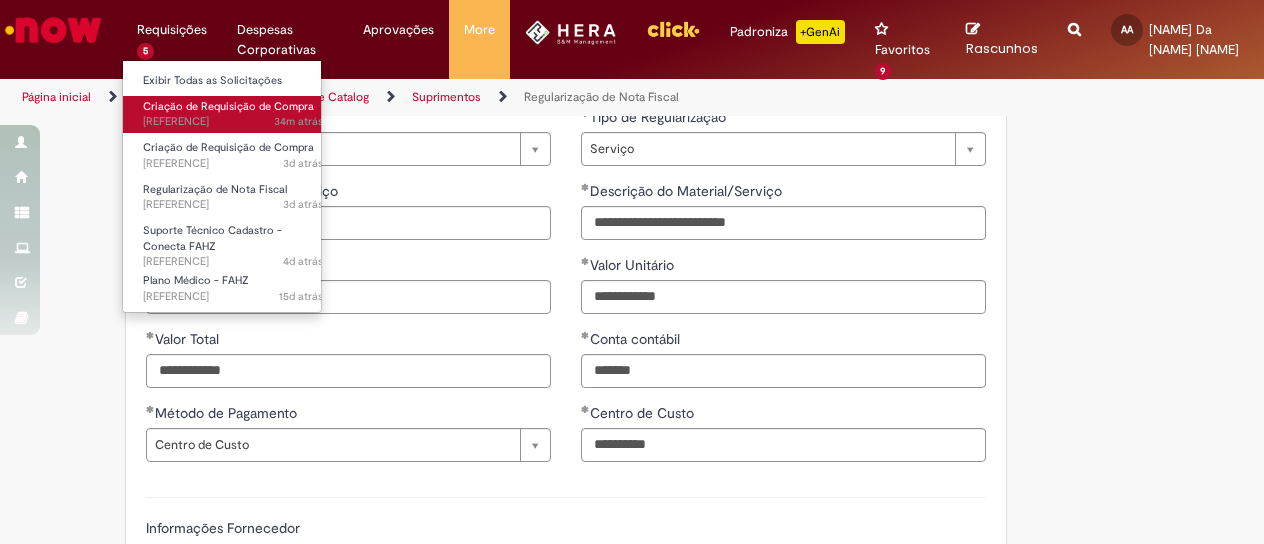 scroll, scrollTop: 1424, scrollLeft: 0, axis: vertical 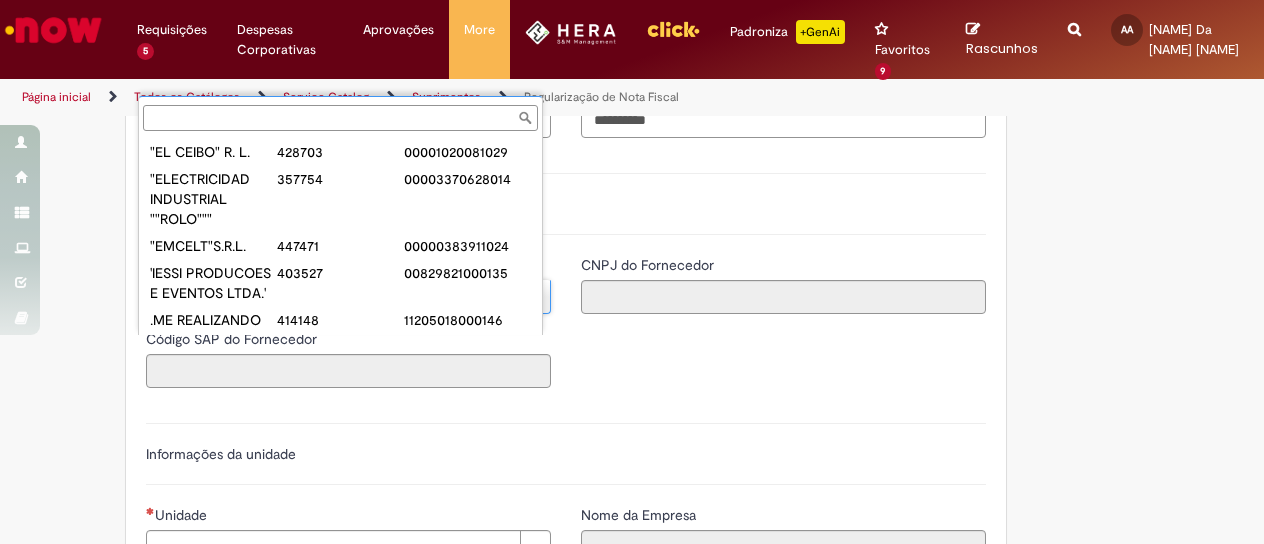 click on "Fornecedor" at bounding box center [340, 118] 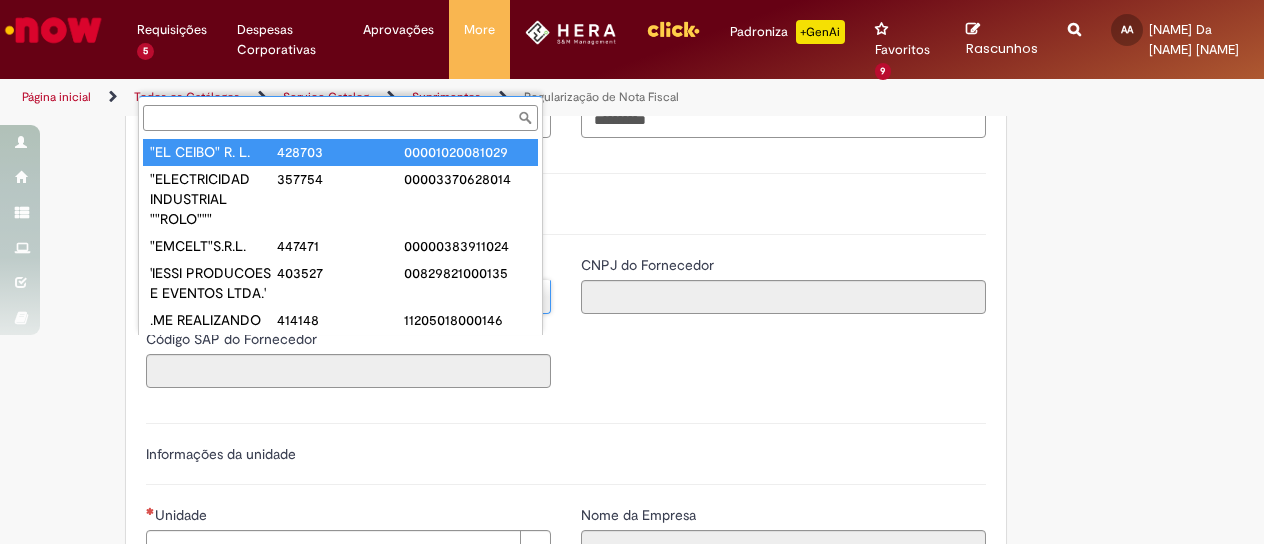 paste on "******" 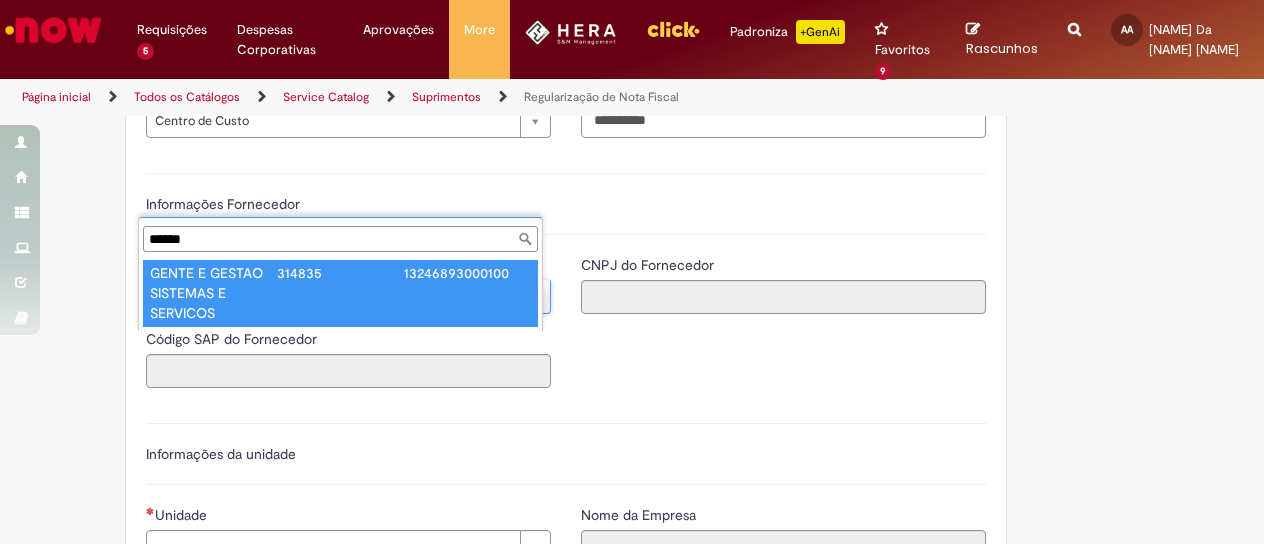 type on "******" 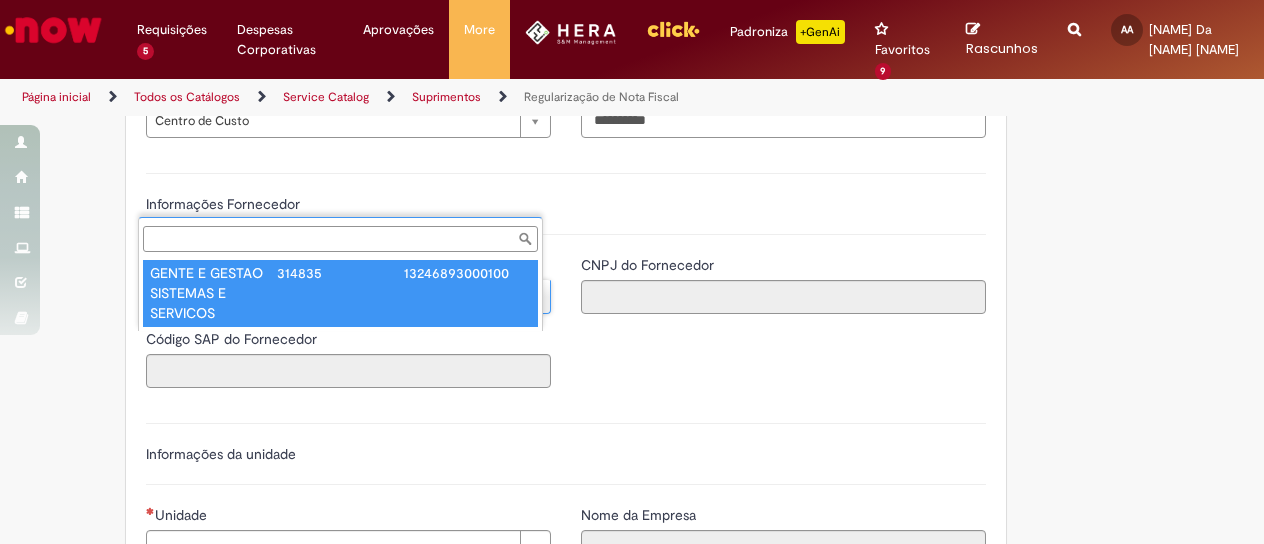 type on "******" 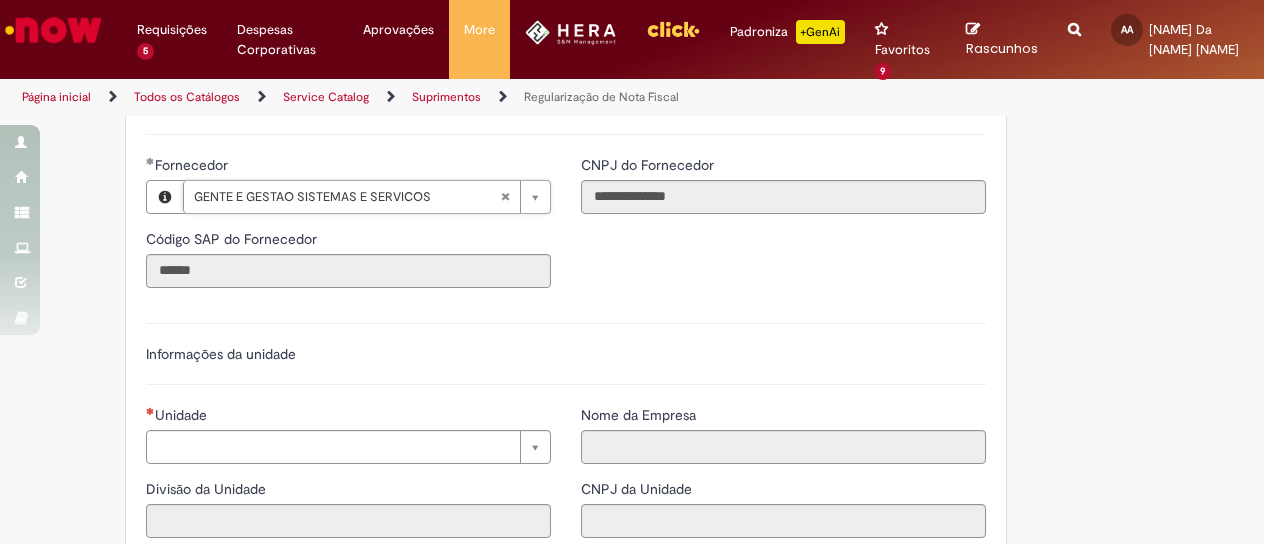 scroll, scrollTop: 1624, scrollLeft: 0, axis: vertical 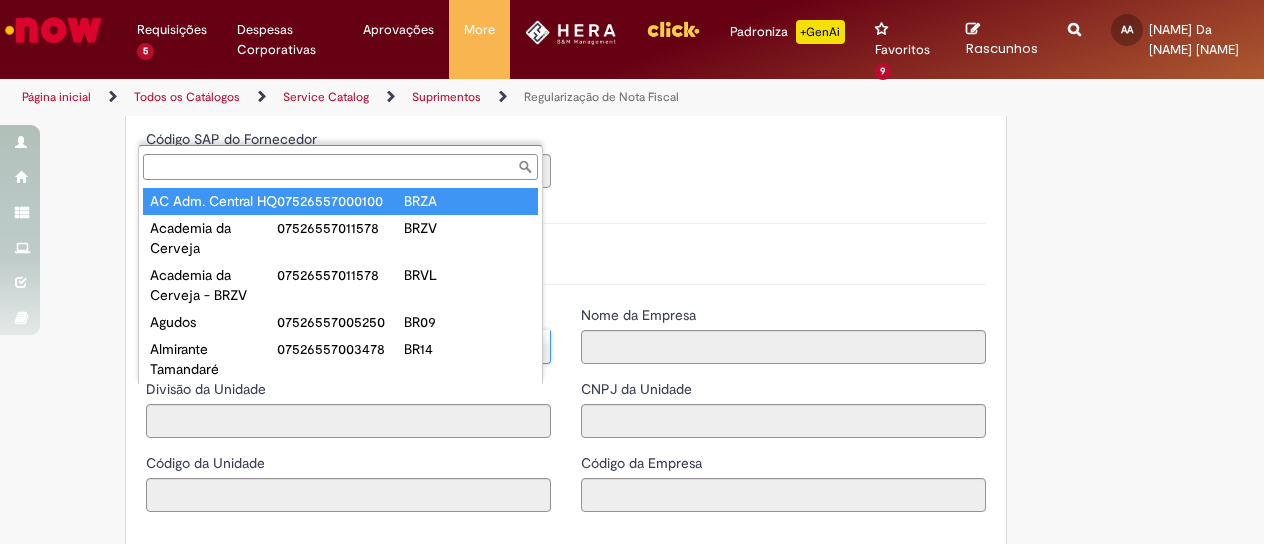 type on "**********" 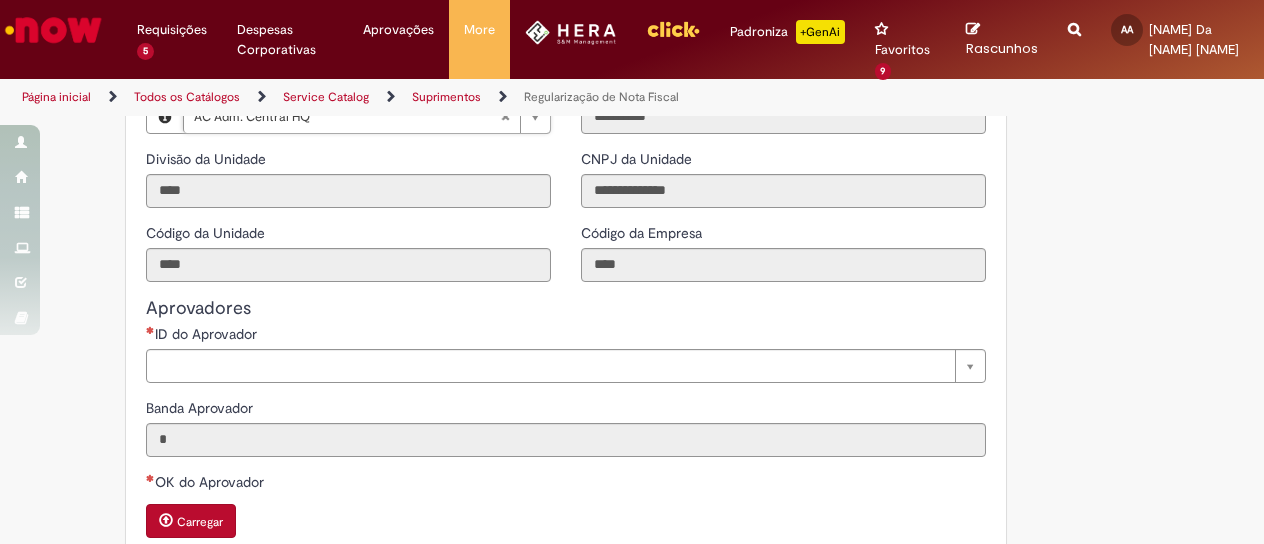 scroll, scrollTop: 1900, scrollLeft: 0, axis: vertical 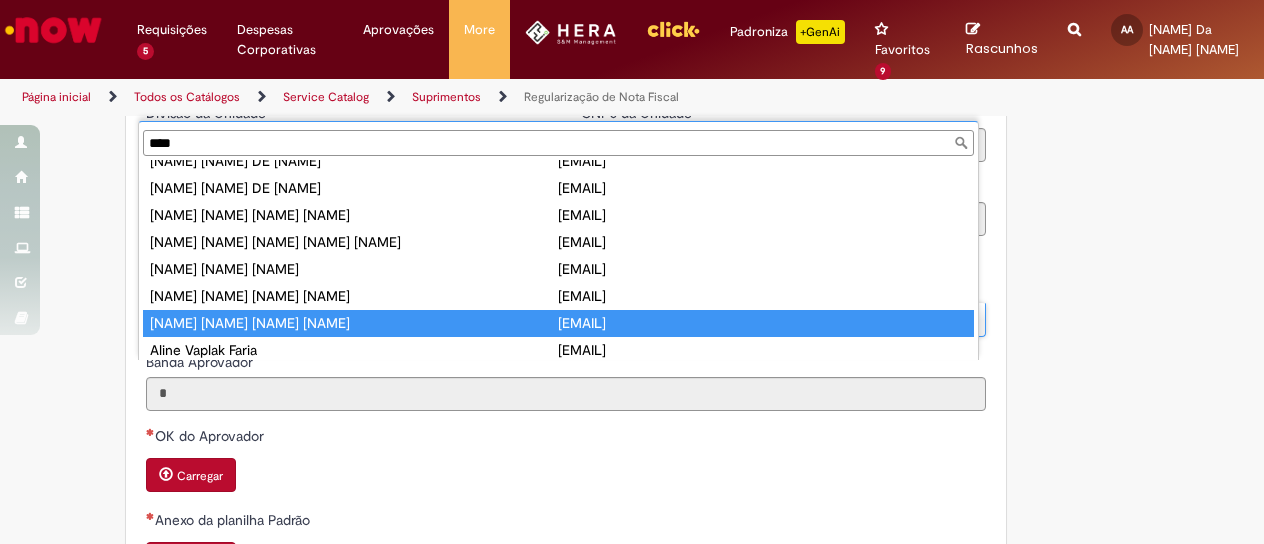 type on "****" 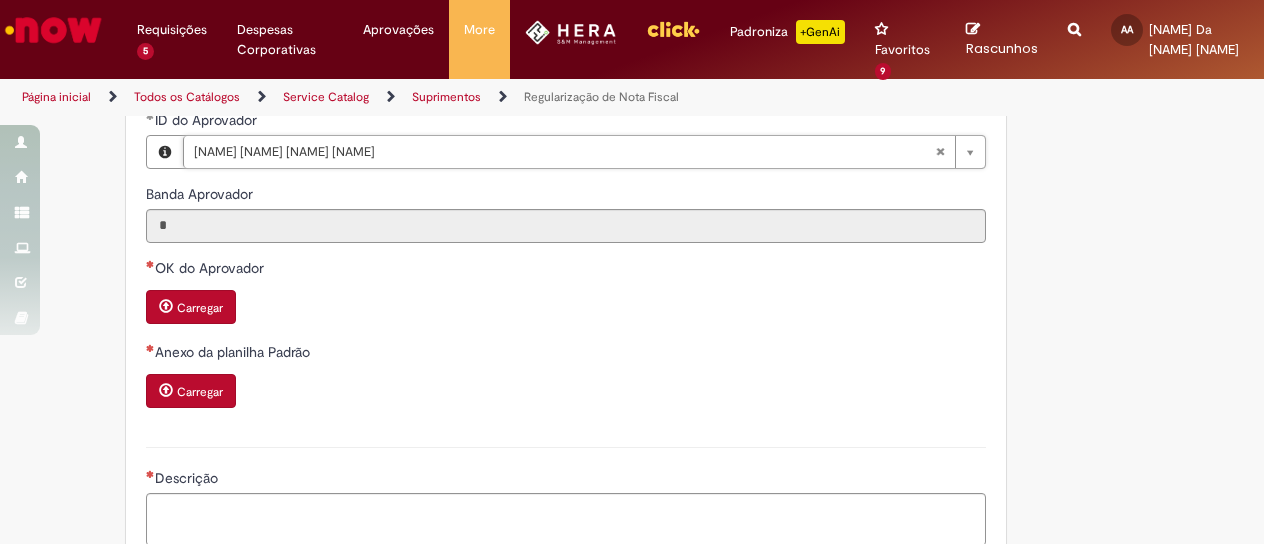 scroll, scrollTop: 2100, scrollLeft: 0, axis: vertical 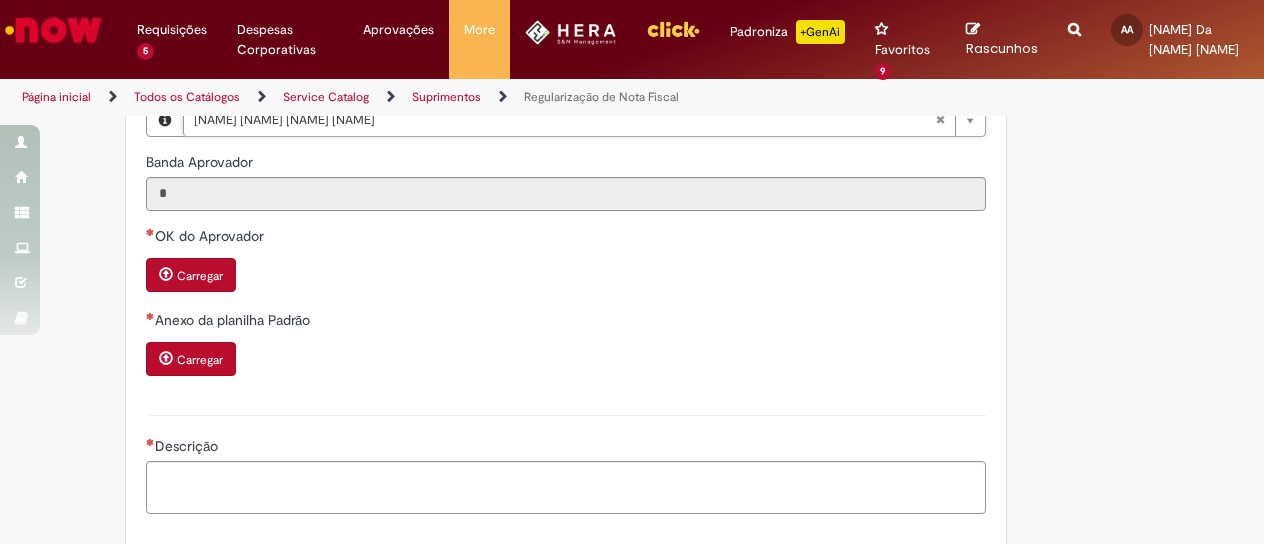 click on "Carregar" at bounding box center [200, 276] 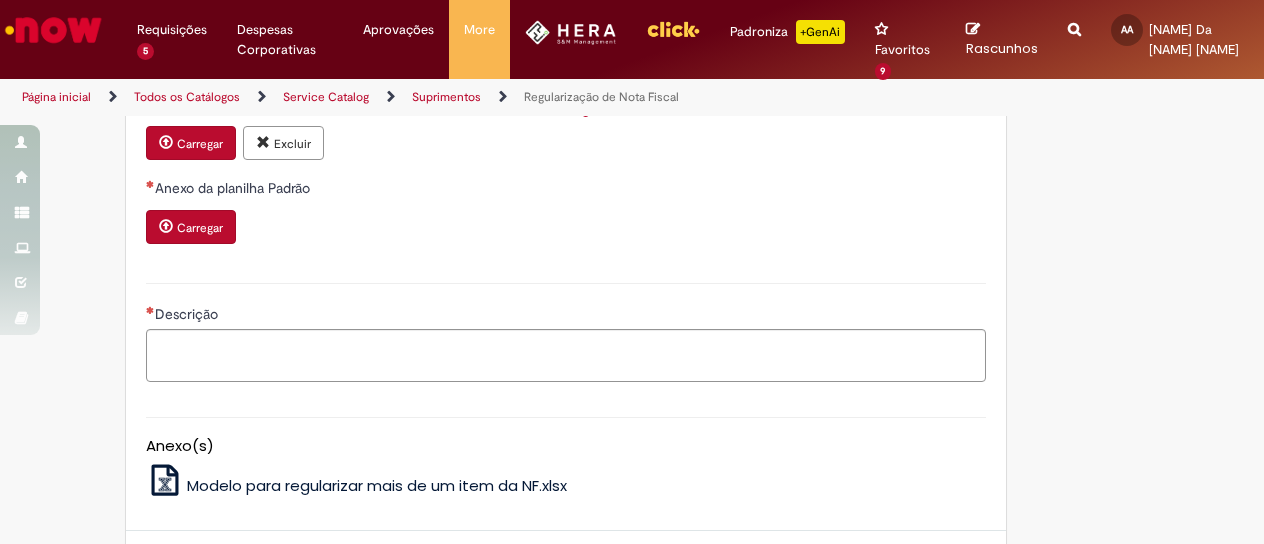 scroll, scrollTop: 2300, scrollLeft: 0, axis: vertical 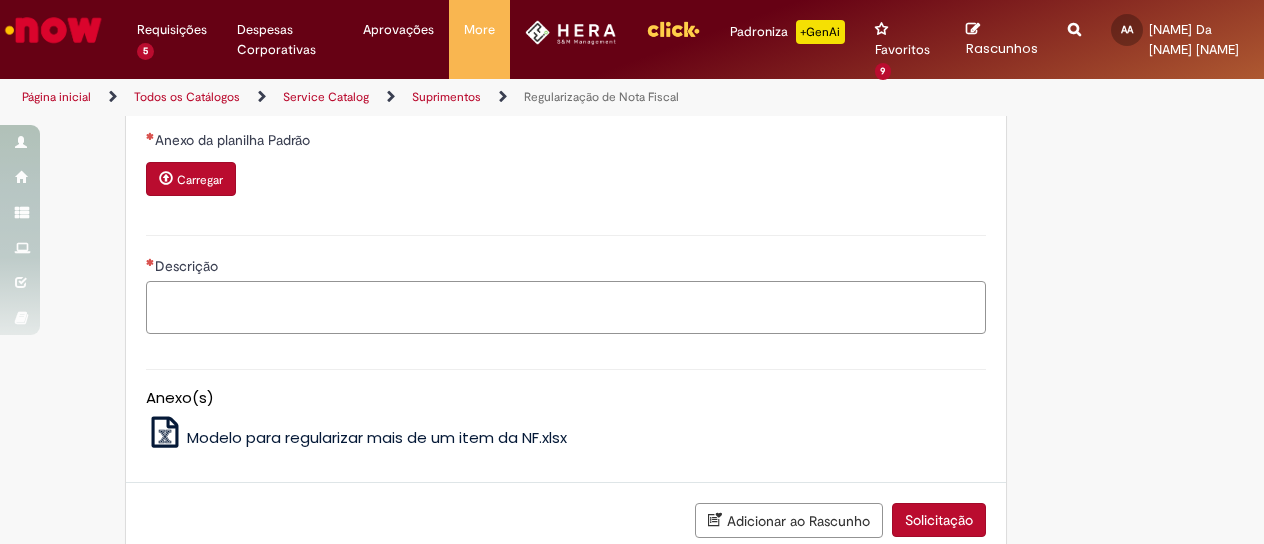 click on "Descrição" at bounding box center (566, 307) 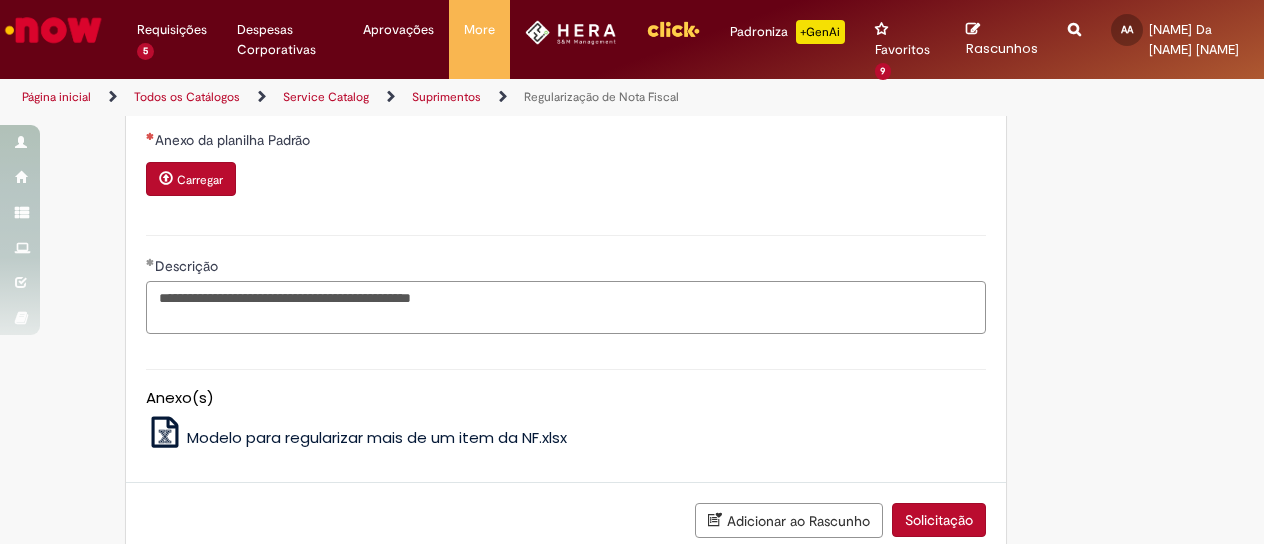 scroll, scrollTop: 2471, scrollLeft: 0, axis: vertical 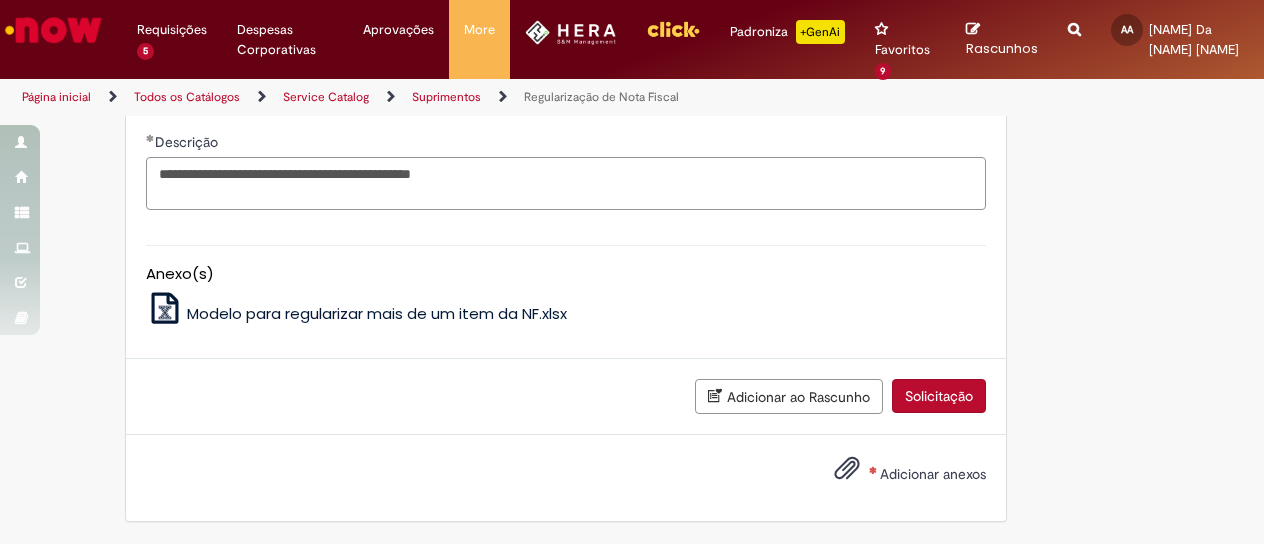 type on "**********" 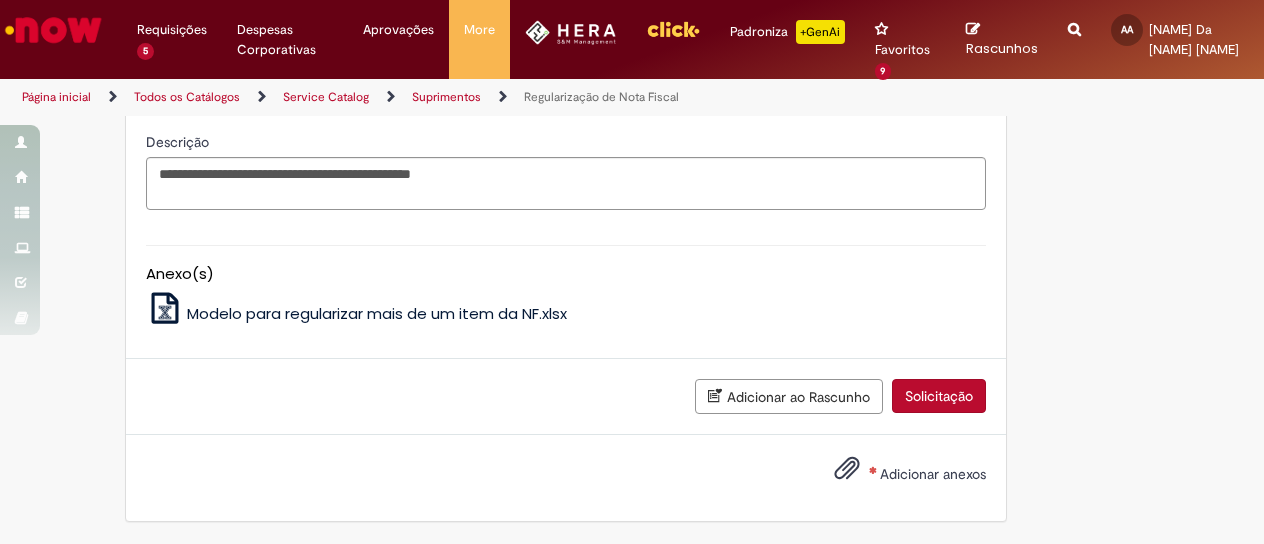 click on "Adicionar anexos" at bounding box center (933, 474) 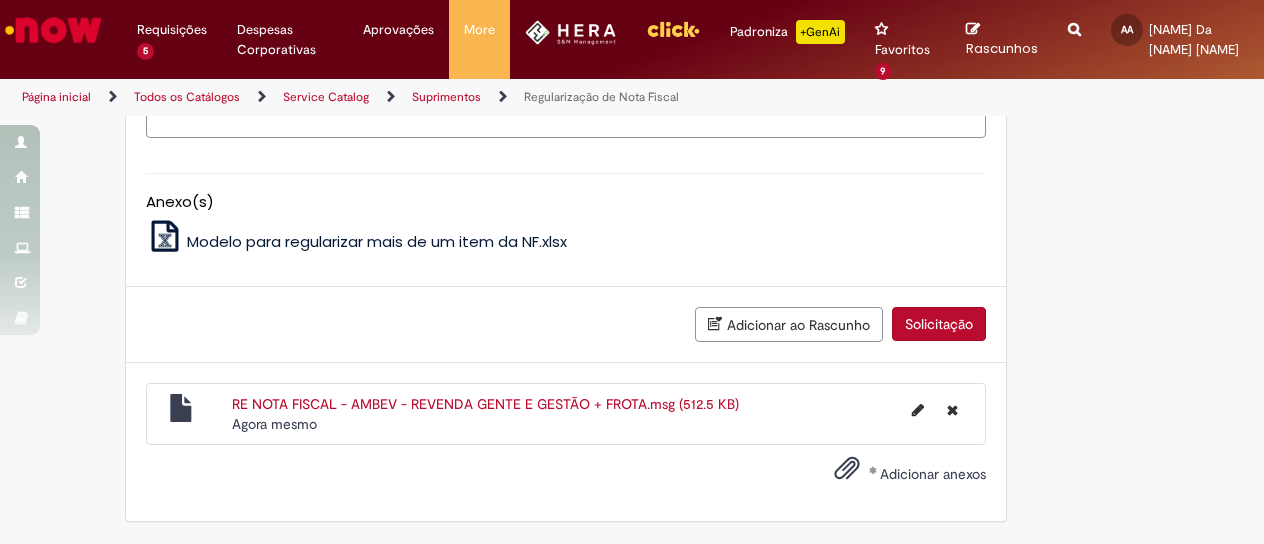 scroll, scrollTop: 2542, scrollLeft: 0, axis: vertical 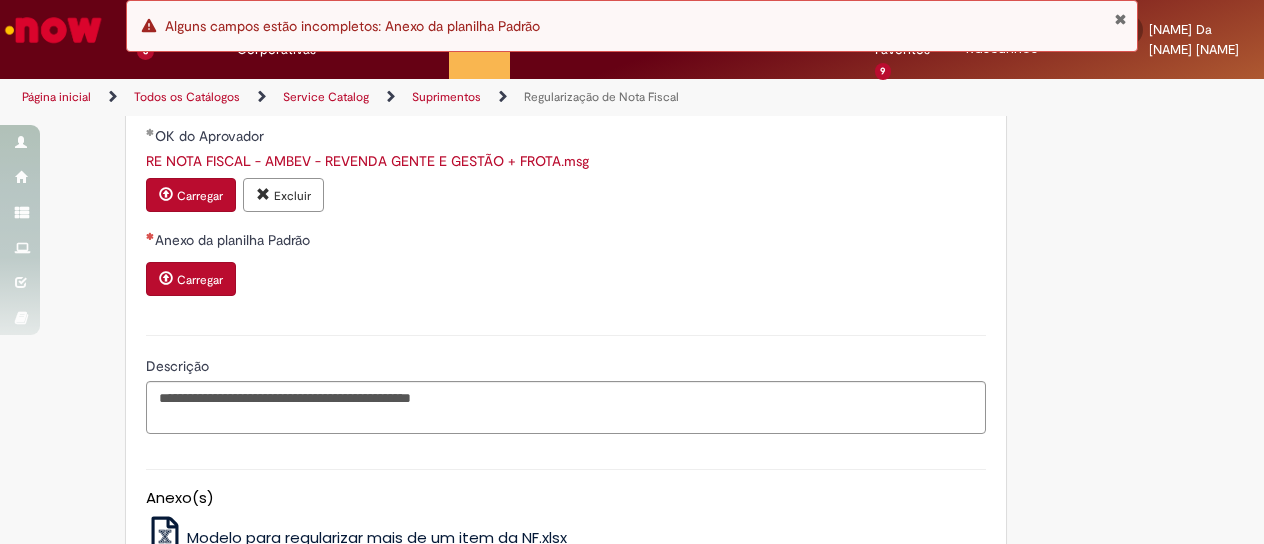 click on "Carregar" at bounding box center [200, 280] 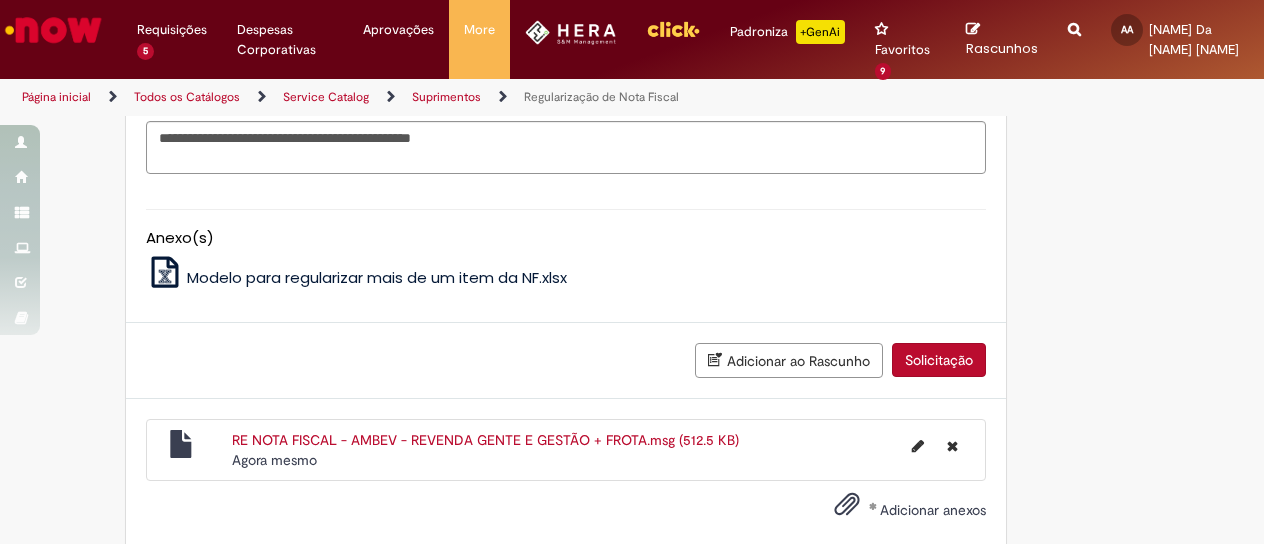 scroll, scrollTop: 2562, scrollLeft: 0, axis: vertical 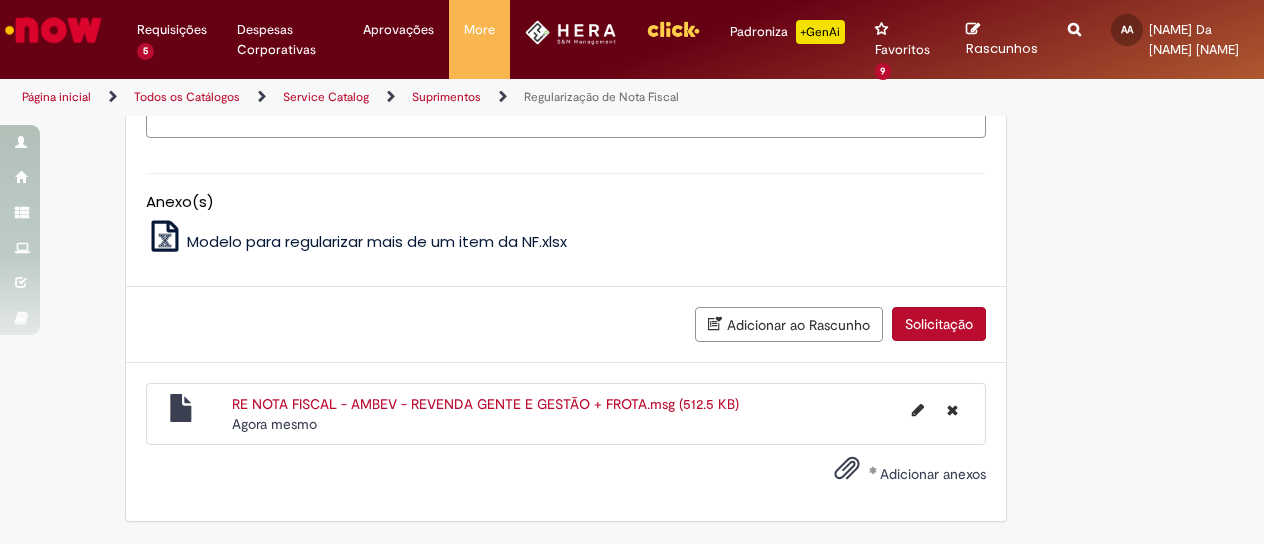 click on "Solicitação" at bounding box center (939, 324) 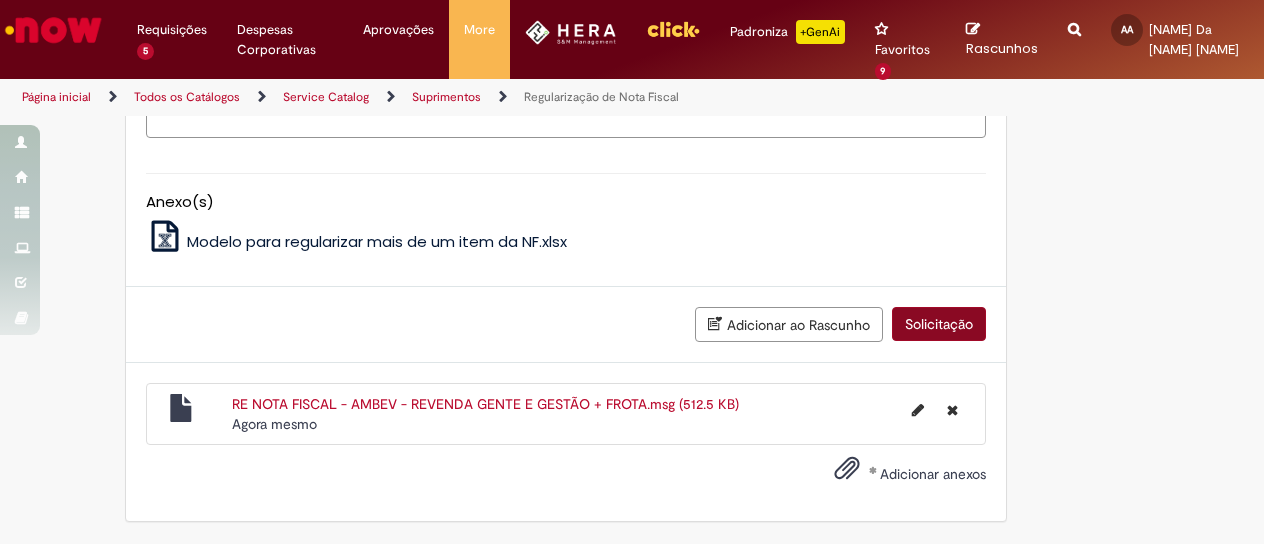 scroll, scrollTop: 2517, scrollLeft: 0, axis: vertical 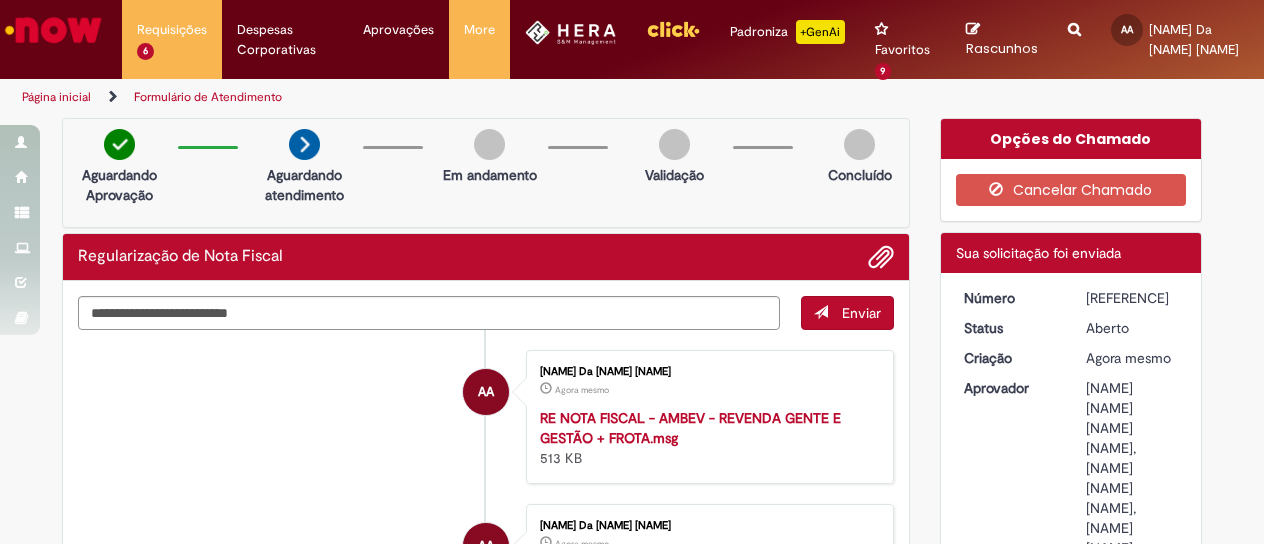 drag, startPoint x: 1147, startPoint y: 293, endPoint x: 1064, endPoint y: 293, distance: 83 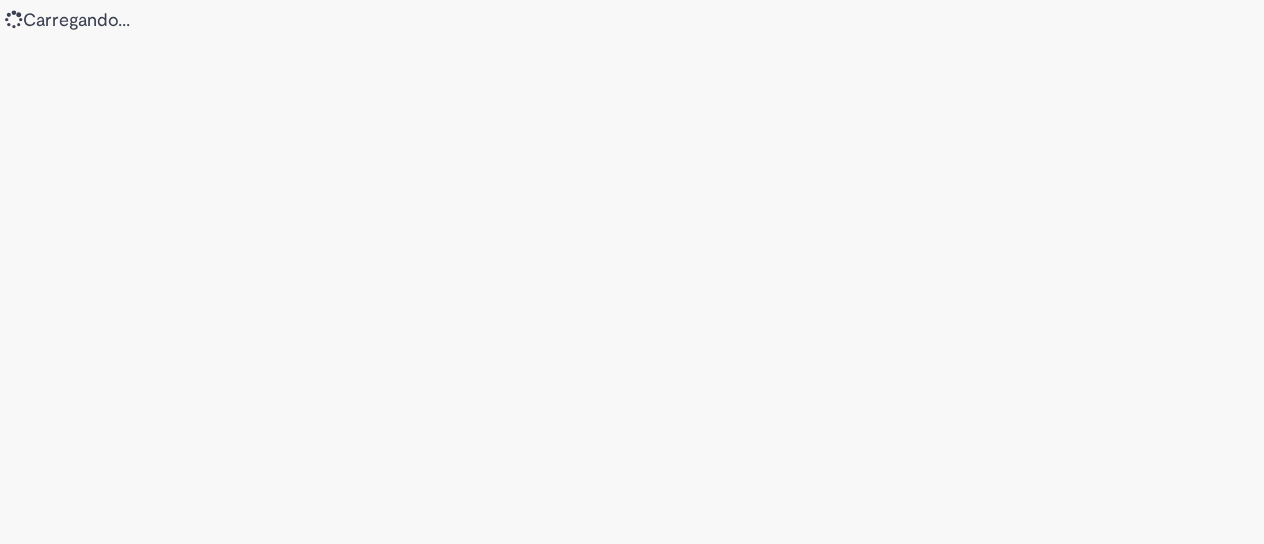 scroll, scrollTop: 0, scrollLeft: 0, axis: both 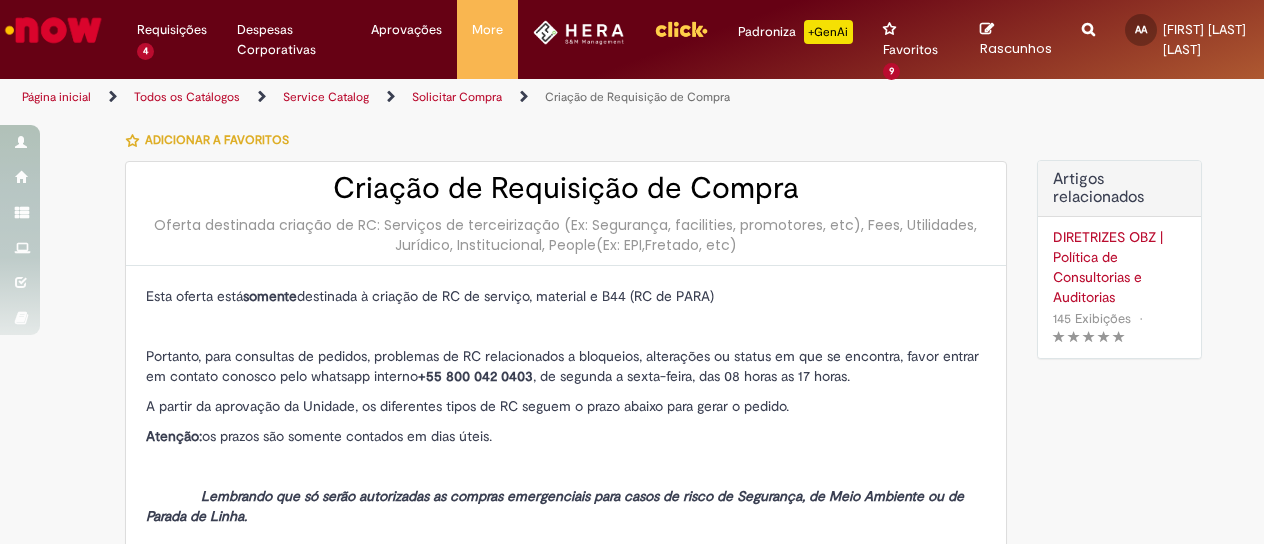 type on "********" 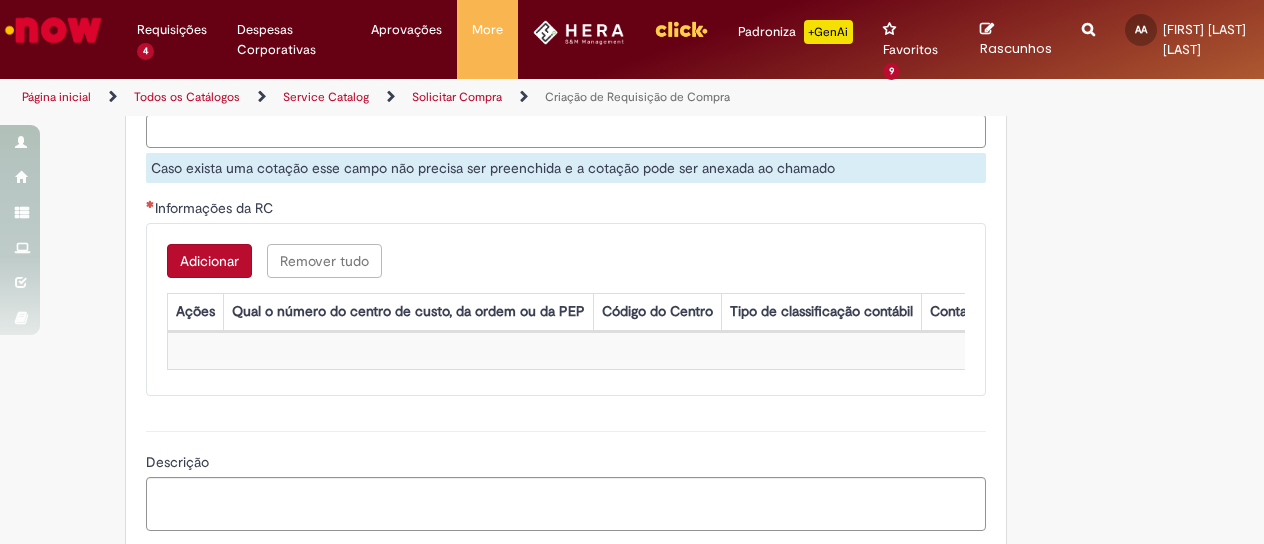 scroll, scrollTop: 1600, scrollLeft: 0, axis: vertical 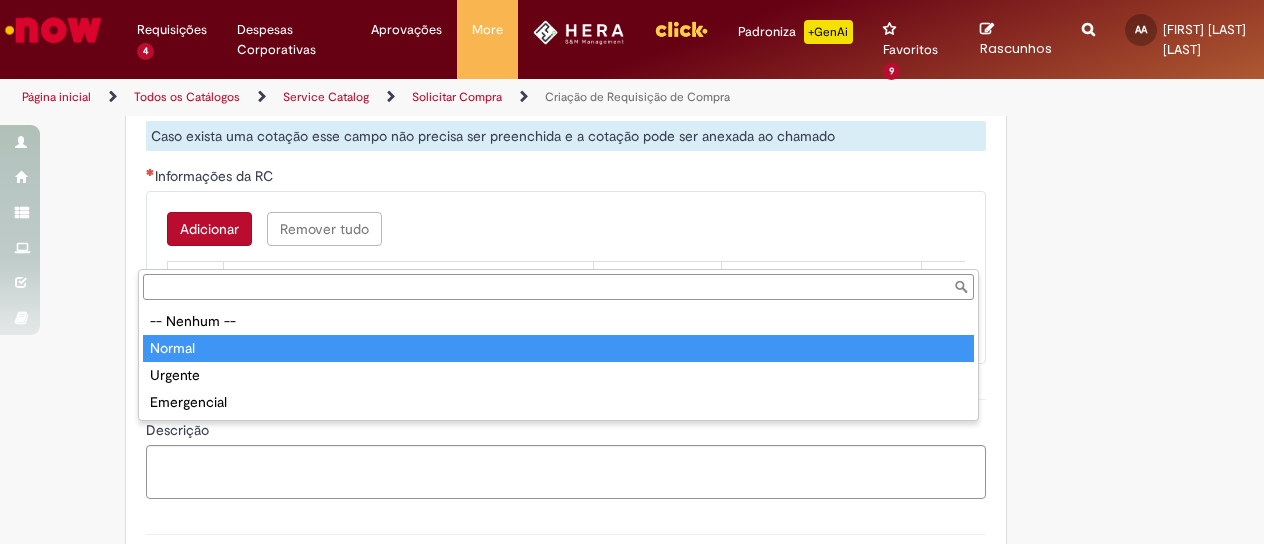 type on "******" 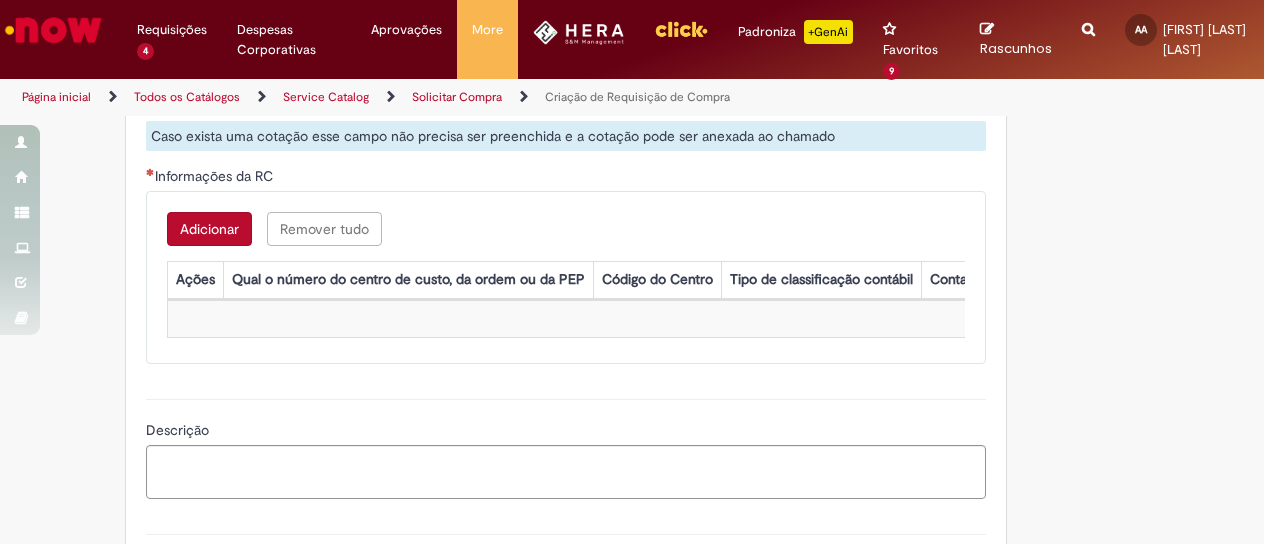 click on "Código do atendimento LUPI" at bounding box center (348, -49) 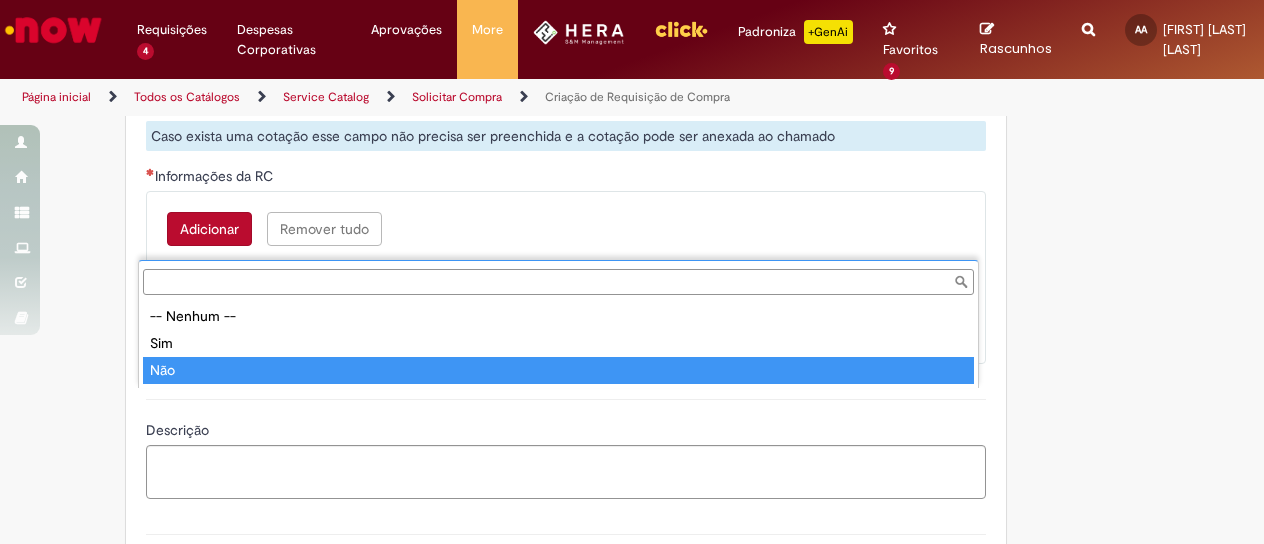 type on "***" 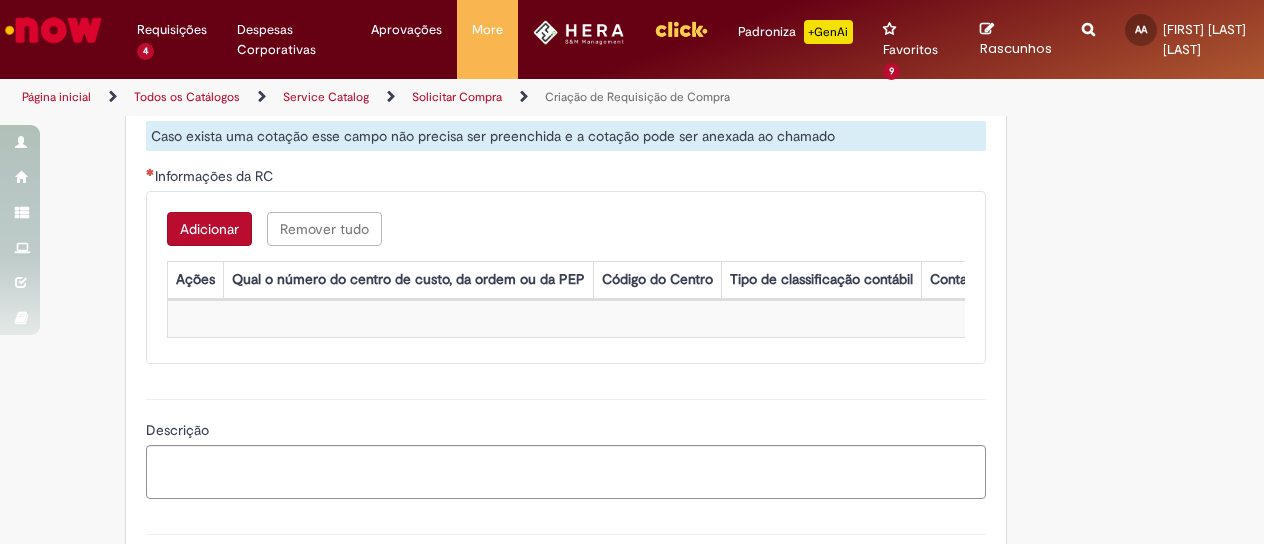 click on "Descrição detalhada do que deseja comprar" at bounding box center (566, 69) 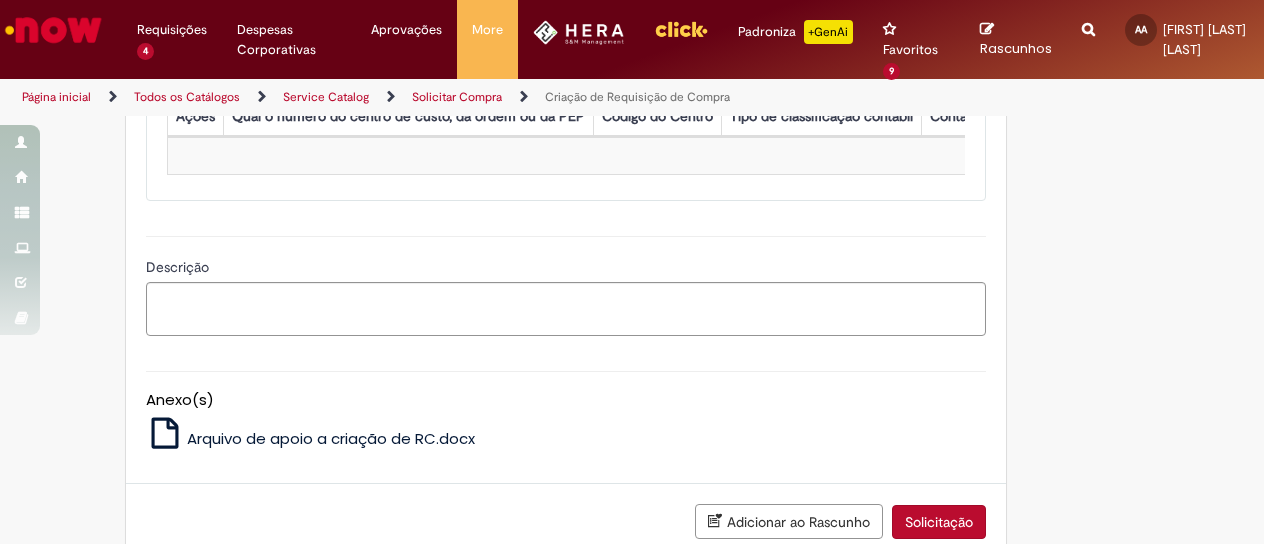 scroll, scrollTop: 1800, scrollLeft: 0, axis: vertical 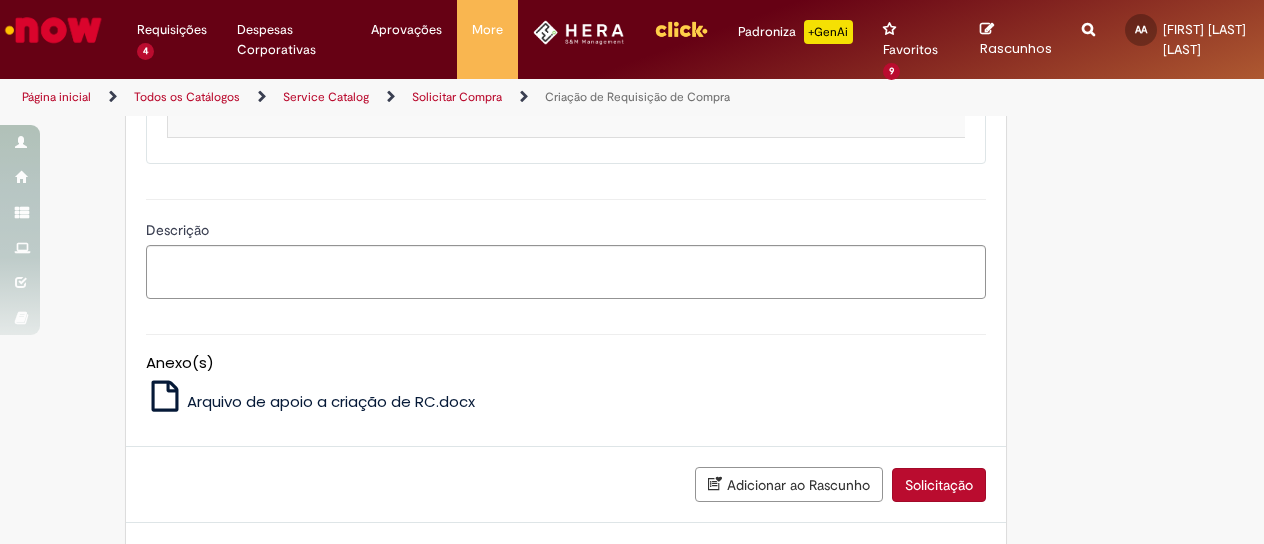 click on "Descrição detalhada do que deseja comprar" at bounding box center [566, -101] 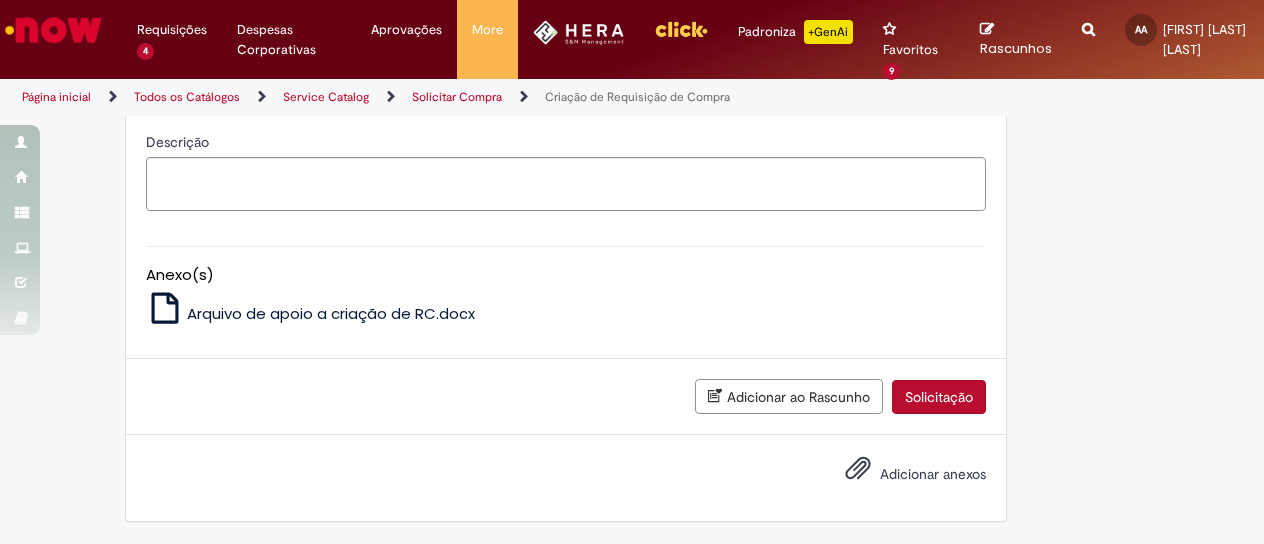 type on "**********" 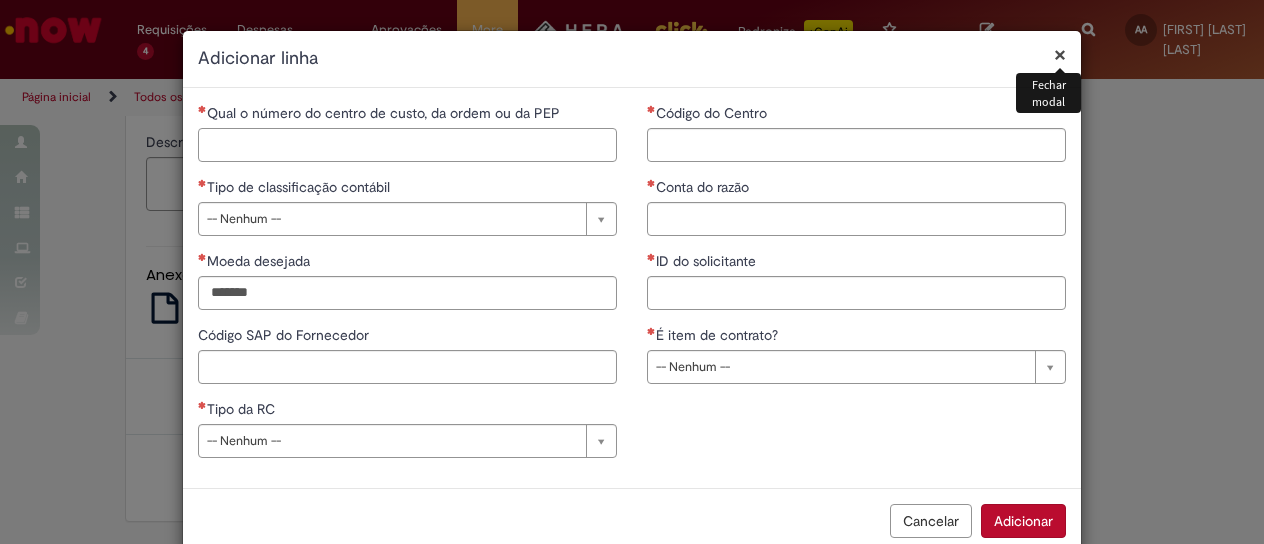 click on "Qual o número do centro de custo, da ordem ou da PEP" at bounding box center [407, 145] 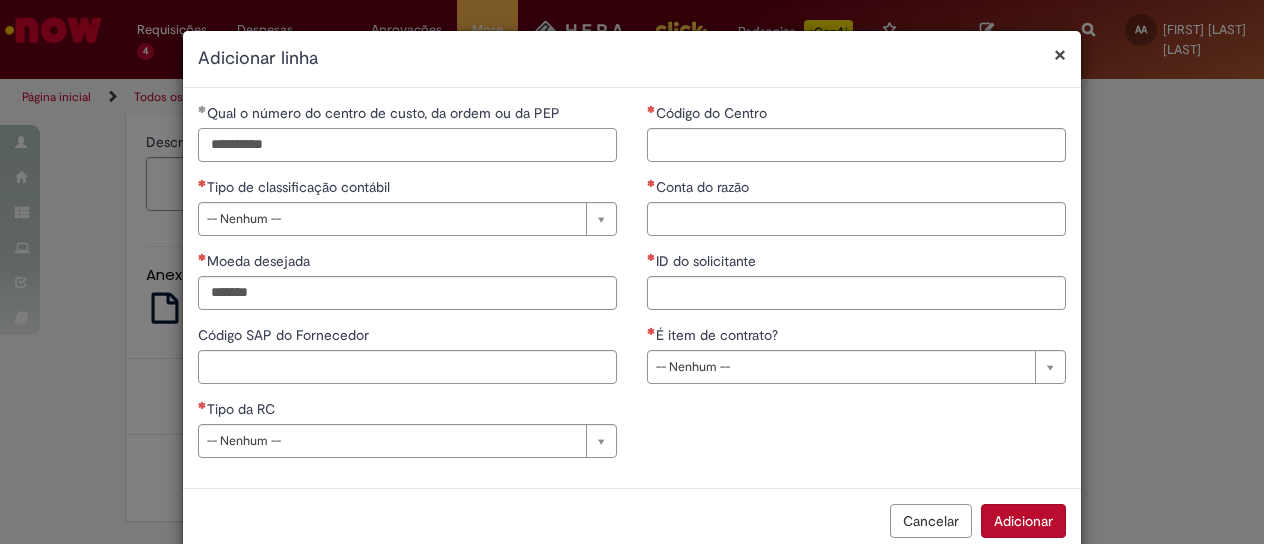 type on "**********" 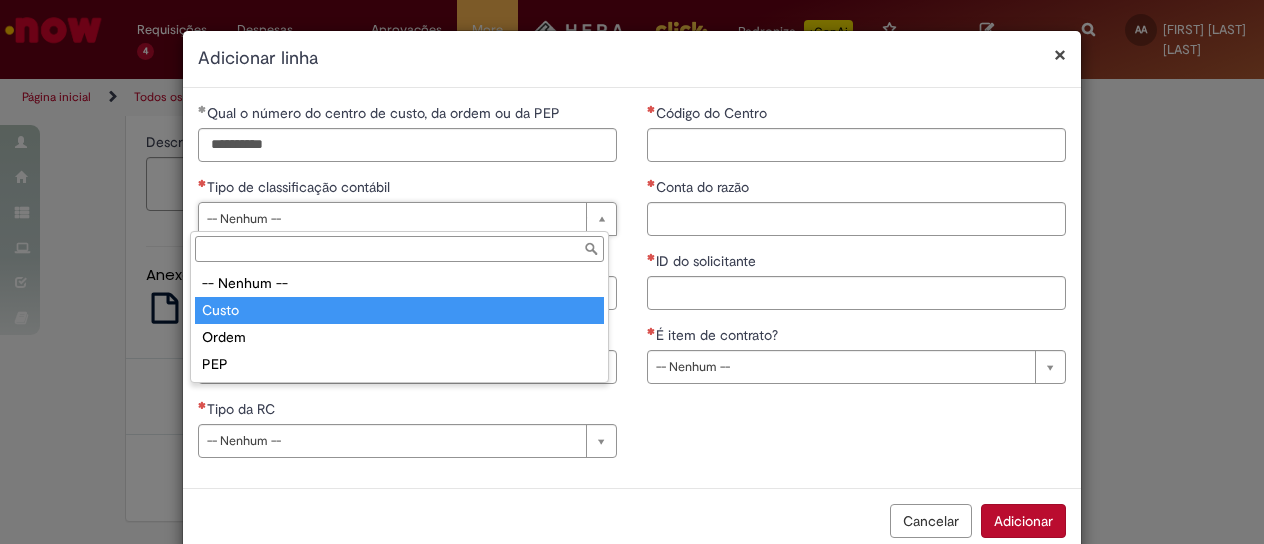type on "*****" 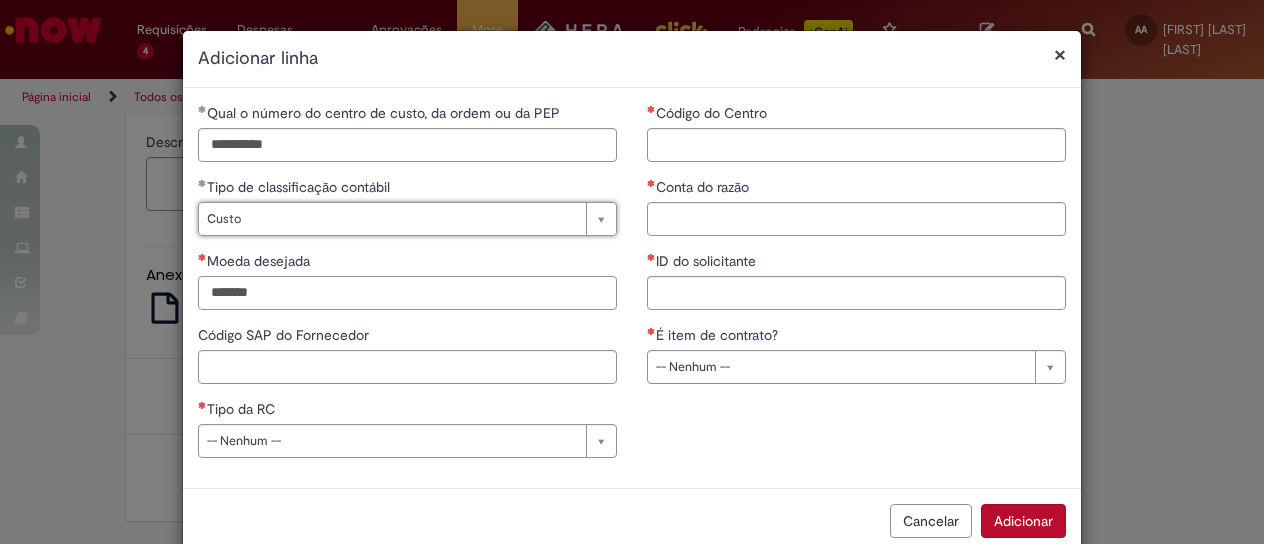 click on "Moeda desejada" at bounding box center (407, 293) 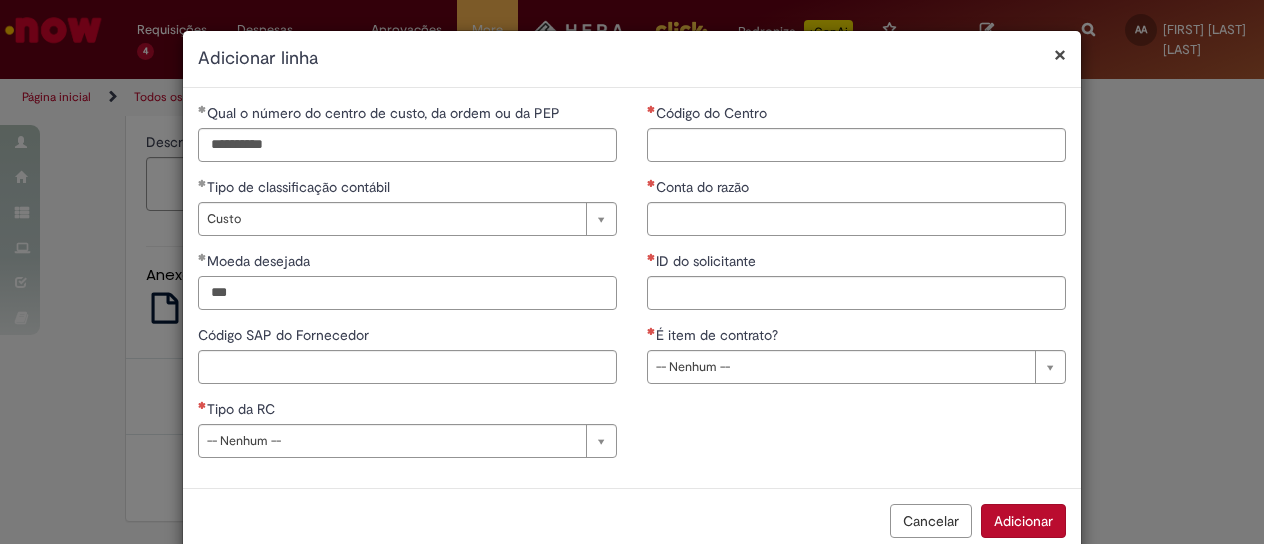 type on "***" 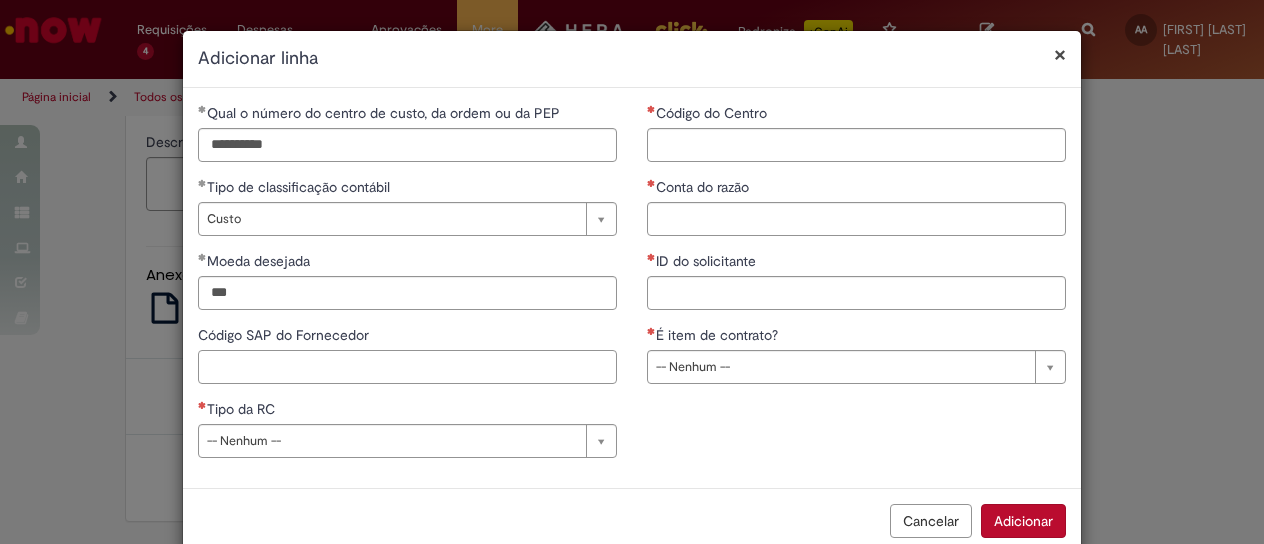 paste on "******" 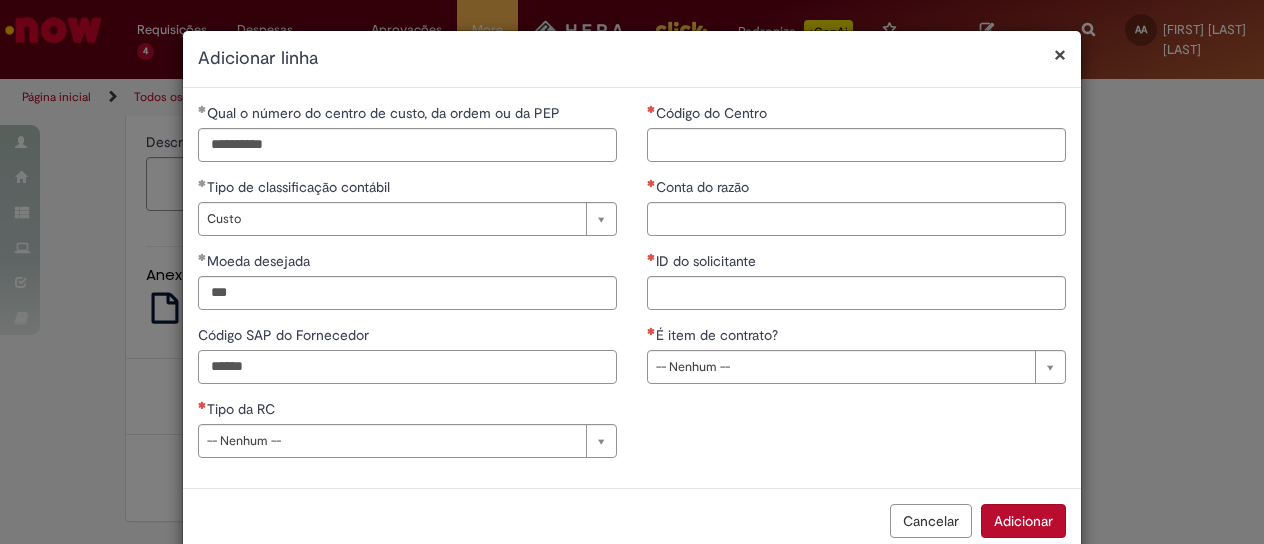 type on "******" 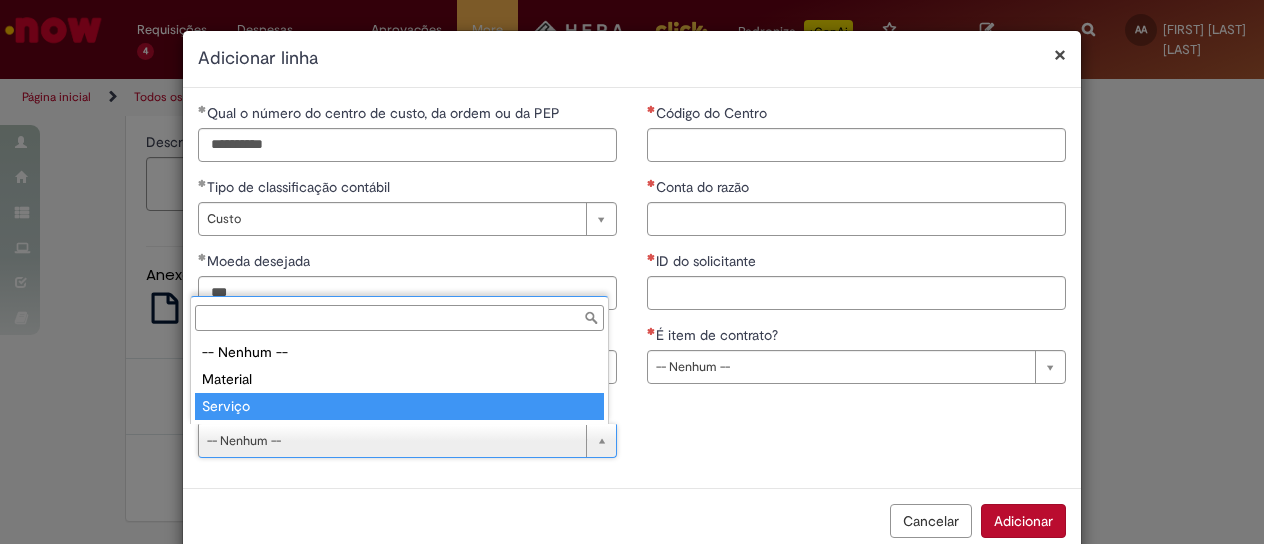 type on "*******" 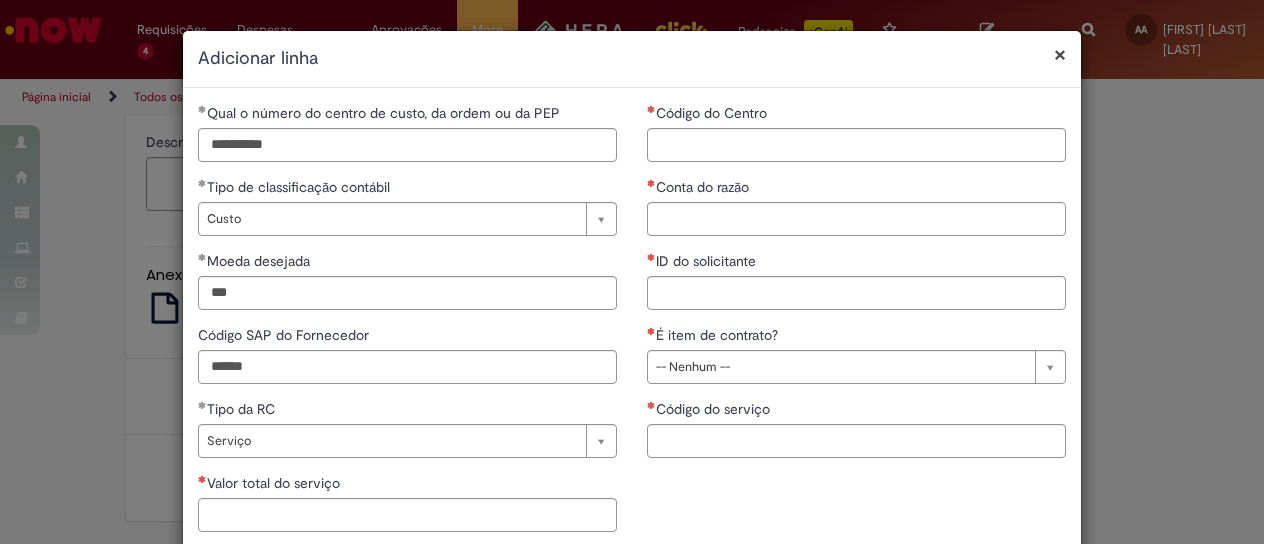 drag, startPoint x: 762, startPoint y: 507, endPoint x: 750, endPoint y: 505, distance: 12.165525 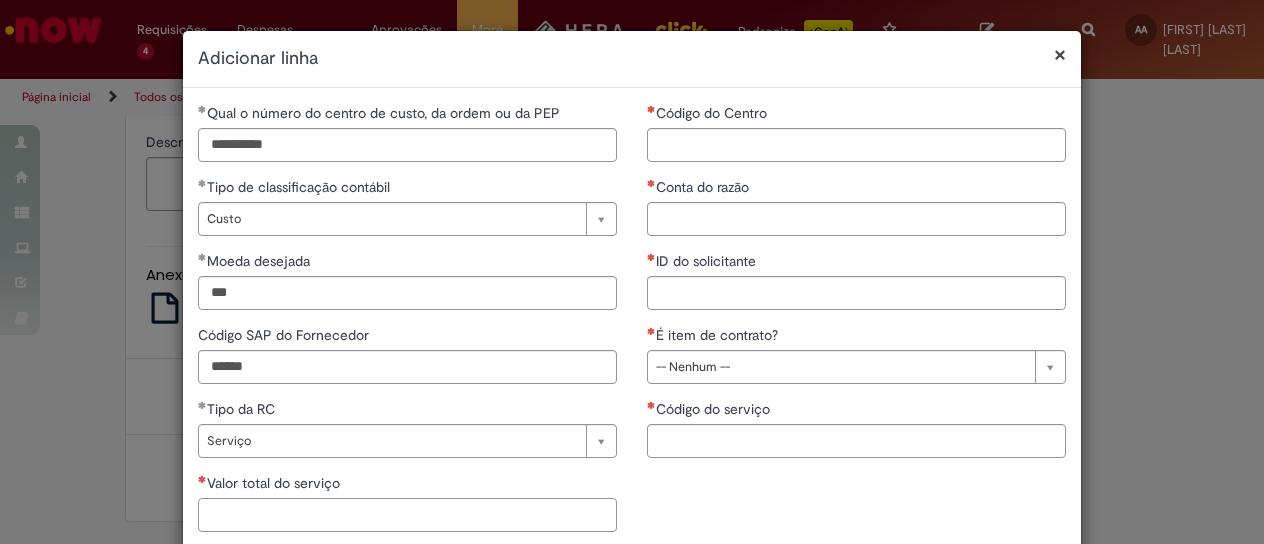 click on "Valor total do serviço" at bounding box center (407, 515) 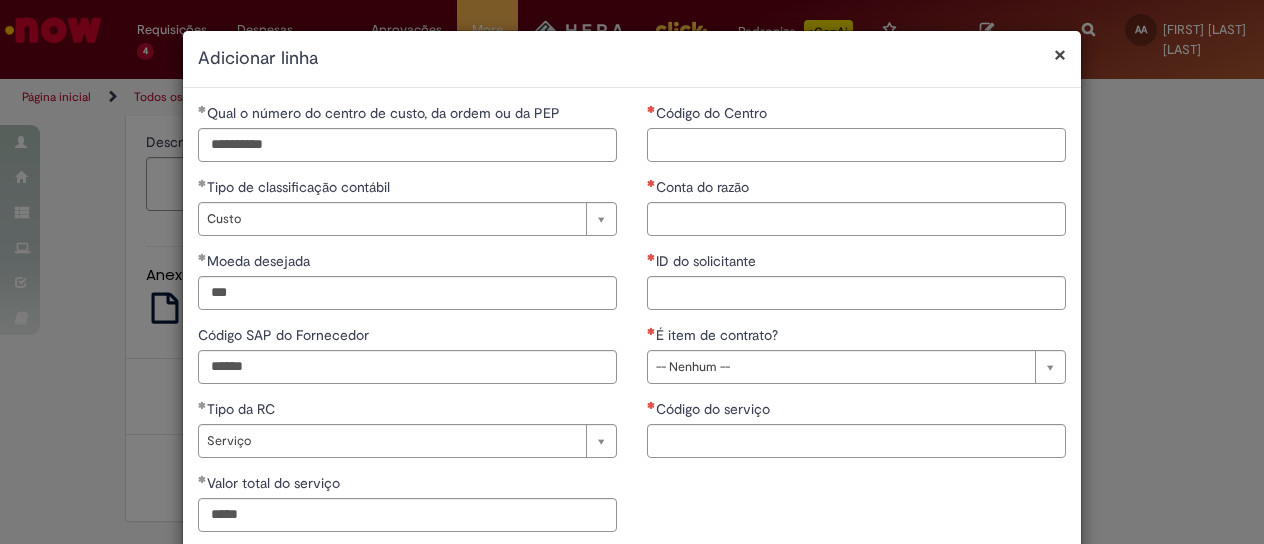 type on "**********" 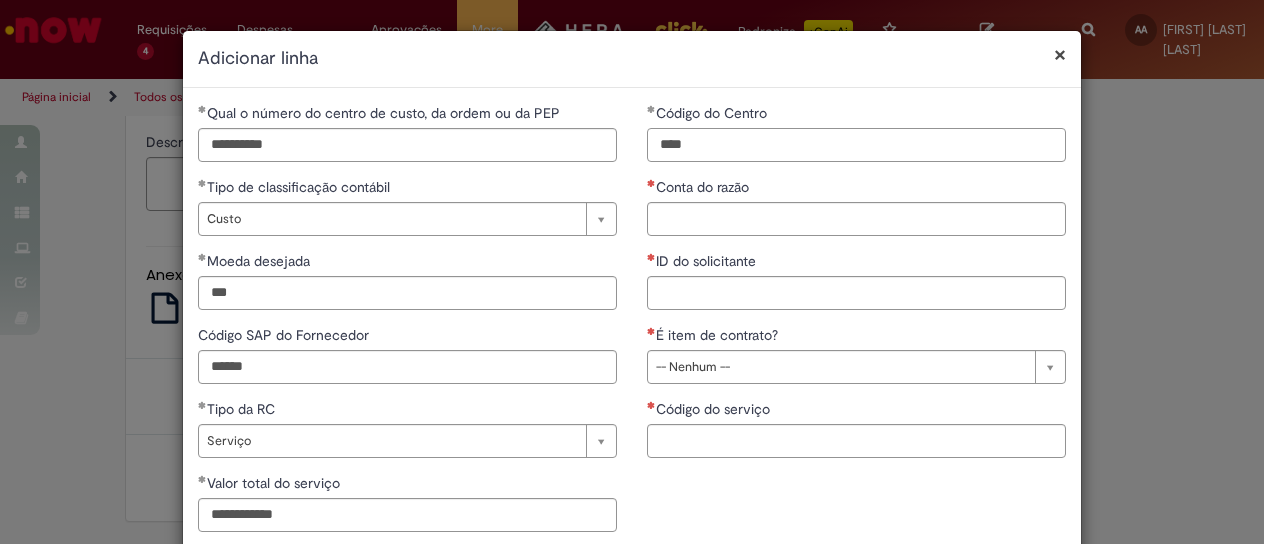 type on "****" 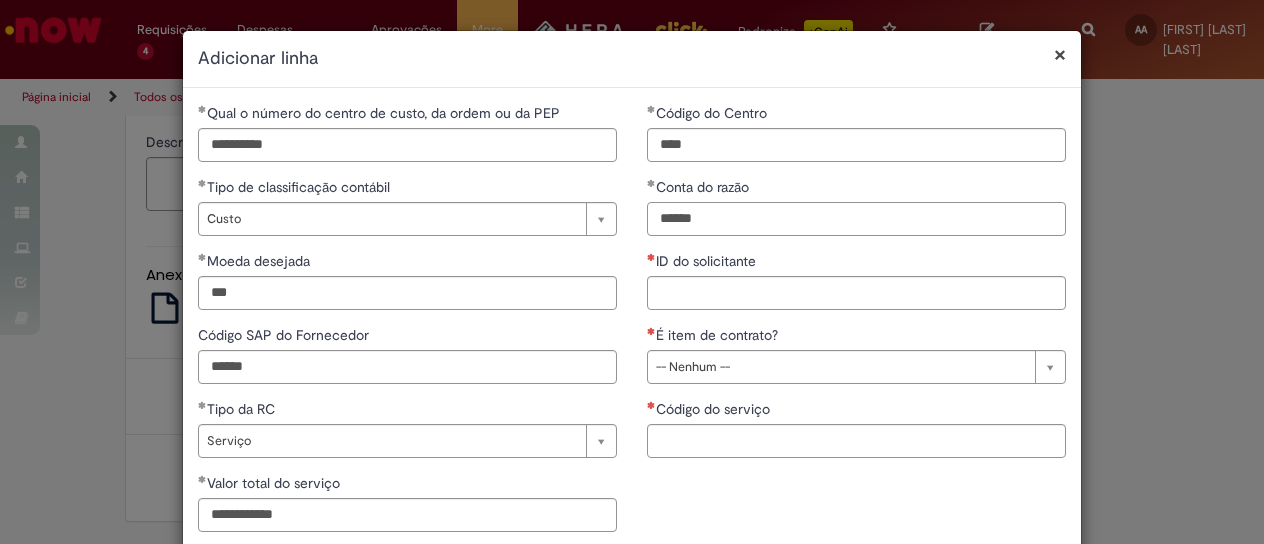 type on "******" 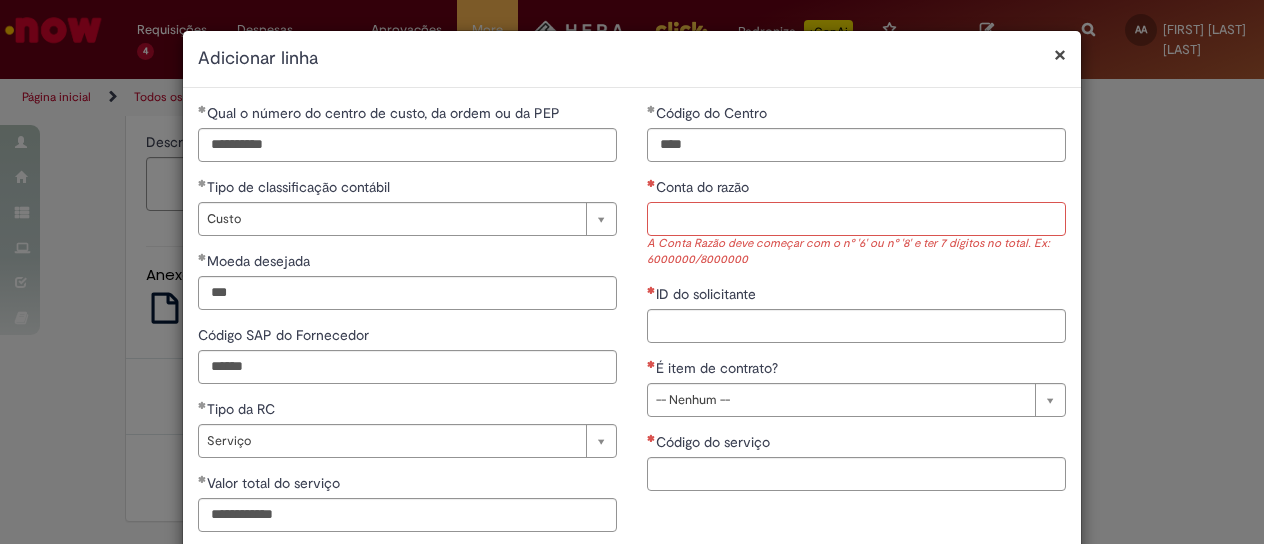 click on "Conta do razão" at bounding box center (856, 219) 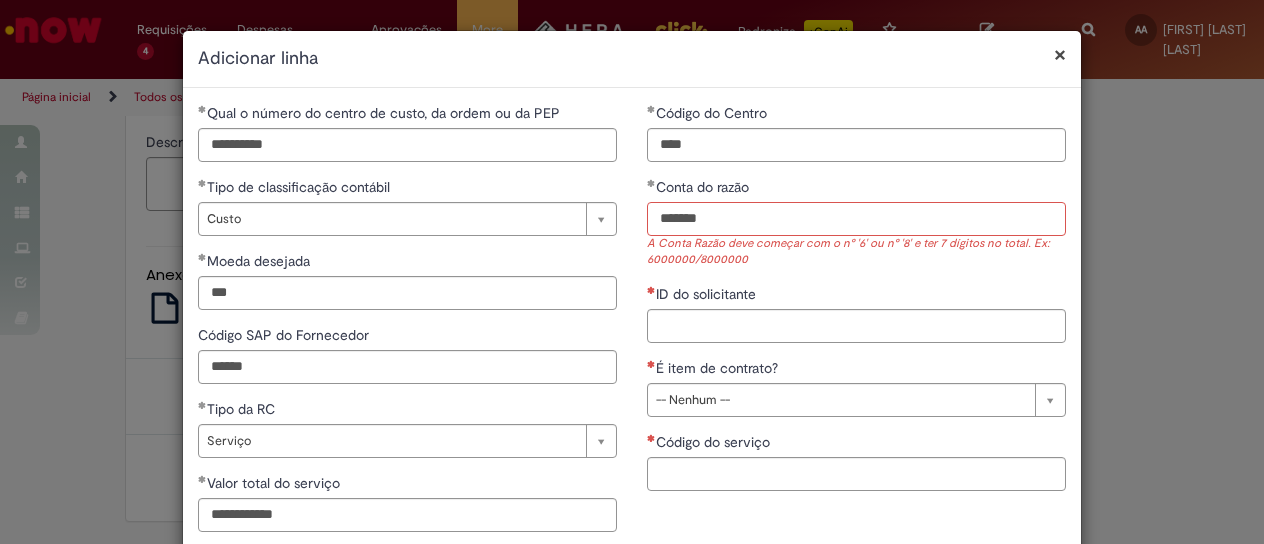 type on "*******" 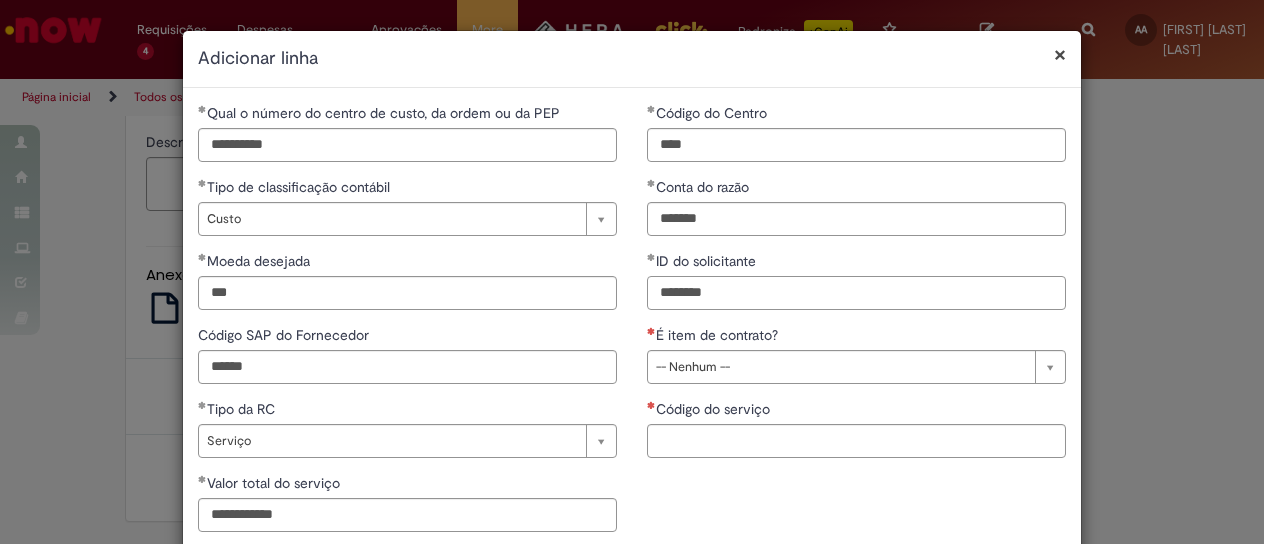type on "********" 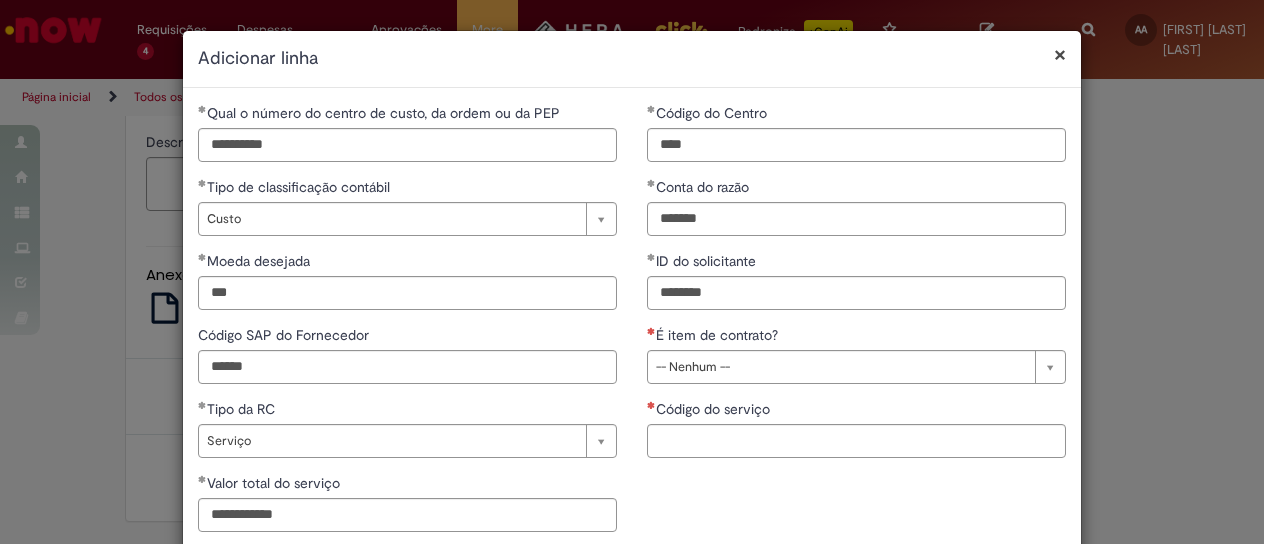 click on "É item de contrato?" at bounding box center (856, 337) 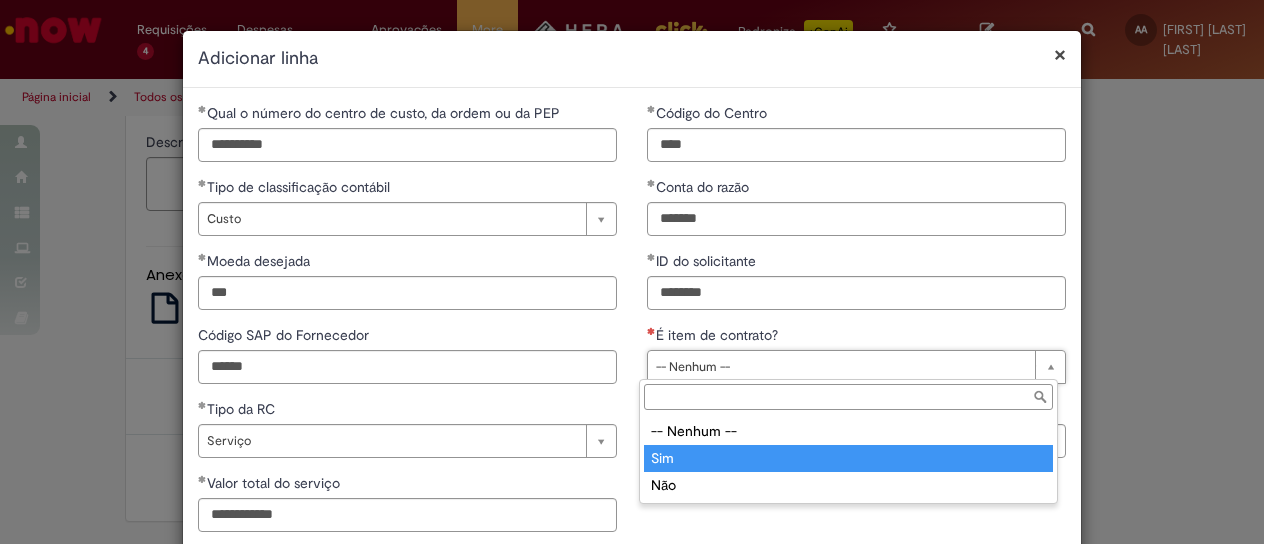 type on "***" 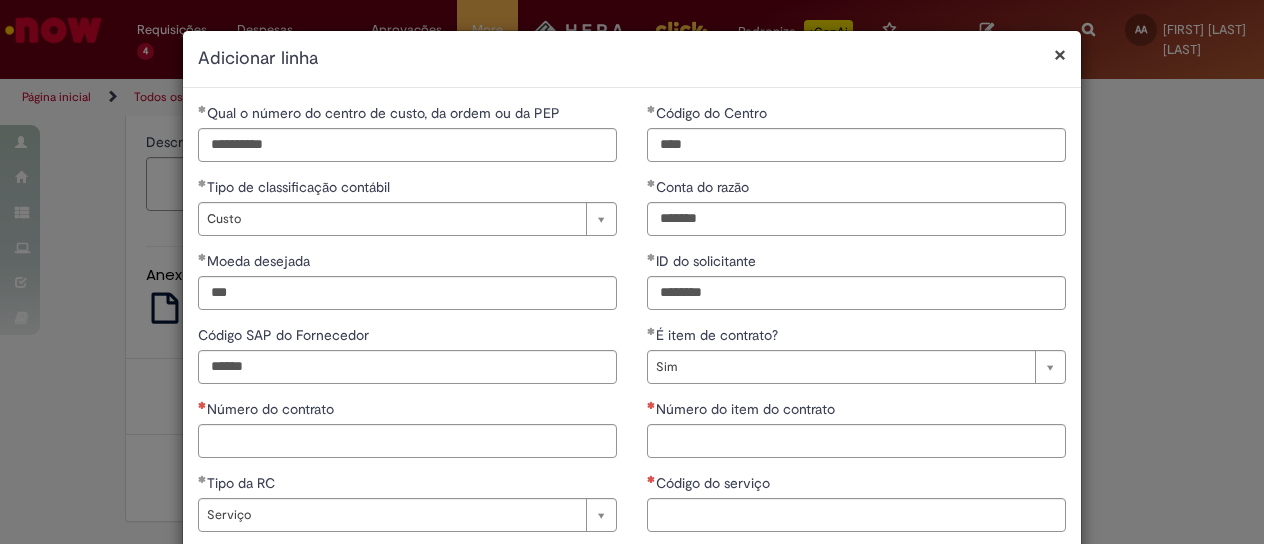 click on "**********" at bounding box center (856, 325) 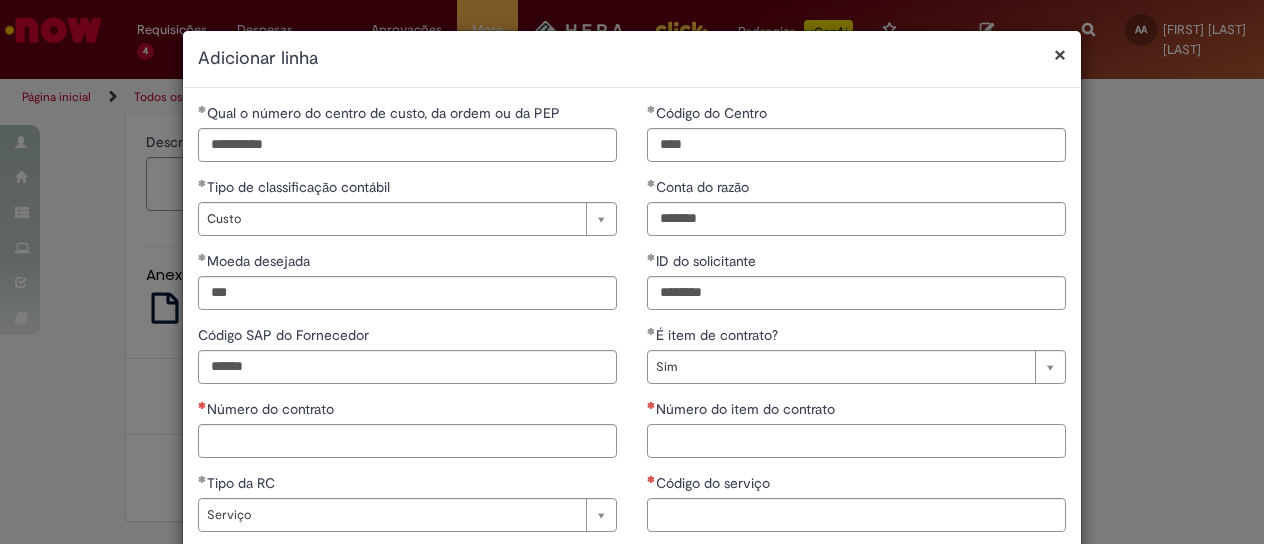 click on "Número do item do contrato" at bounding box center (856, 441) 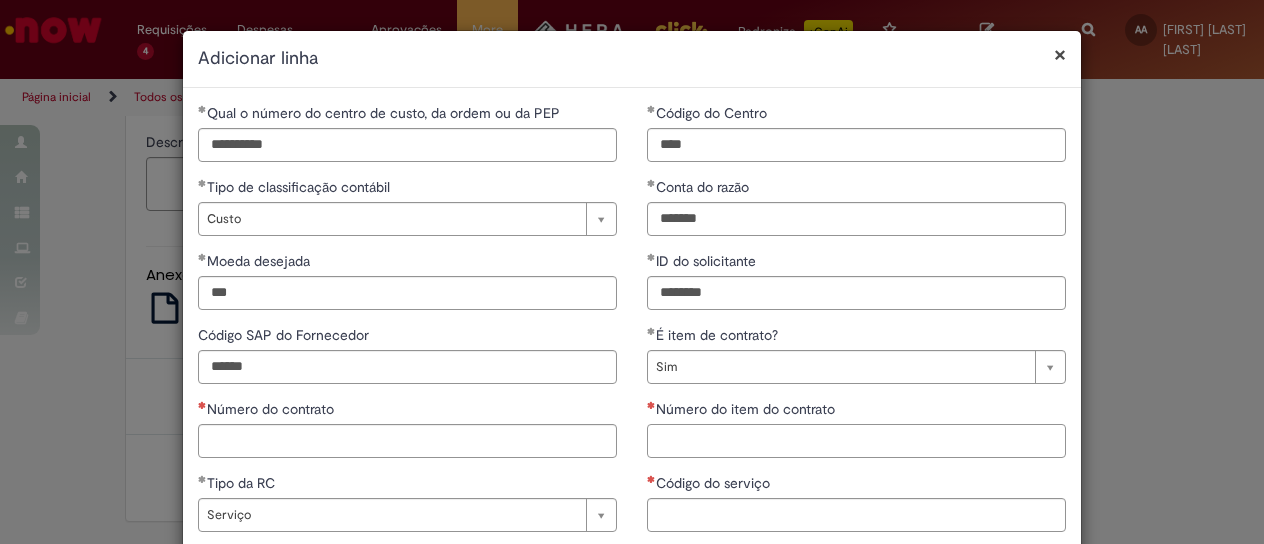 click on "Número do item do contrato" at bounding box center [856, 441] 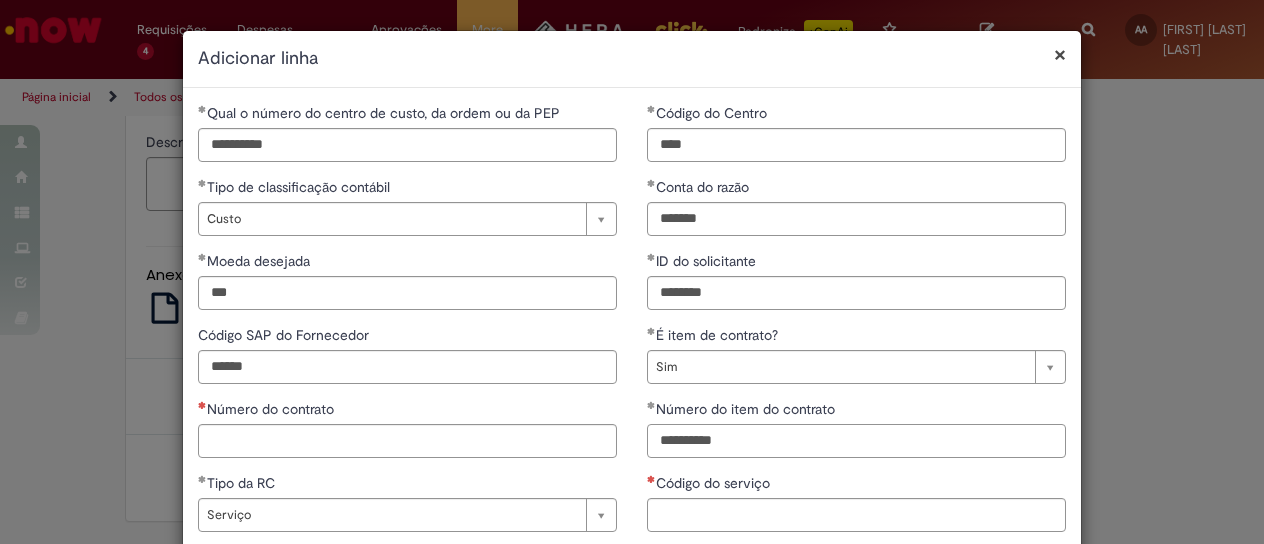 type on "**********" 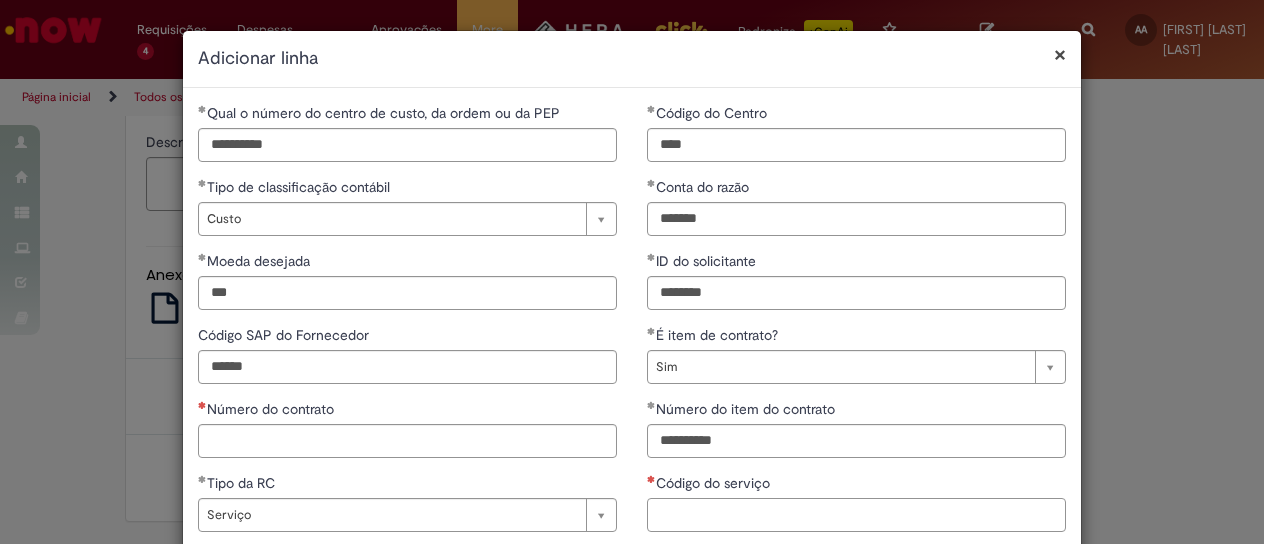 click on "Código do serviço" at bounding box center [856, 515] 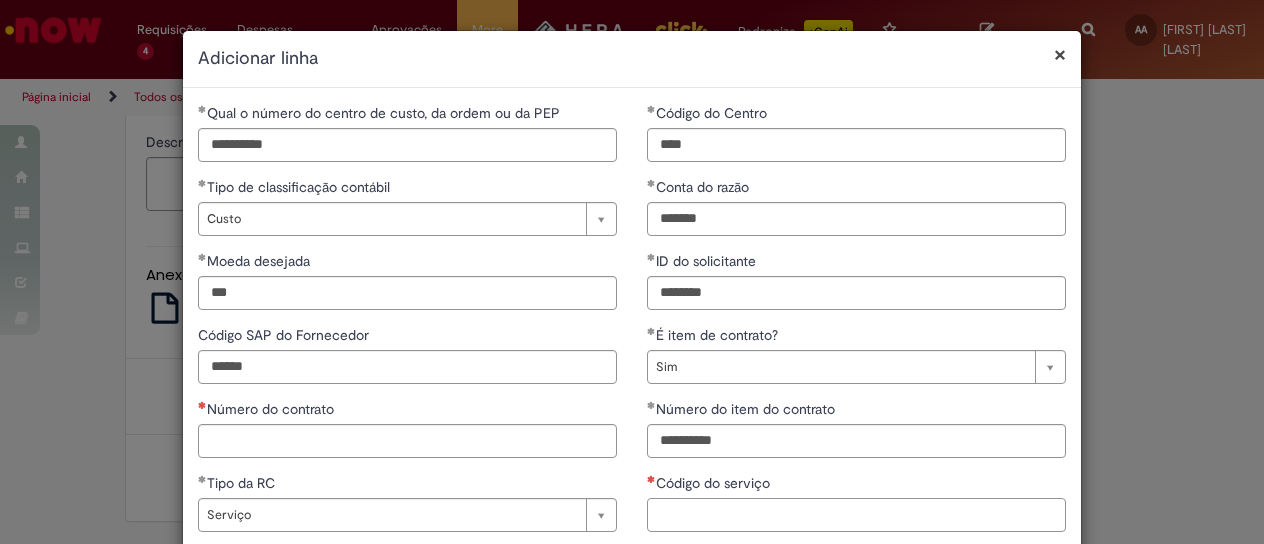 click on "Código do serviço" at bounding box center (856, 515) 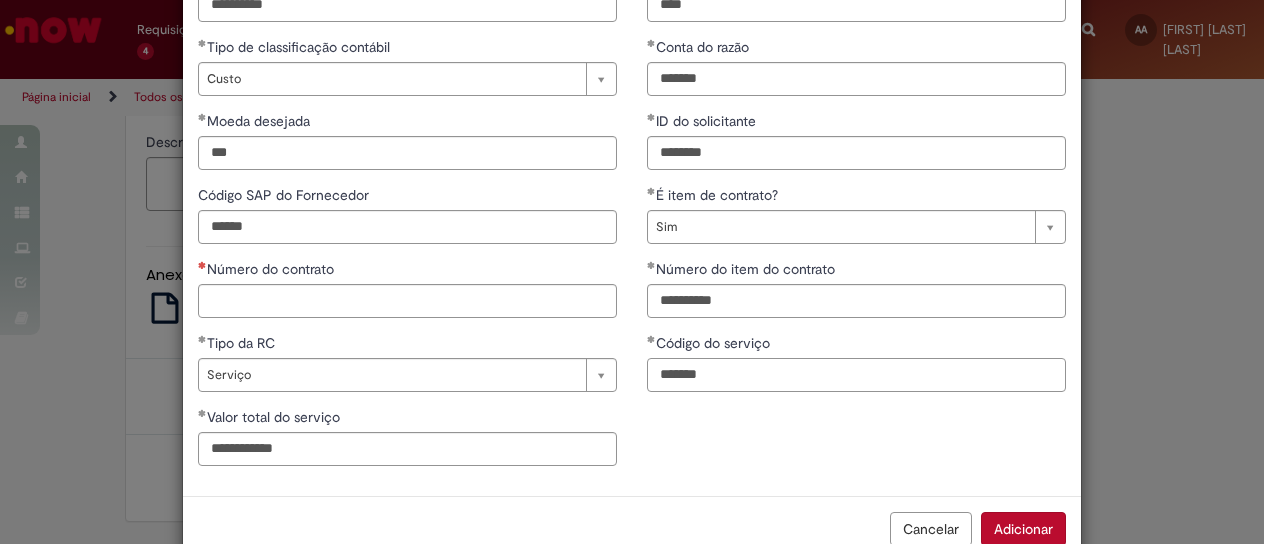scroll, scrollTop: 186, scrollLeft: 0, axis: vertical 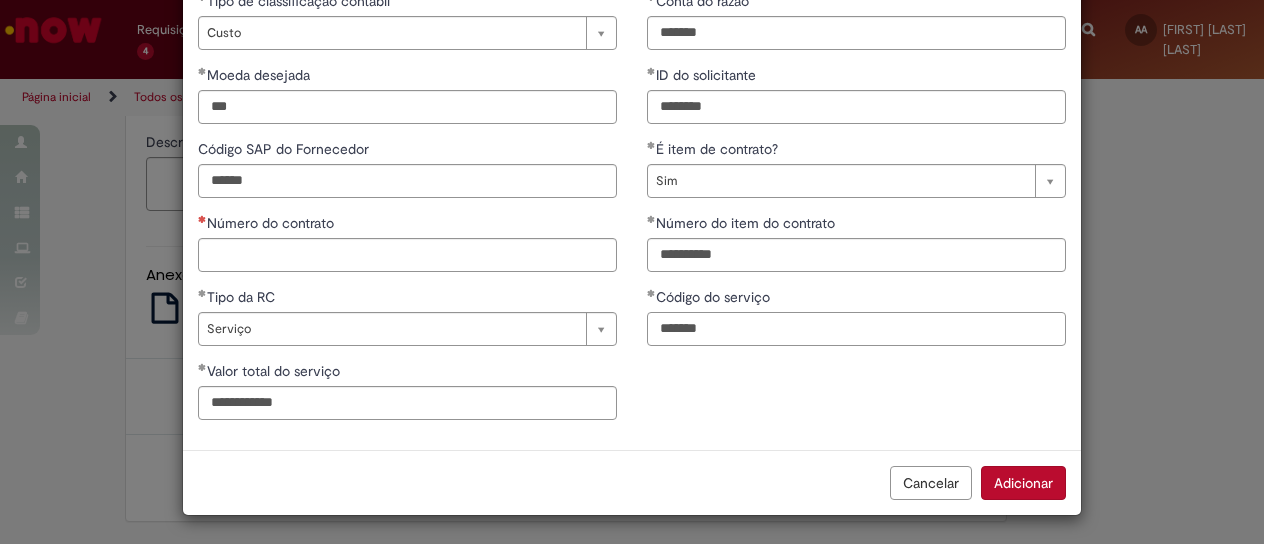 type on "*******" 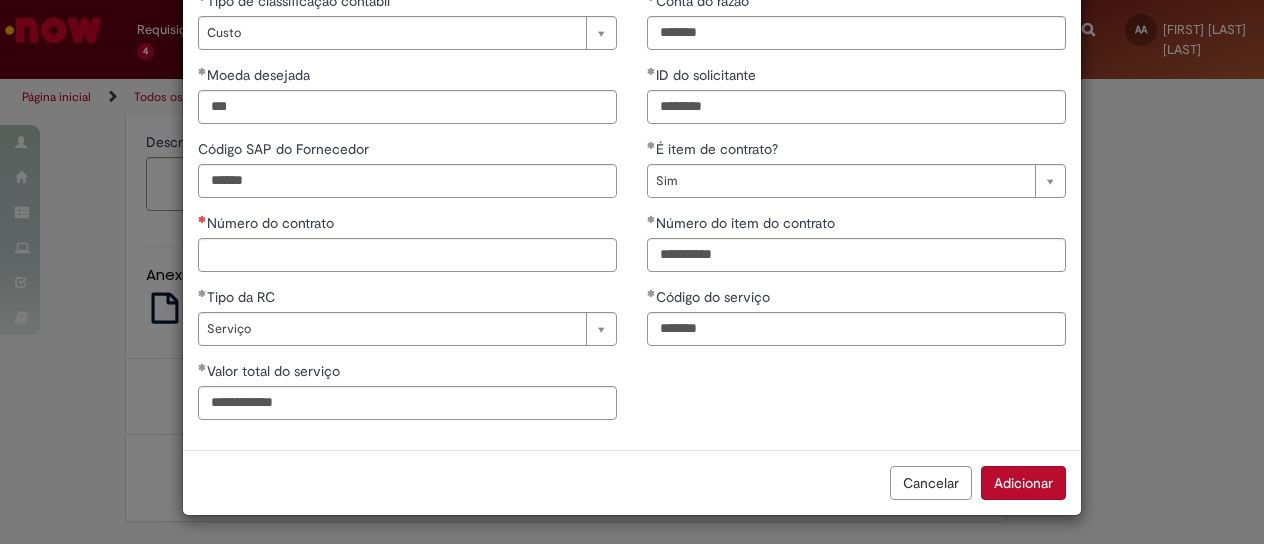 scroll, scrollTop: 186, scrollLeft: 0, axis: vertical 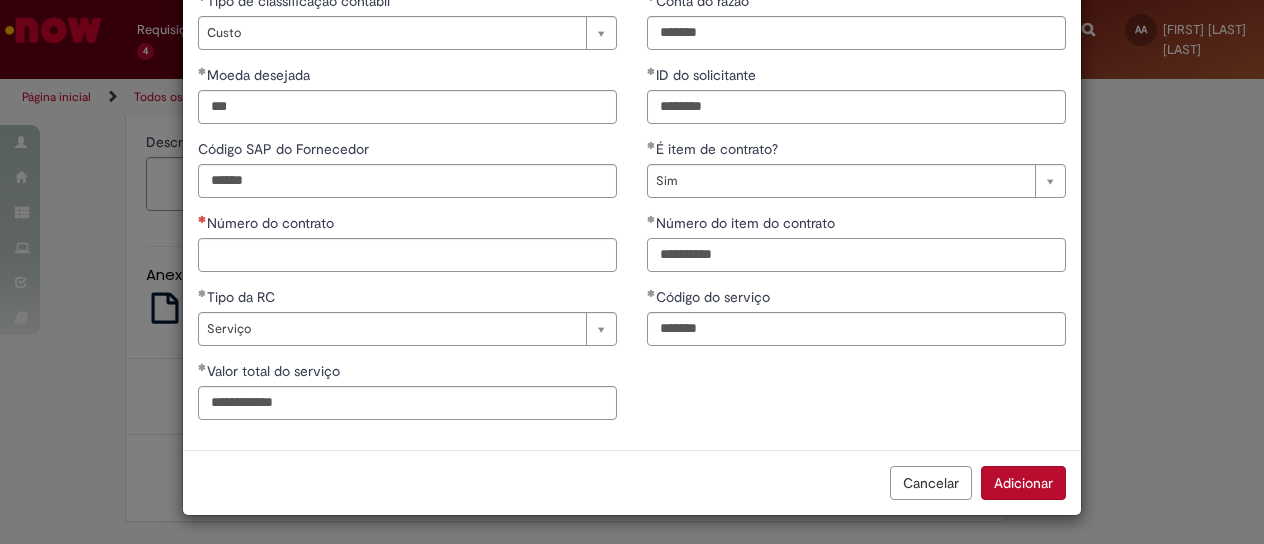 drag, startPoint x: 768, startPoint y: 262, endPoint x: 649, endPoint y: 266, distance: 119.06721 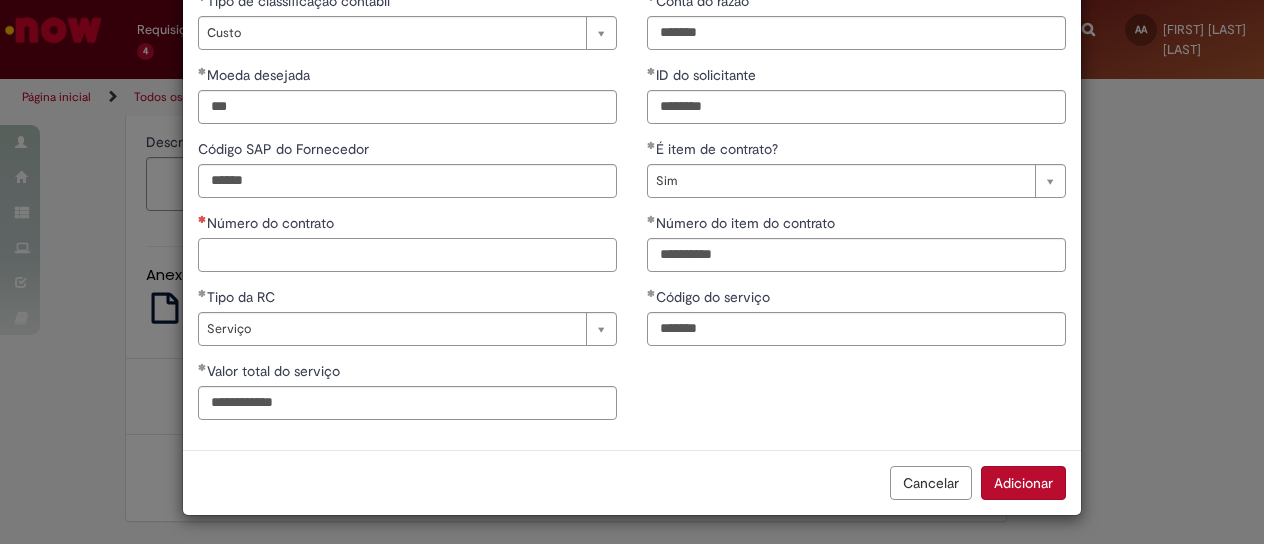 click on "Número do contrato" at bounding box center (407, 255) 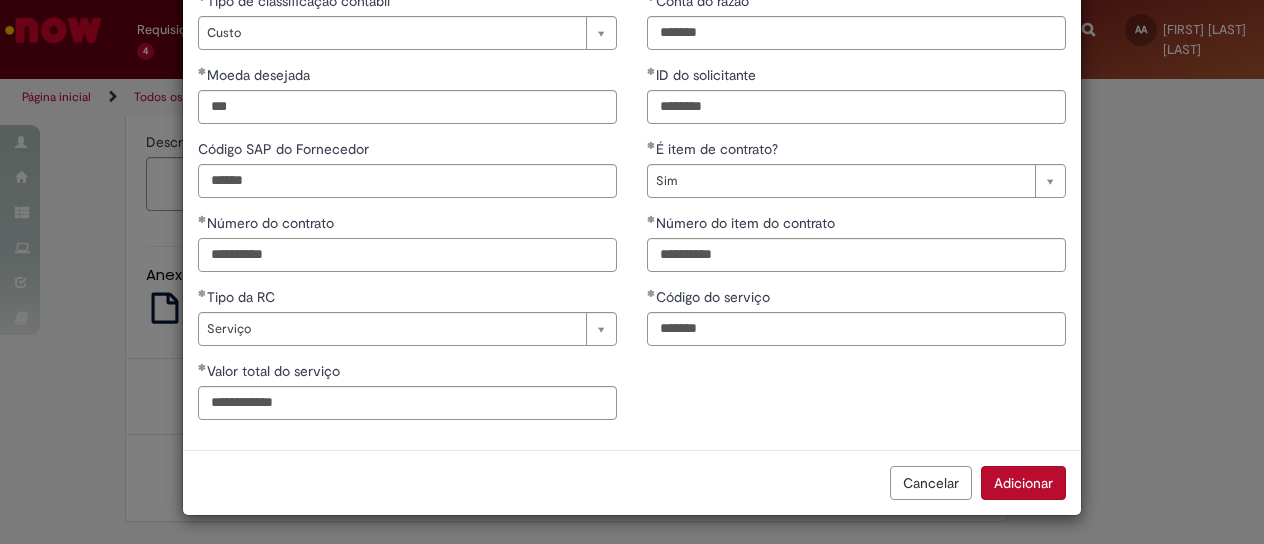 type on "**********" 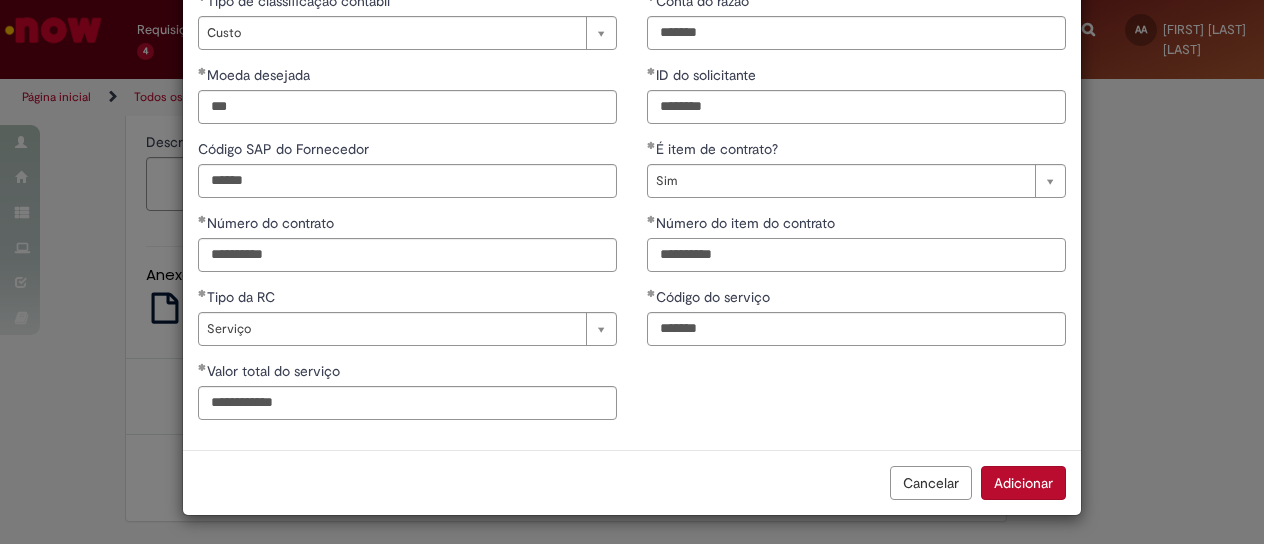 drag, startPoint x: 744, startPoint y: 255, endPoint x: 620, endPoint y: 267, distance: 124.57929 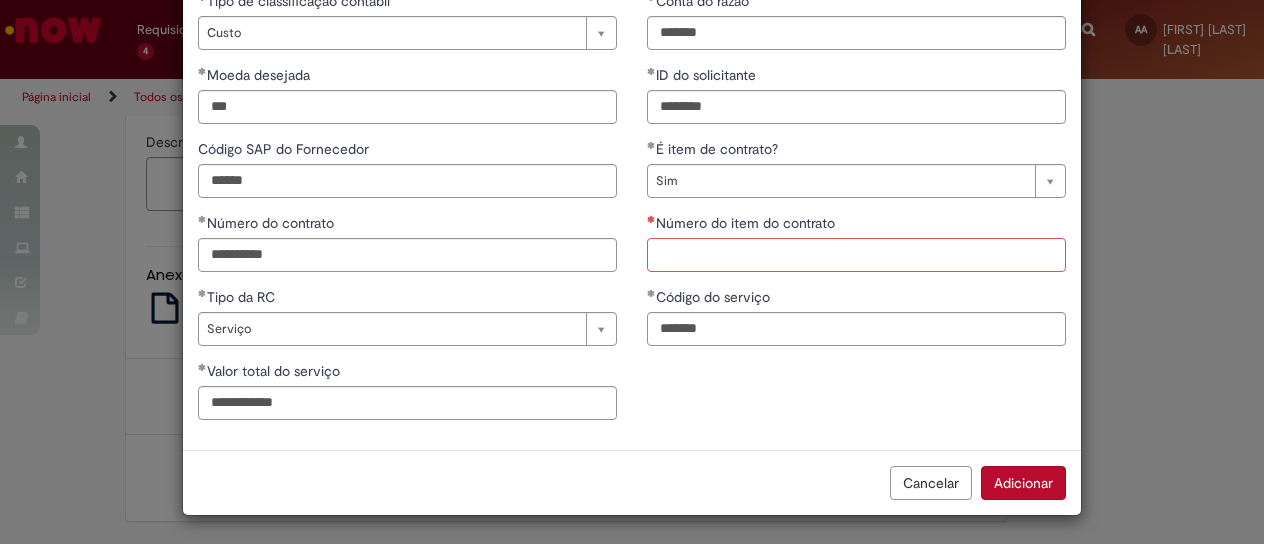 click on "Número do item do contrato" at bounding box center [856, 255] 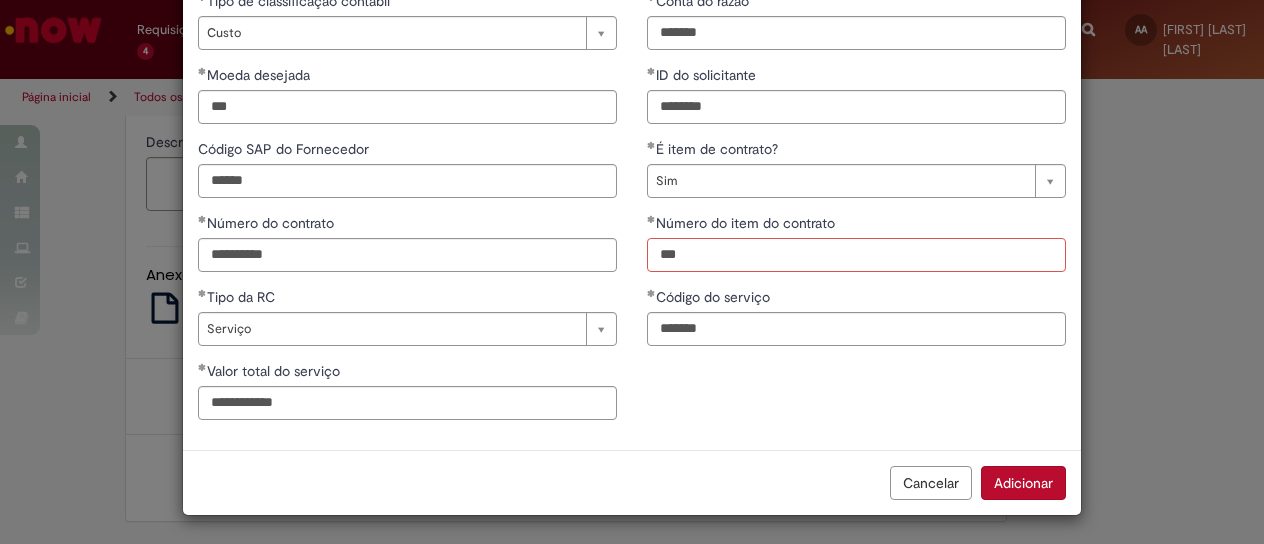 type on "***" 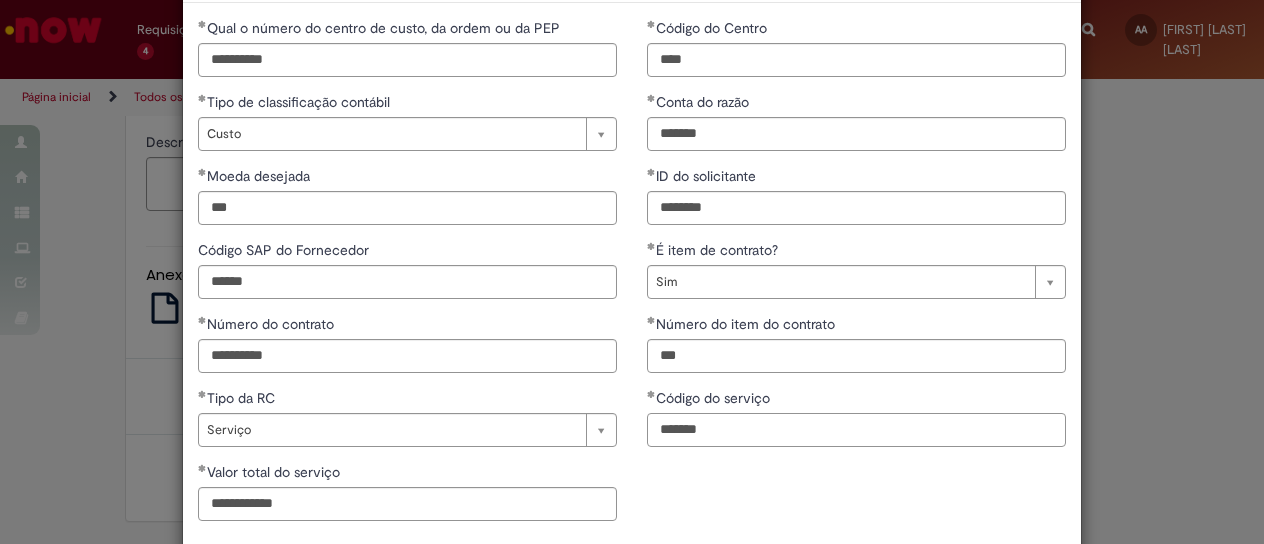 scroll, scrollTop: 186, scrollLeft: 0, axis: vertical 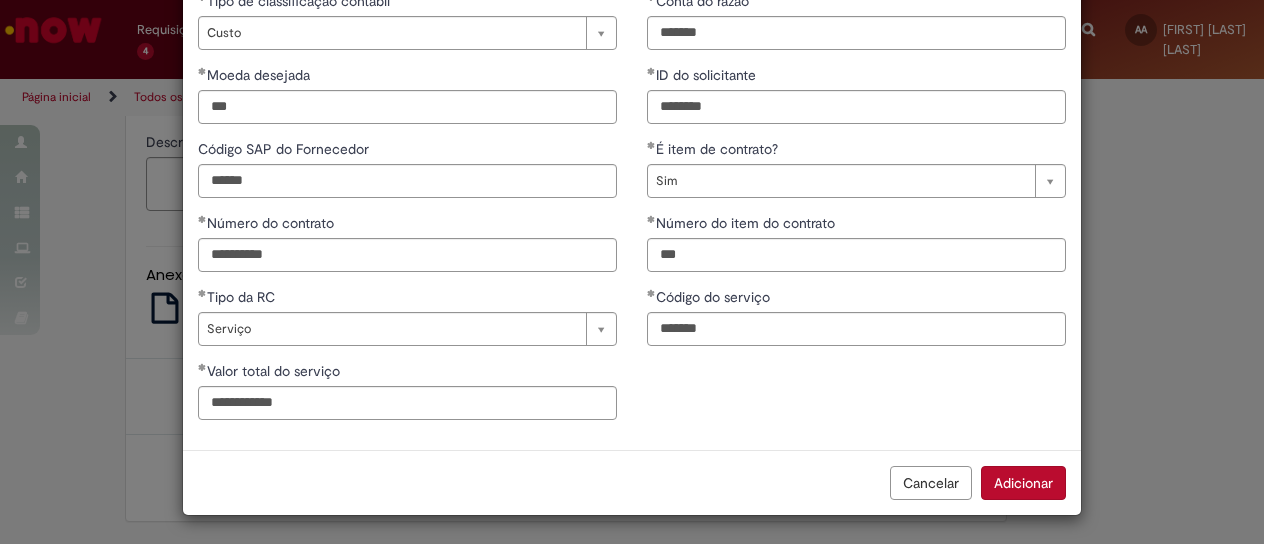 click on "Adicionar" at bounding box center [1023, 483] 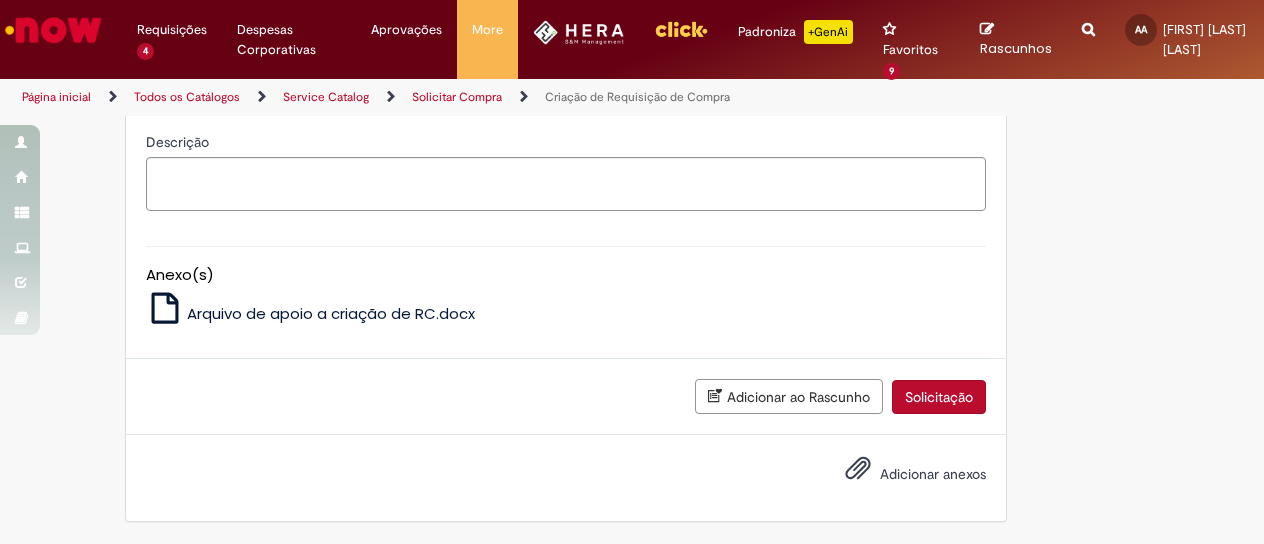 scroll, scrollTop: 2195, scrollLeft: 0, axis: vertical 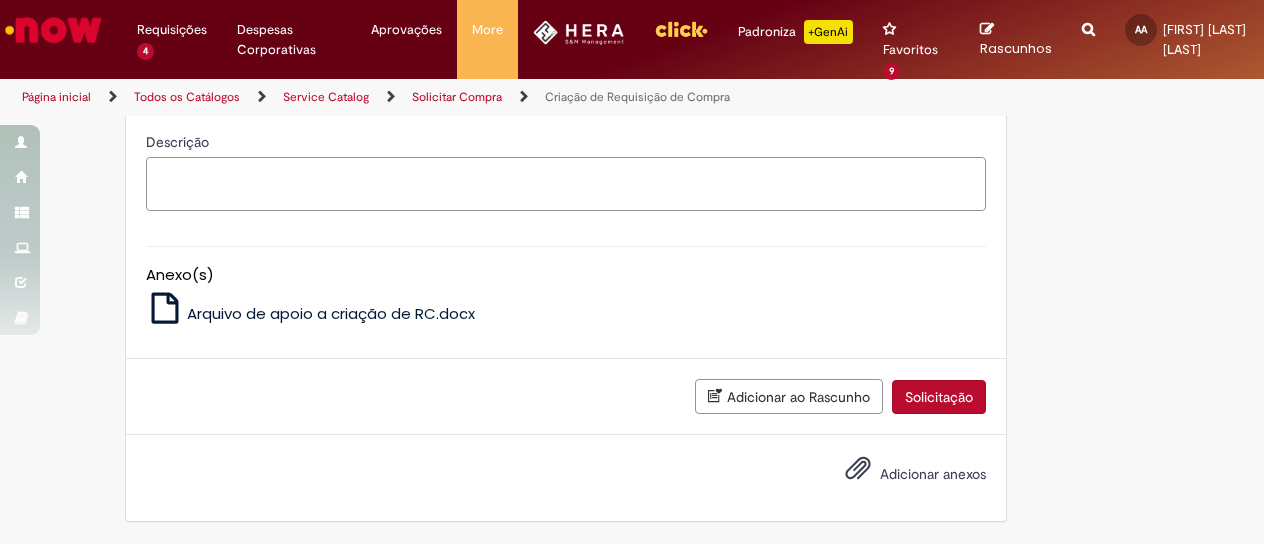 click on "Descrição" at bounding box center [566, 183] 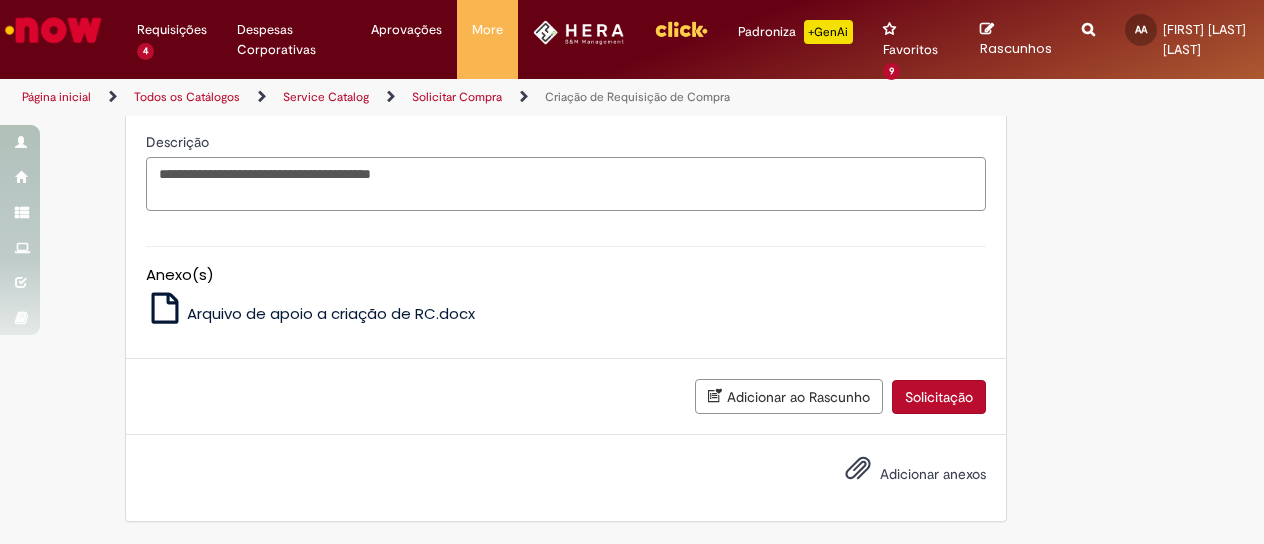 scroll, scrollTop: 2246, scrollLeft: 0, axis: vertical 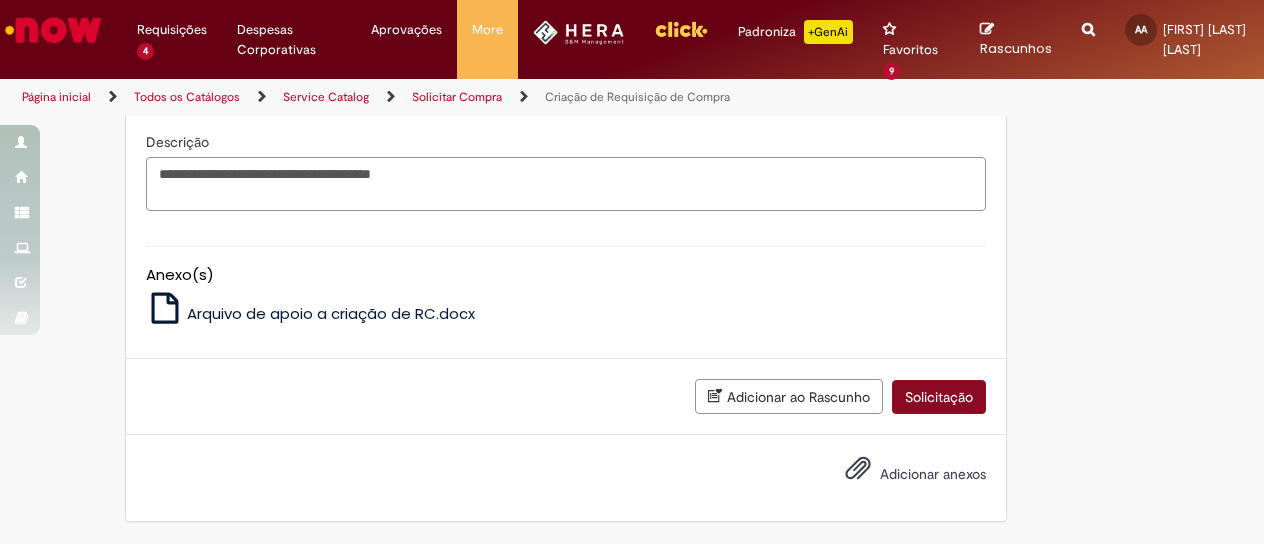 type on "**********" 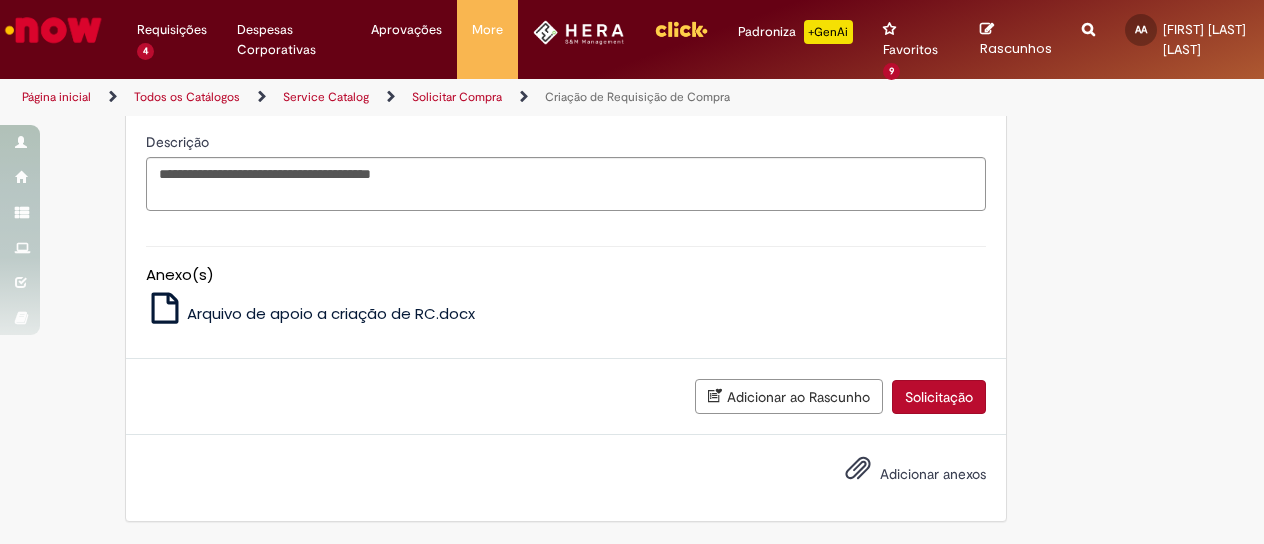 click on "Solicitação" at bounding box center [939, 397] 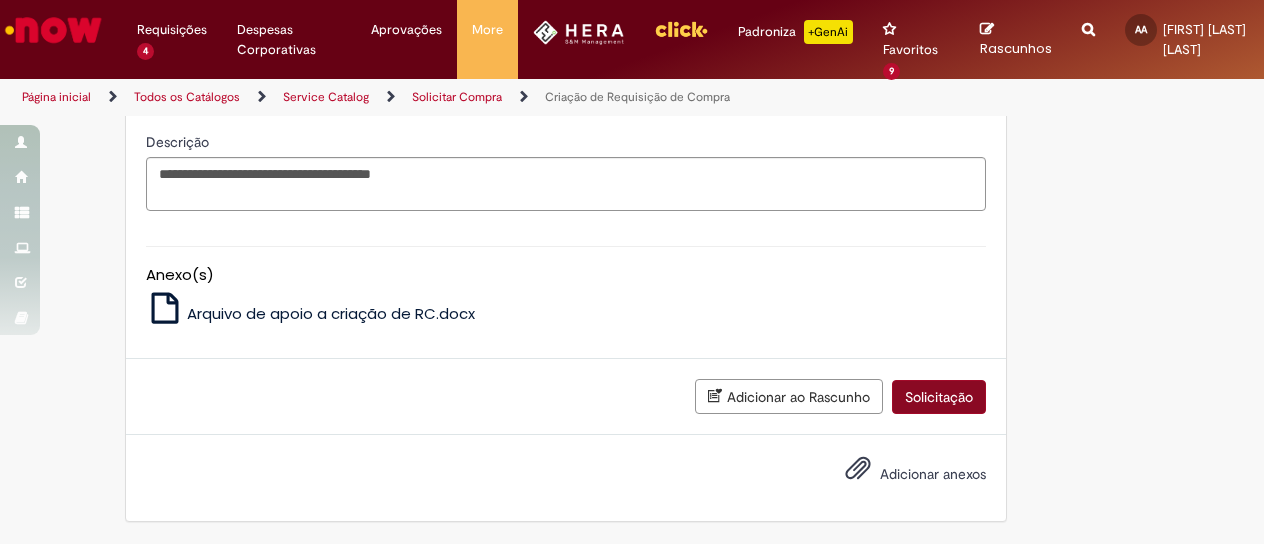 scroll, scrollTop: 2200, scrollLeft: 0, axis: vertical 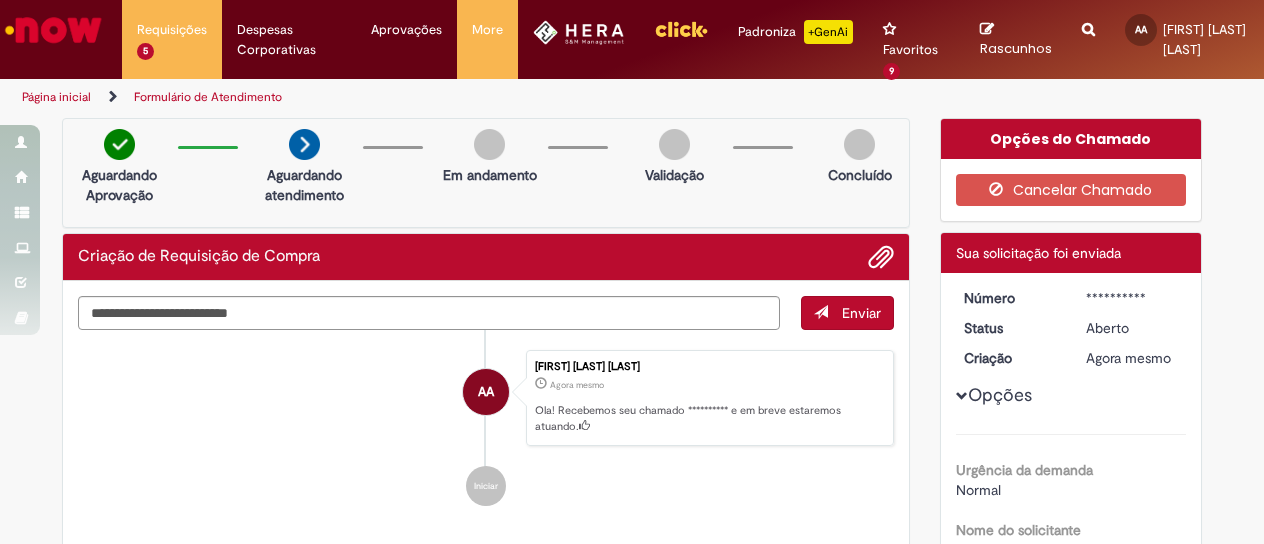 drag, startPoint x: 1149, startPoint y: 302, endPoint x: 1068, endPoint y: 307, distance: 81.154175 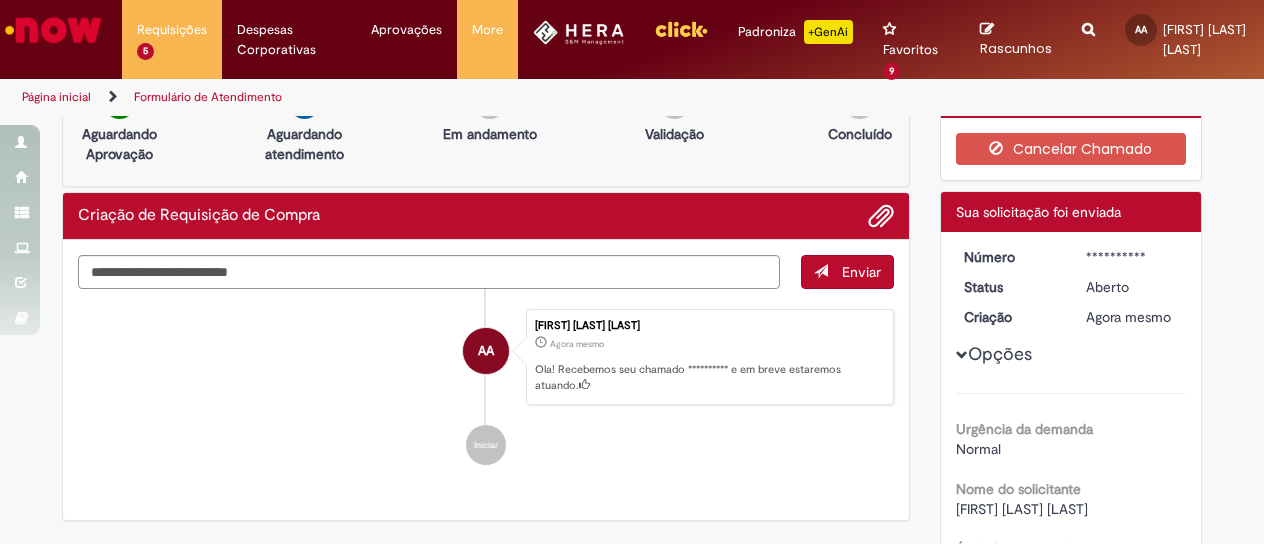 scroll, scrollTop: 0, scrollLeft: 0, axis: both 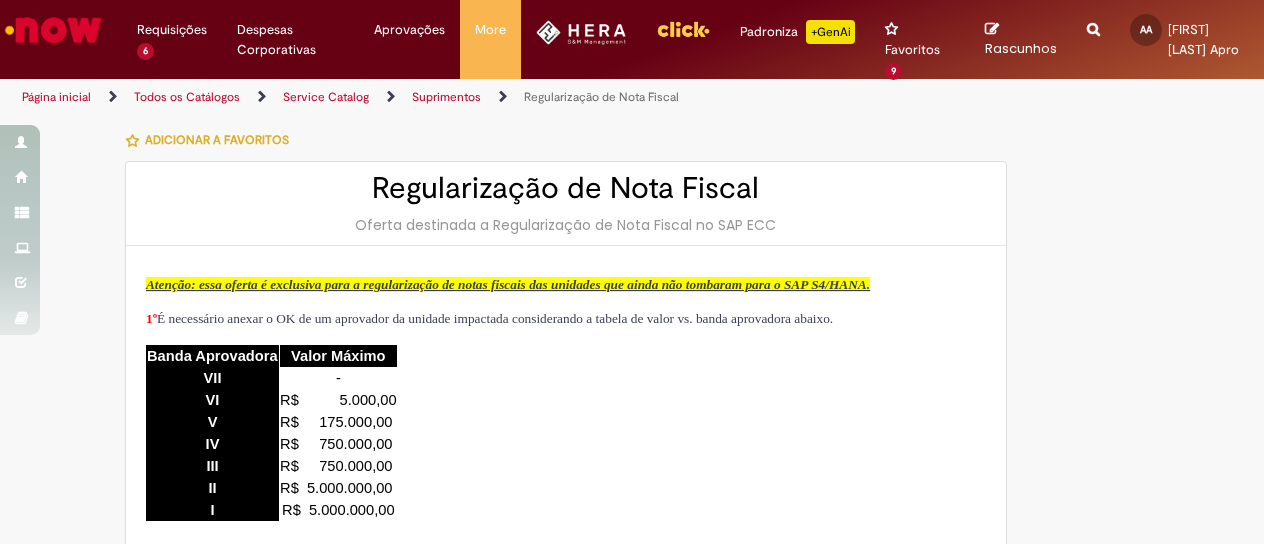 type on "********" 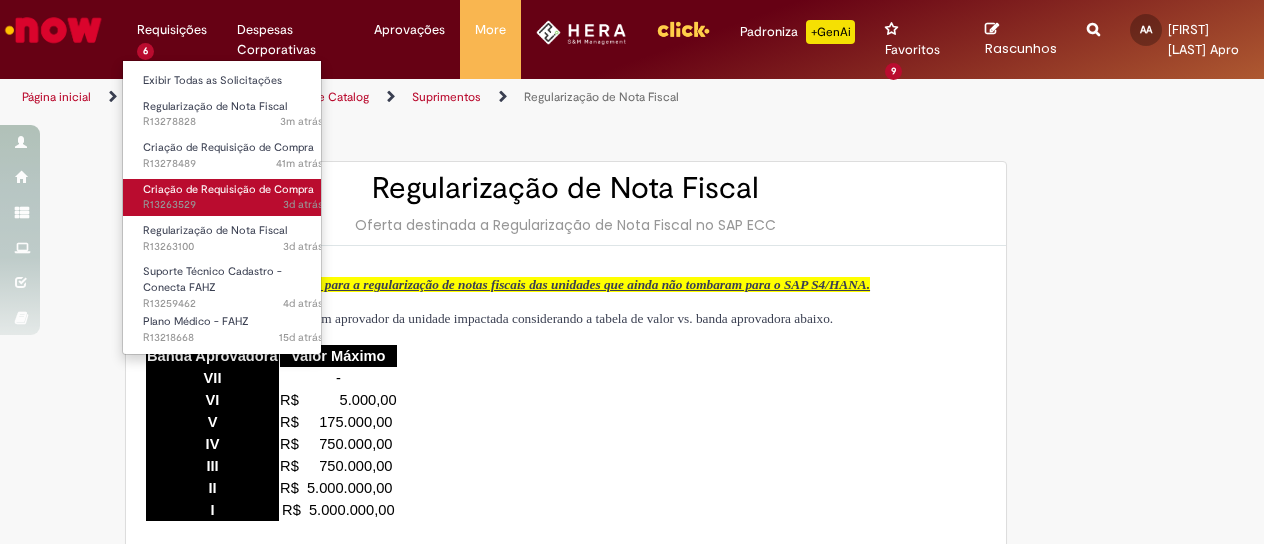 click on "Criação de Requisição de Compra" at bounding box center (228, 189) 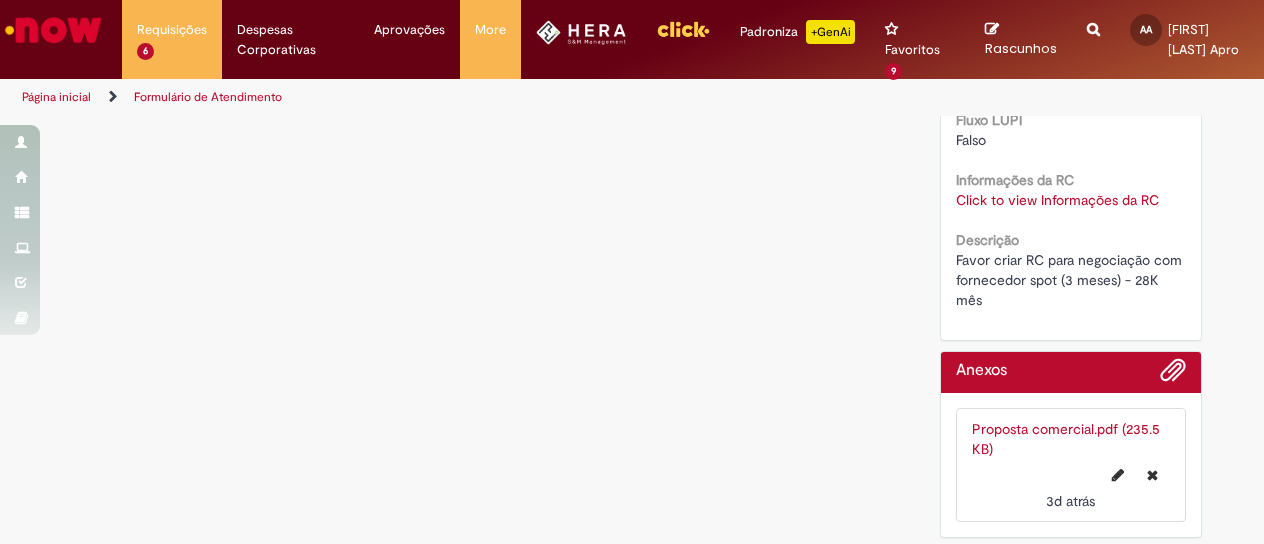 scroll, scrollTop: 390, scrollLeft: 0, axis: vertical 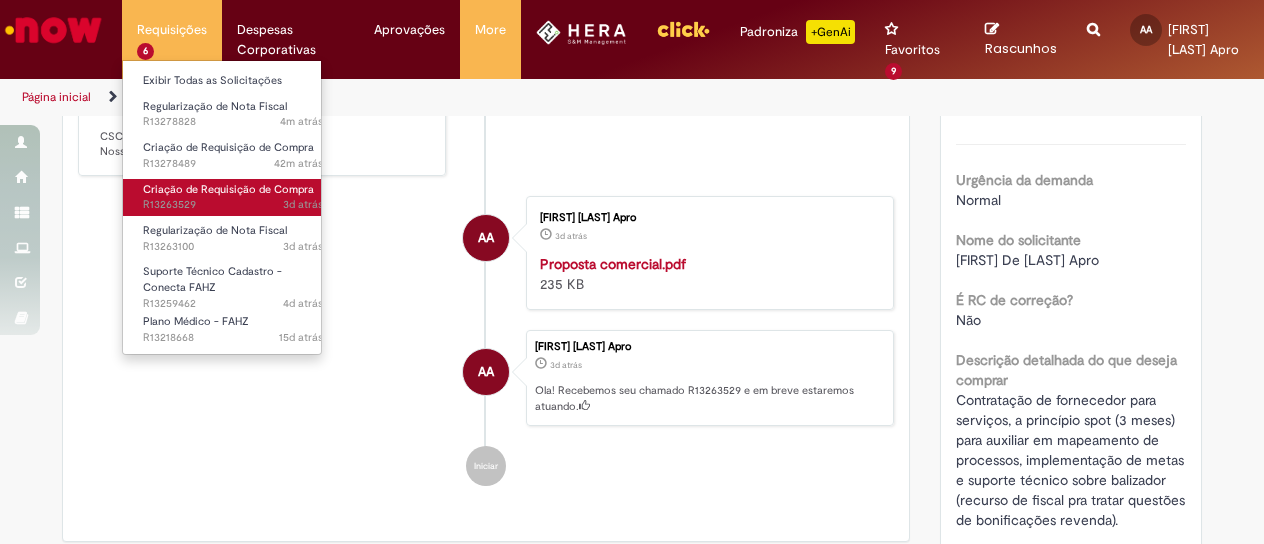 click on "3d atrás 3 dias atrás  R13263529" at bounding box center (233, 205) 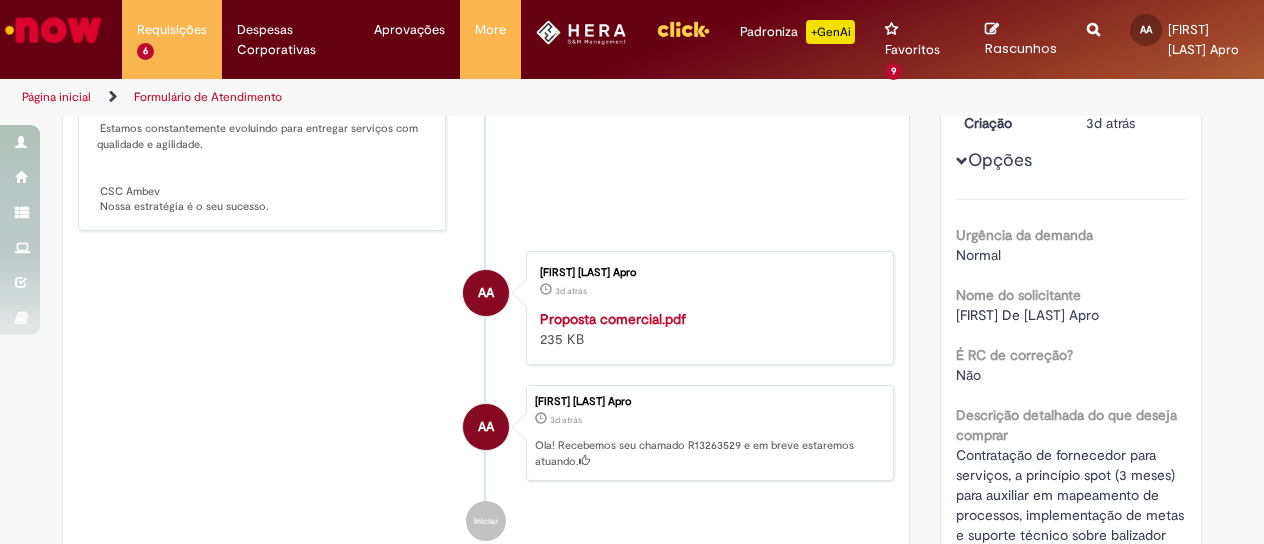 scroll, scrollTop: 0, scrollLeft: 0, axis: both 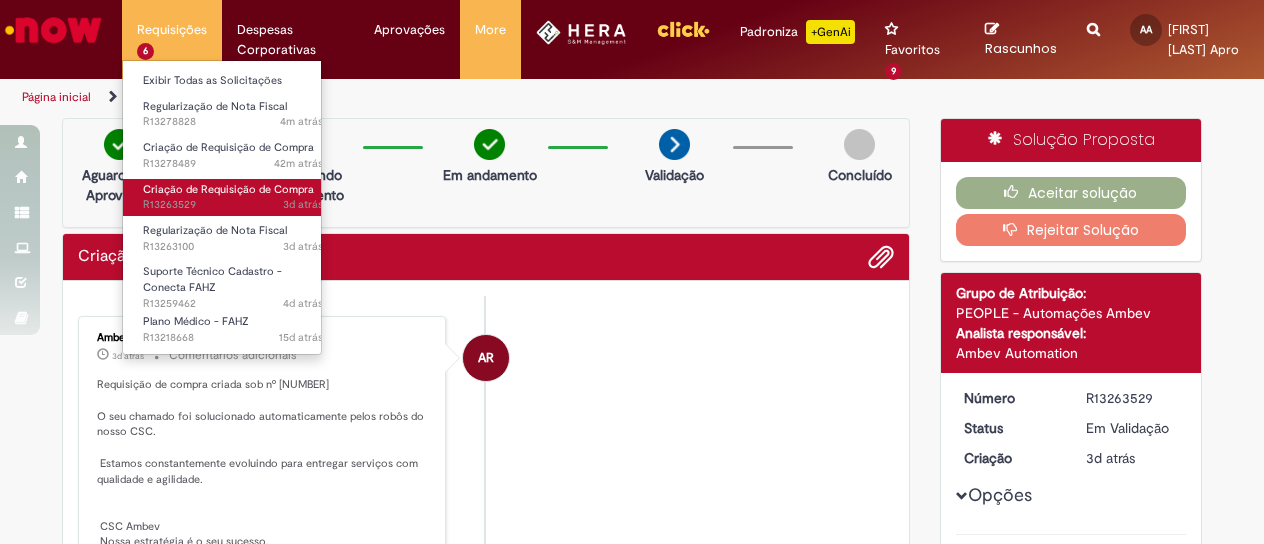 click on "3d atrás 3 dias atrás  R13263529" at bounding box center [233, 205] 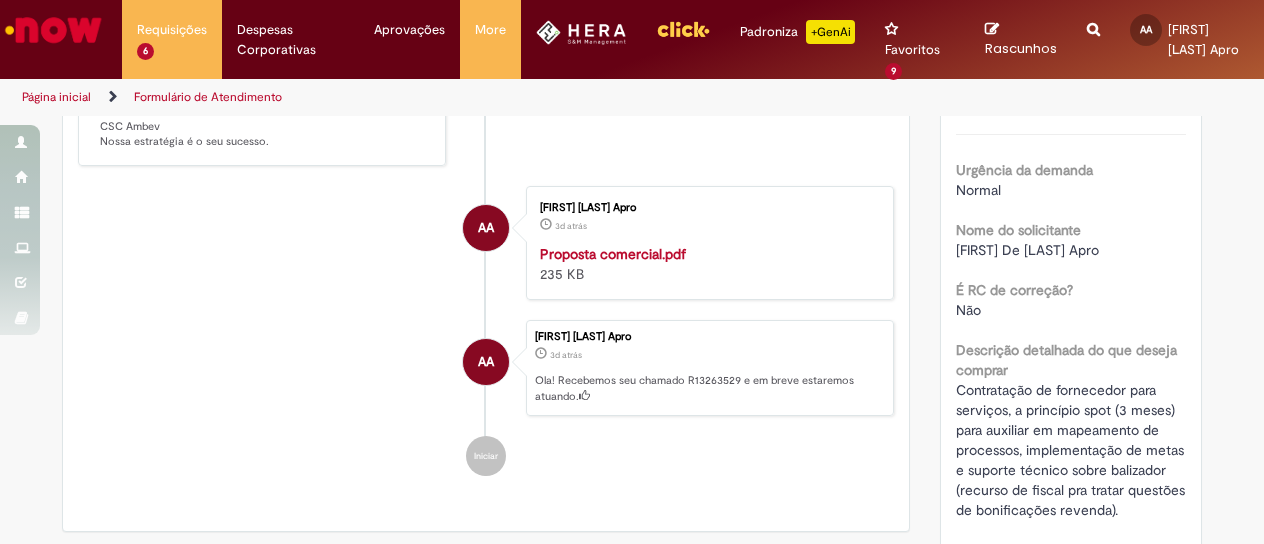 scroll, scrollTop: 0, scrollLeft: 0, axis: both 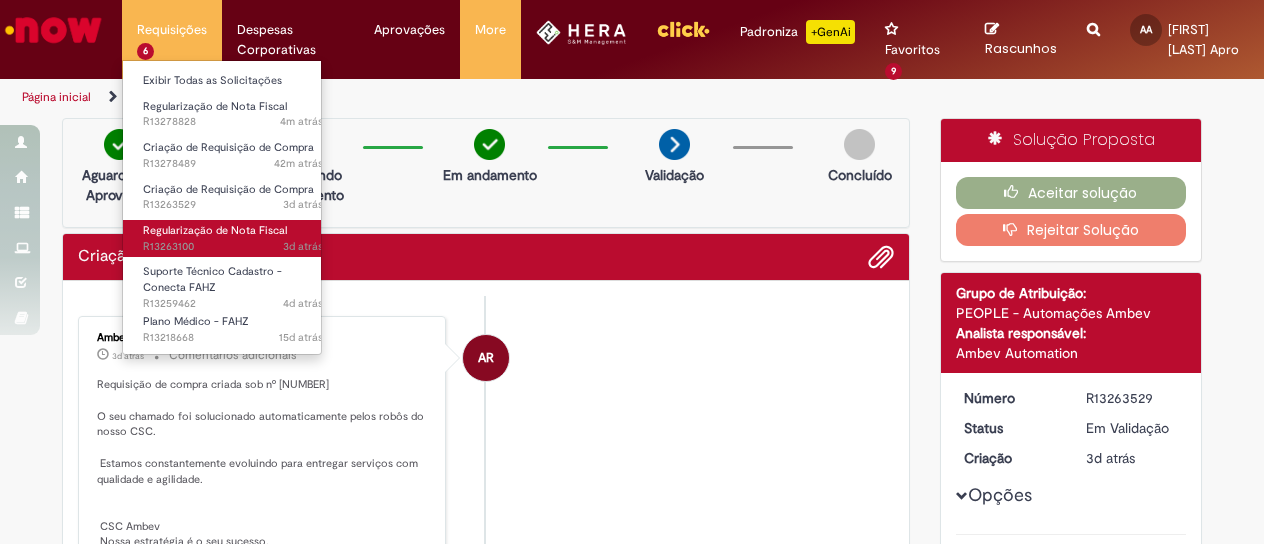 click on "3d atrás 3 dias atrás  R13263100" at bounding box center (233, 247) 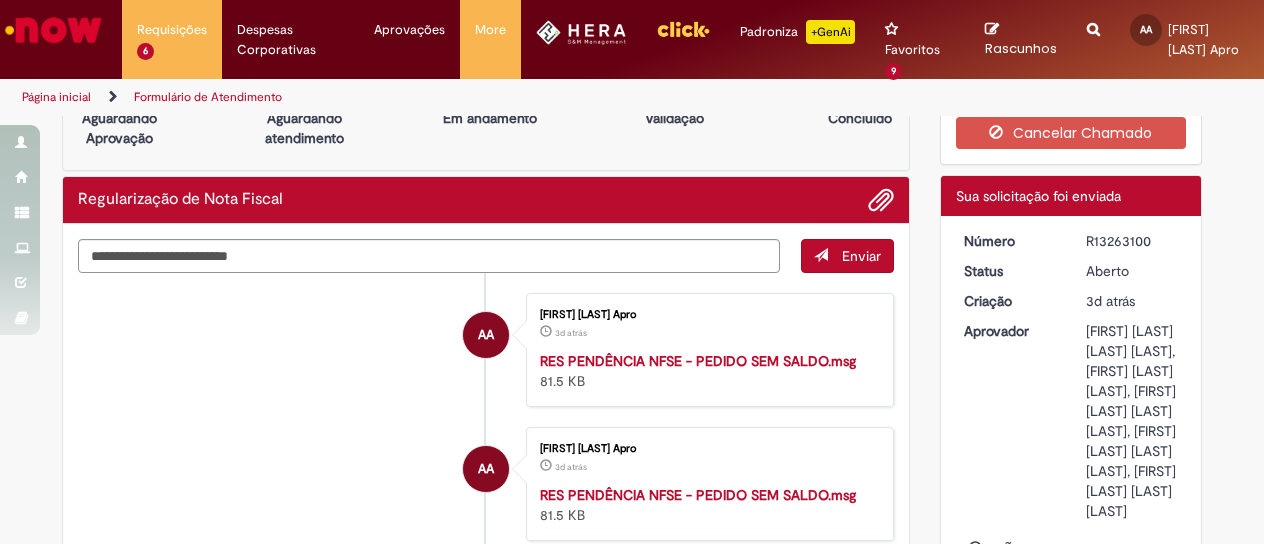 scroll, scrollTop: 14, scrollLeft: 0, axis: vertical 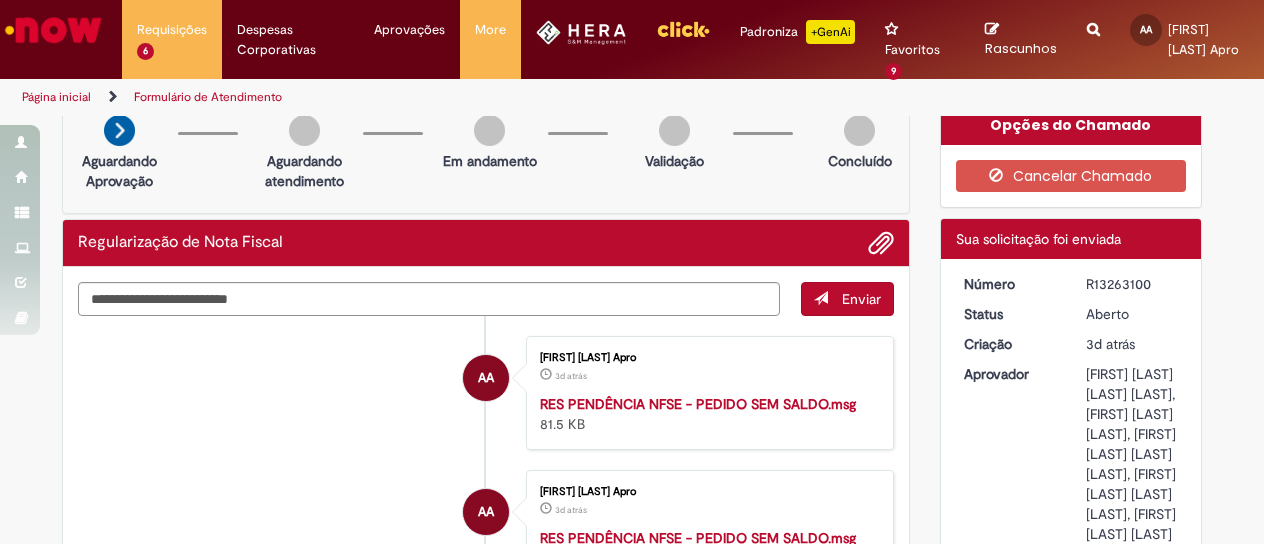 drag, startPoint x: 1148, startPoint y: 284, endPoint x: 1079, endPoint y: 291, distance: 69.354164 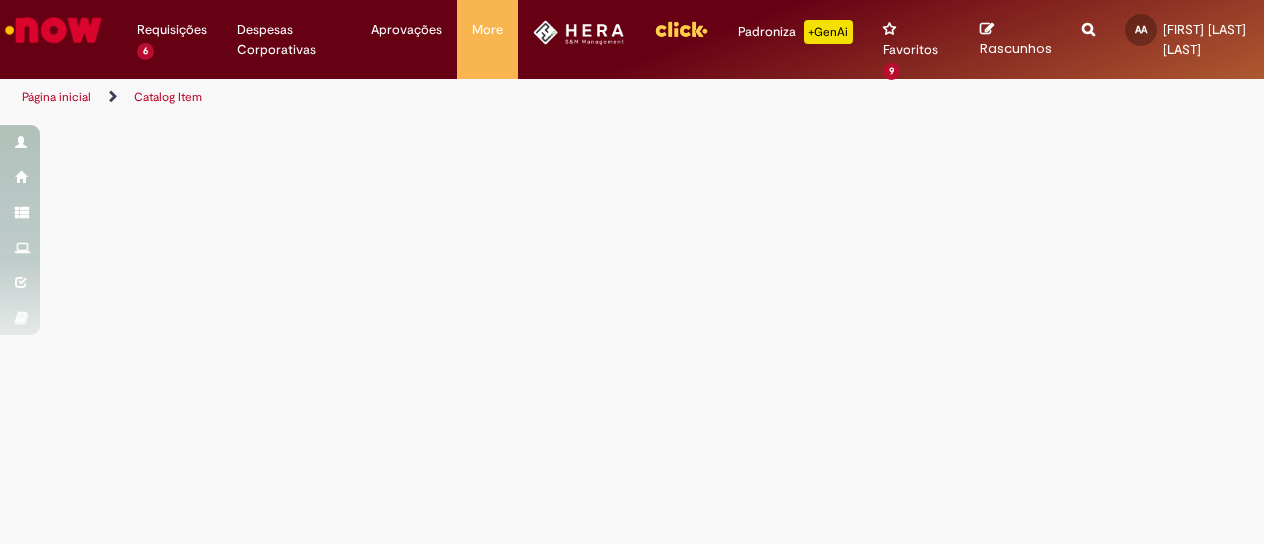 scroll, scrollTop: 0, scrollLeft: 0, axis: both 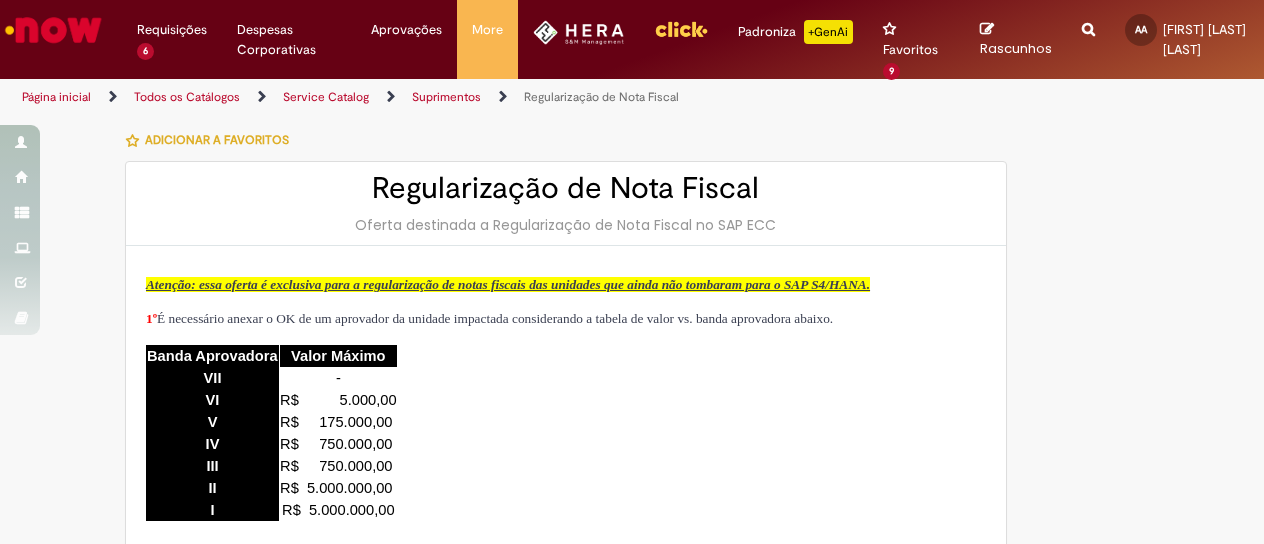 type on "********" 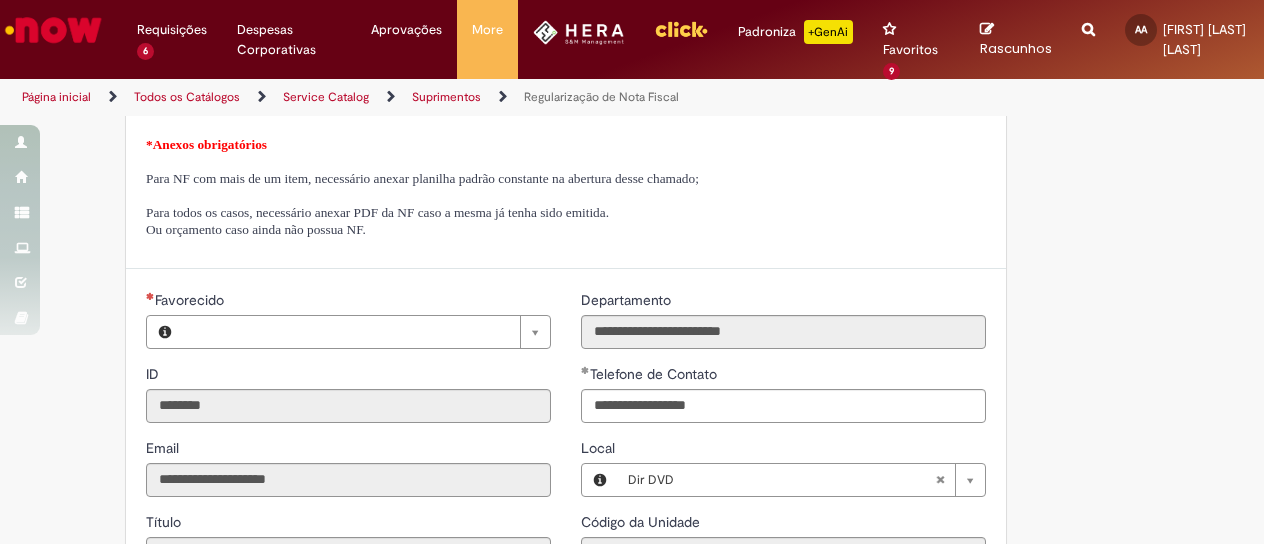 type on "**********" 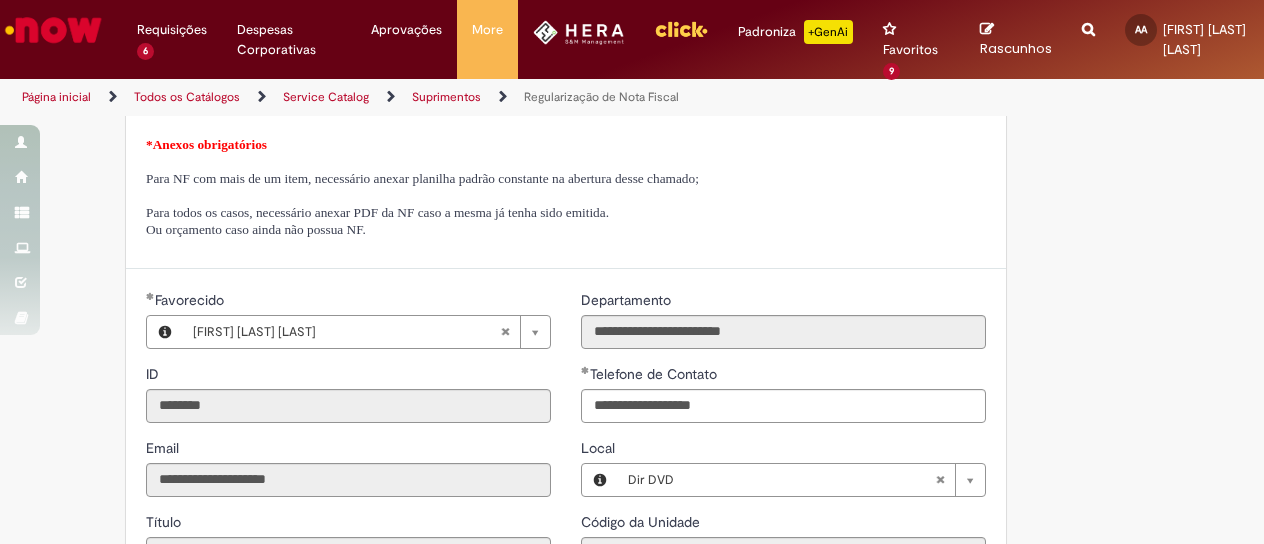 type on "**********" 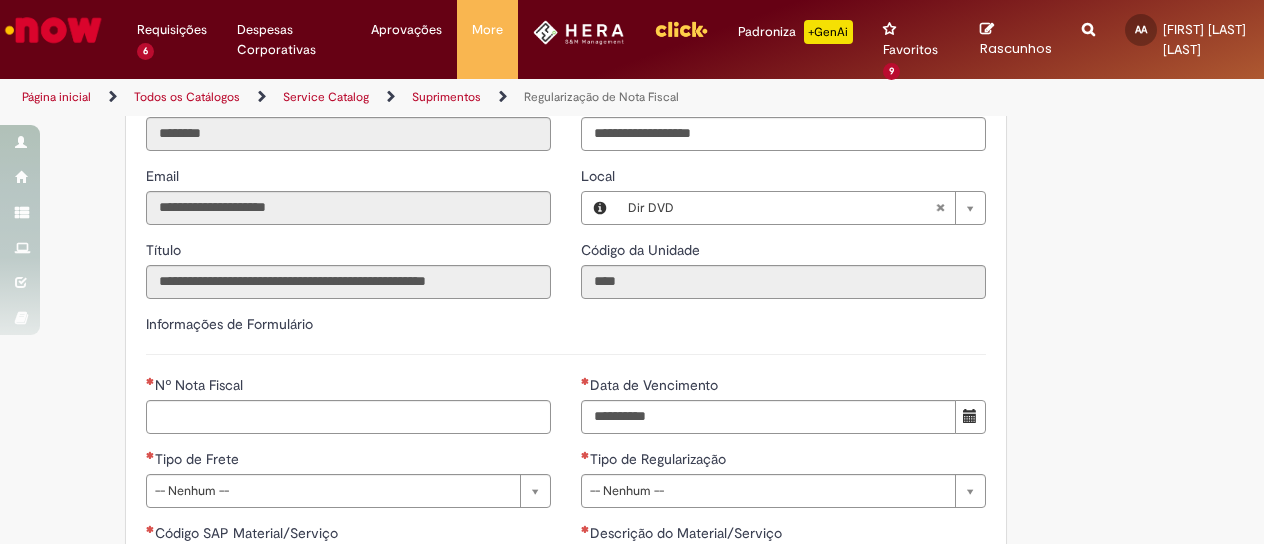 scroll, scrollTop: 886, scrollLeft: 0, axis: vertical 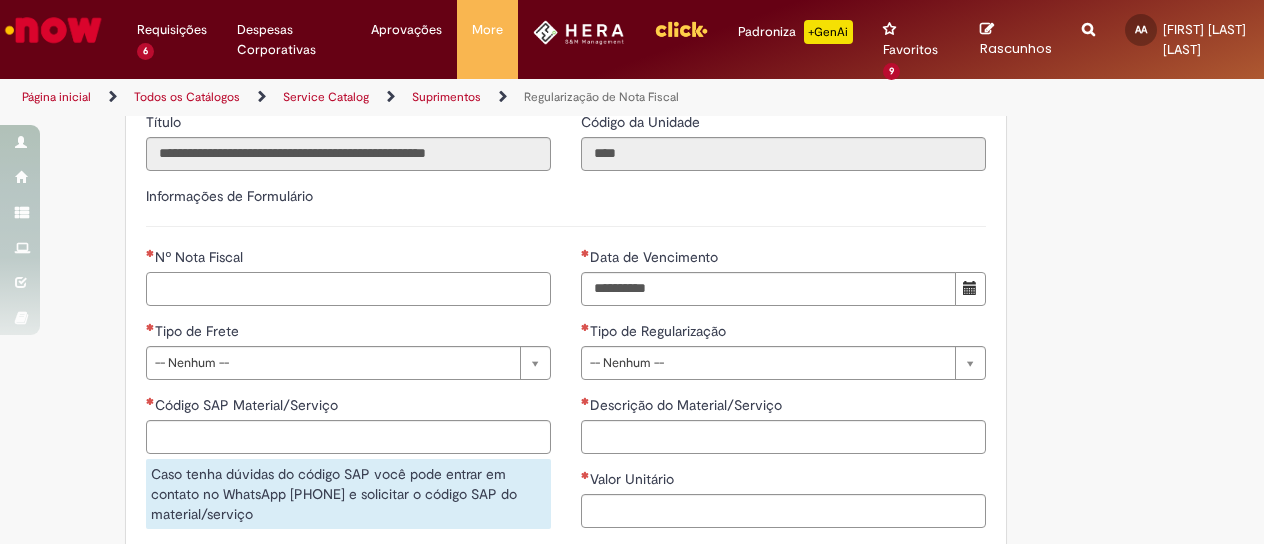 click on "Nº Nota Fiscal" at bounding box center (348, 289) 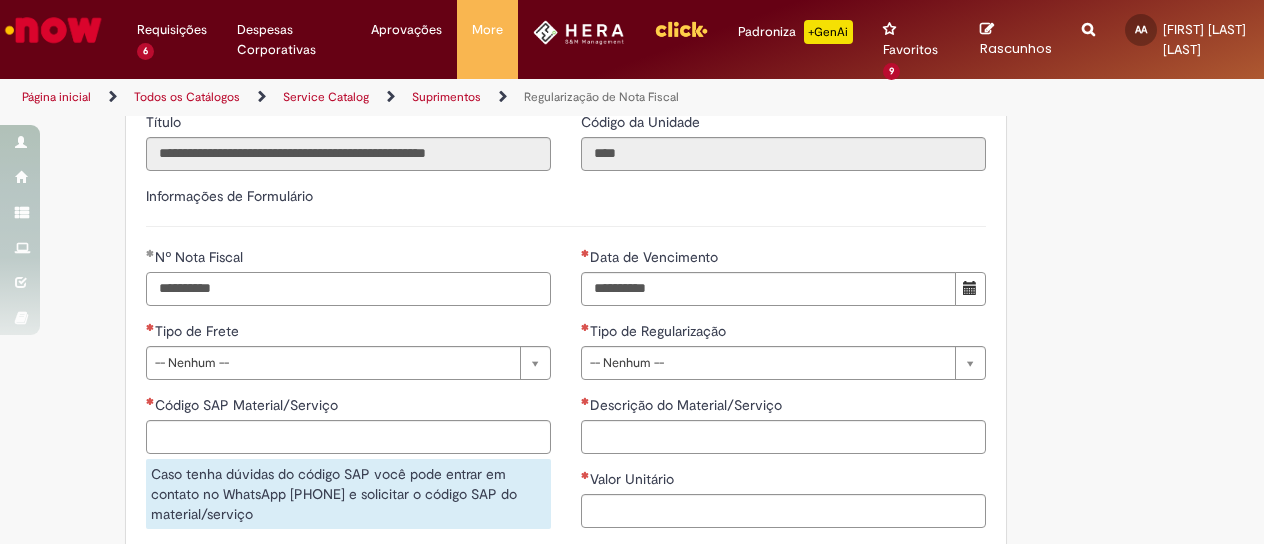type on "**********" 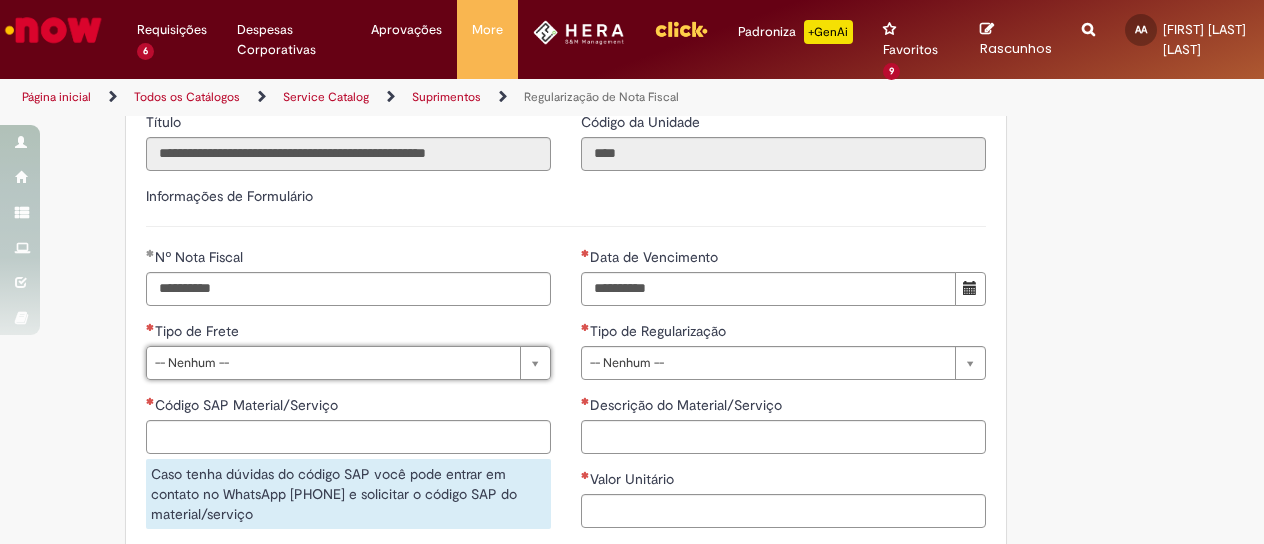 click on "**********" at bounding box center [348, 506] 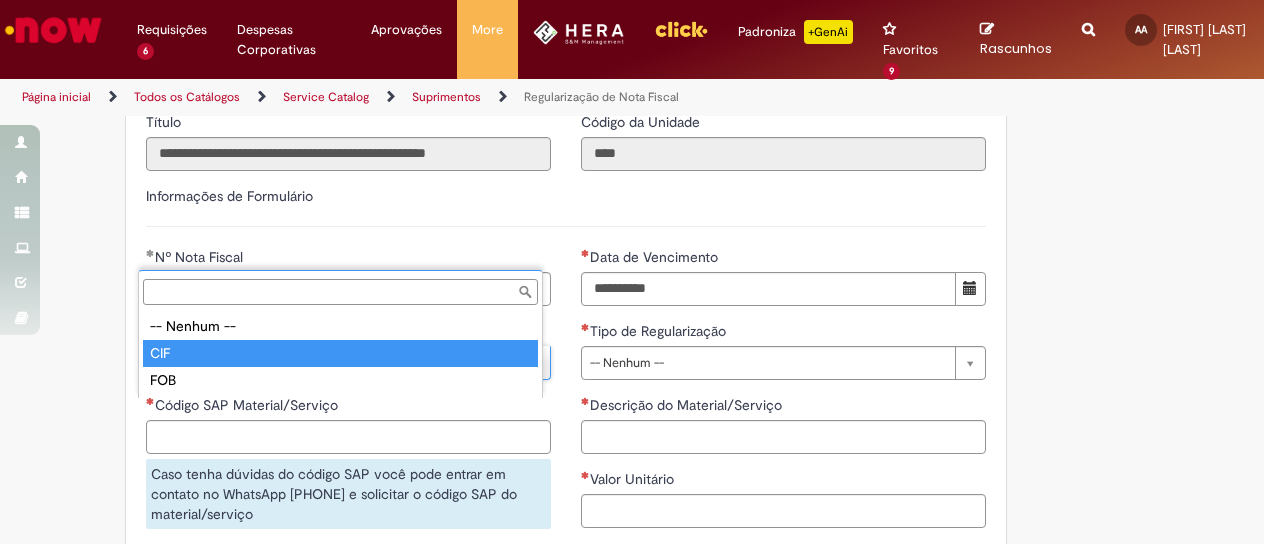 type on "***" 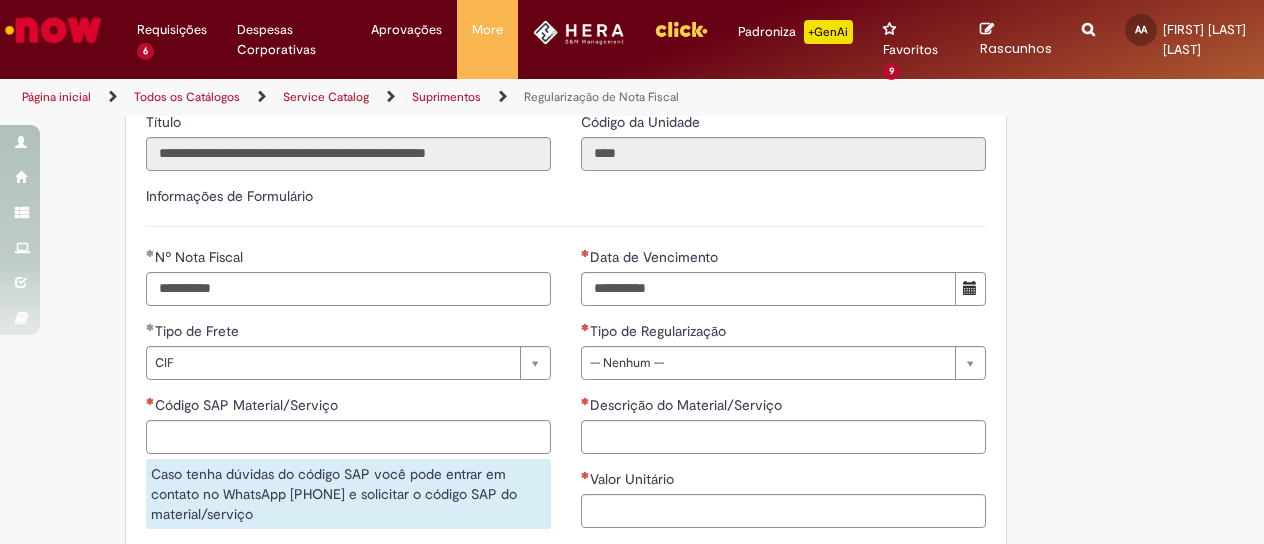 click on "Código SAP Material/Serviço" at bounding box center [348, 407] 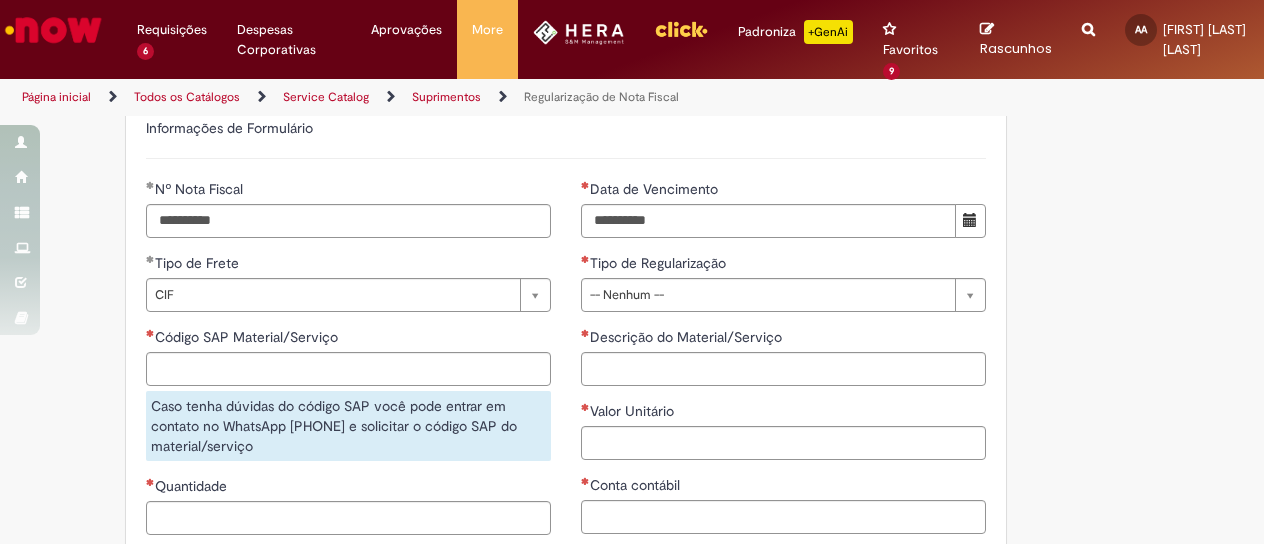 scroll, scrollTop: 986, scrollLeft: 0, axis: vertical 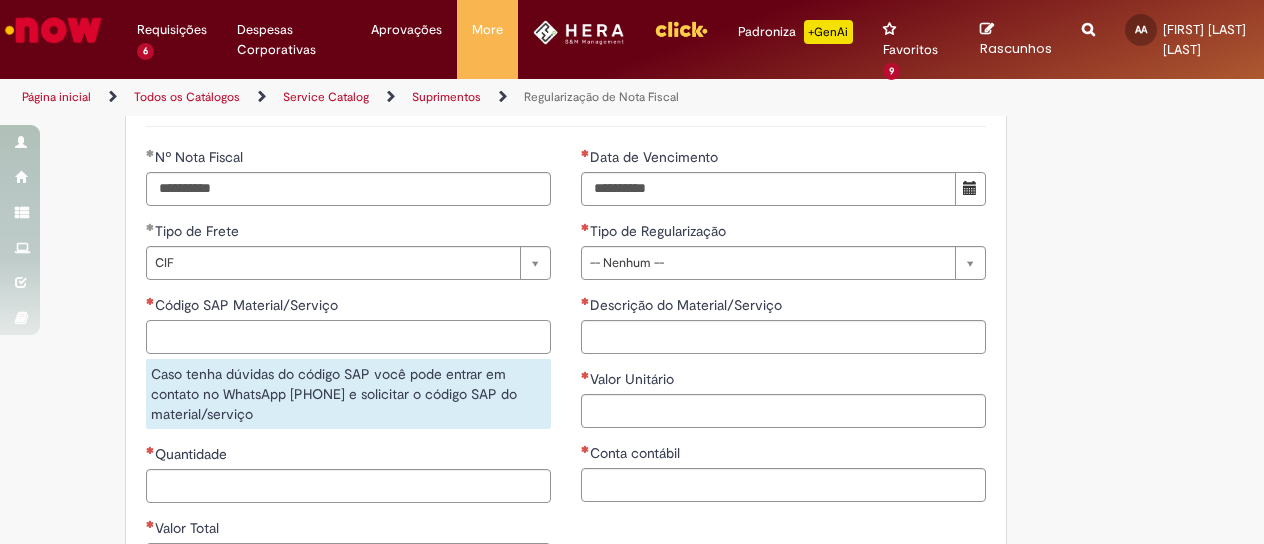 click on "Código SAP Material/Serviço" at bounding box center (348, 337) 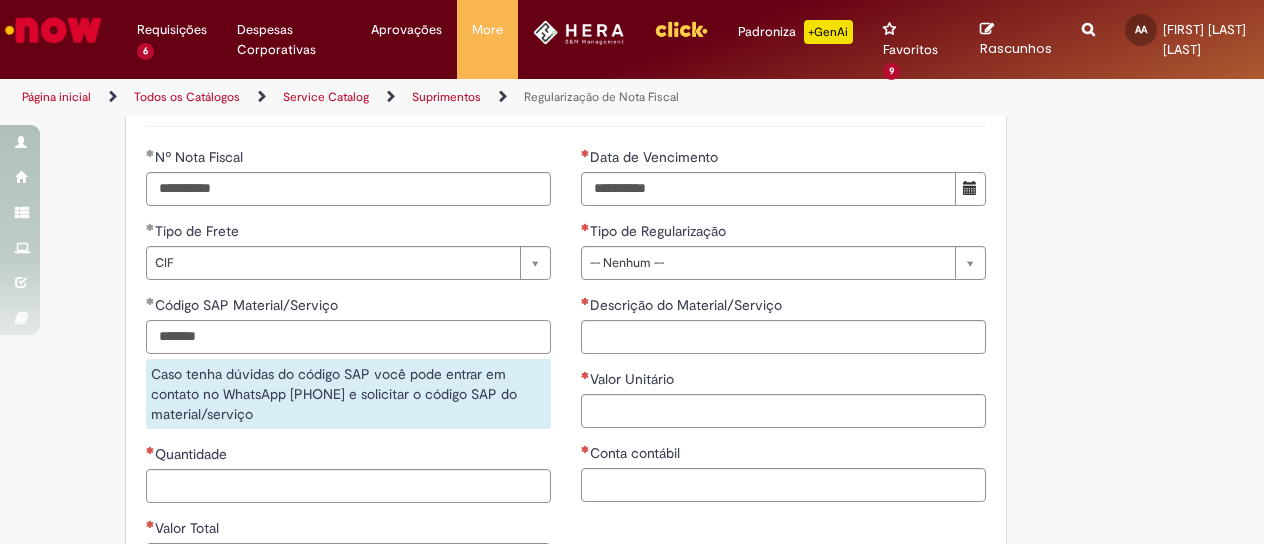 scroll, scrollTop: 1086, scrollLeft: 0, axis: vertical 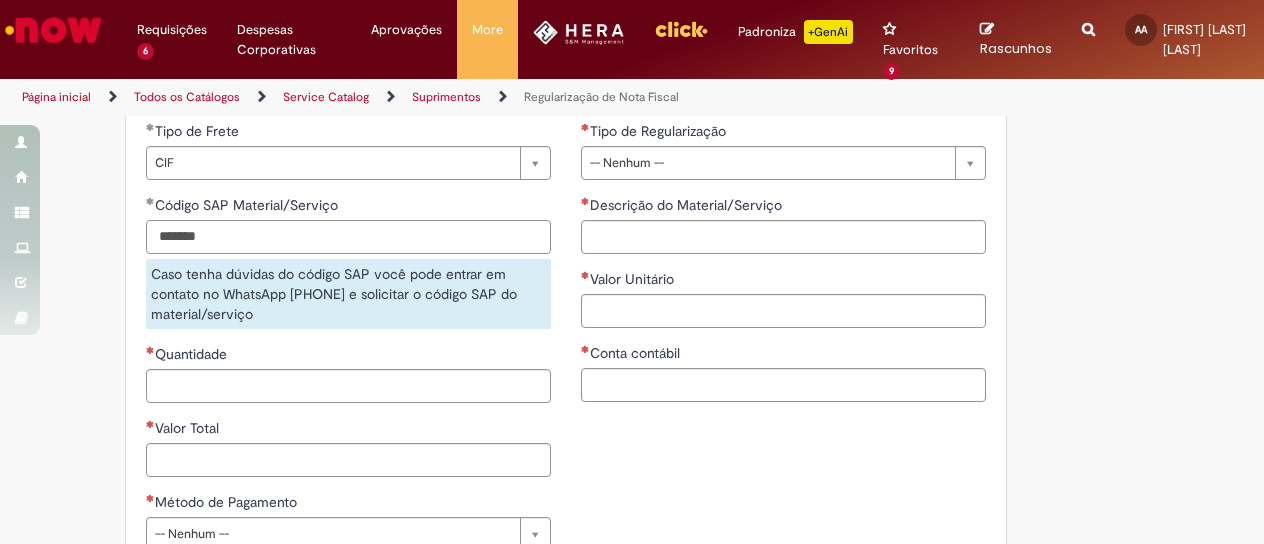 type on "*******" 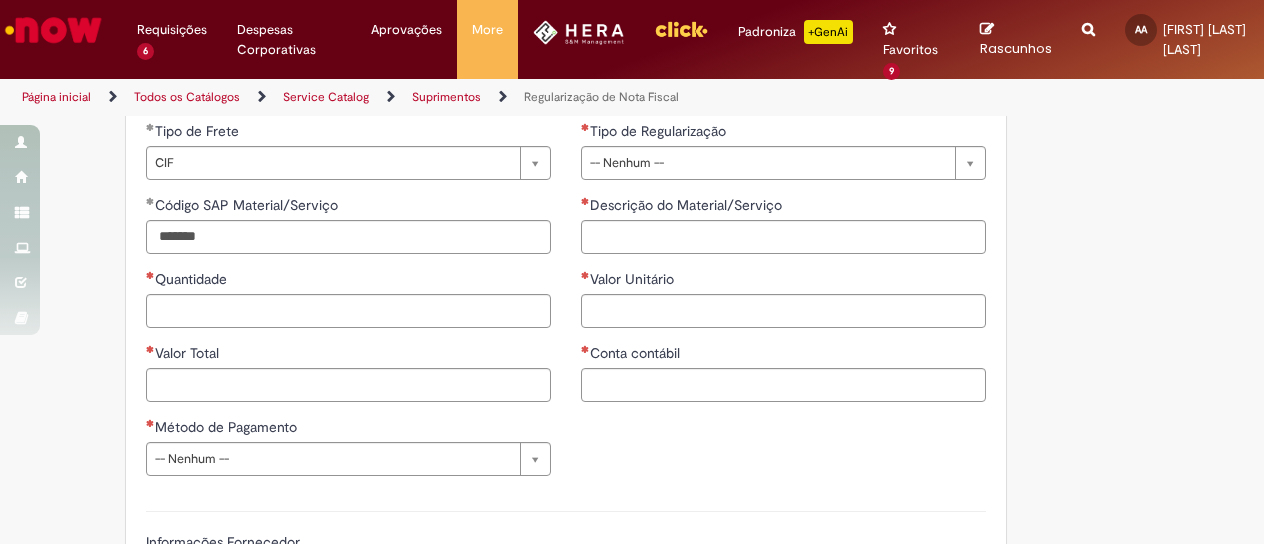 click on "**********" at bounding box center (348, 269) 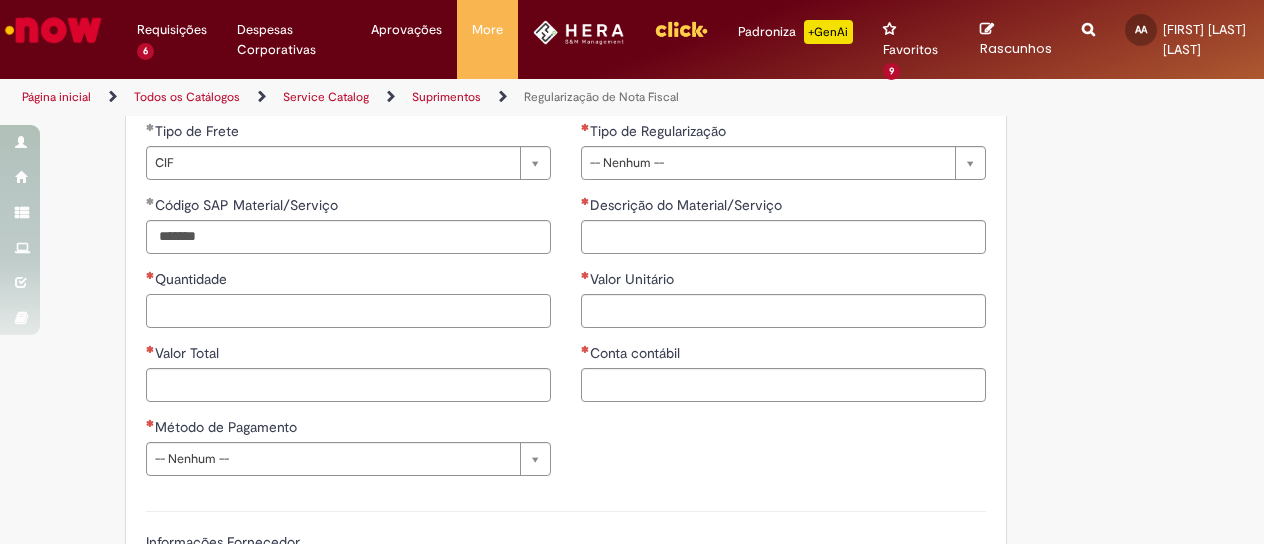 click on "Quantidade" at bounding box center [348, 311] 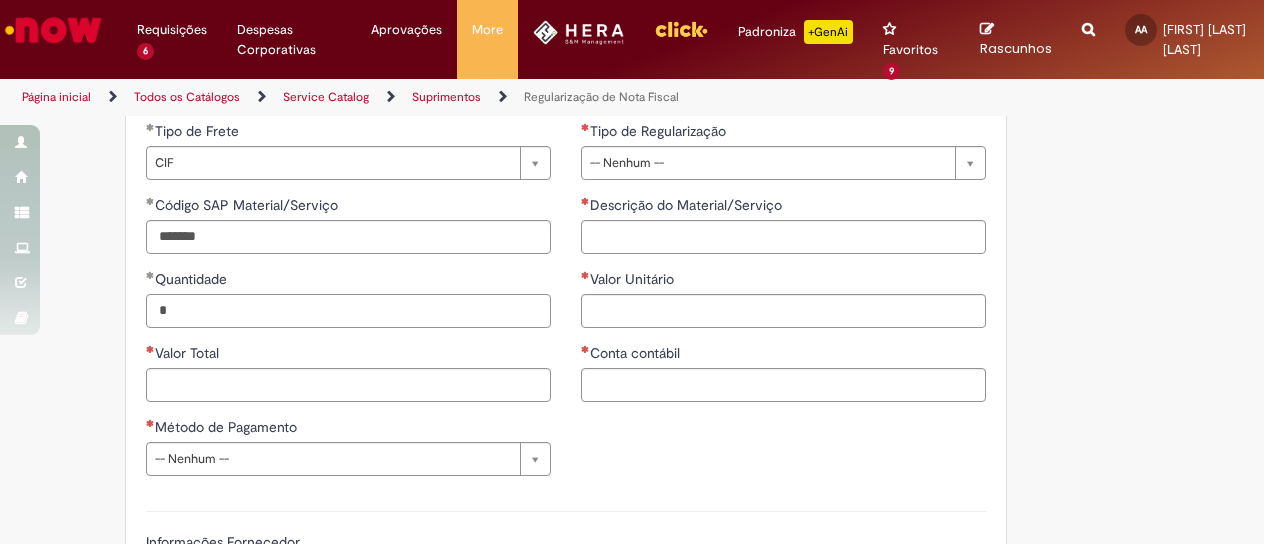 type on "*" 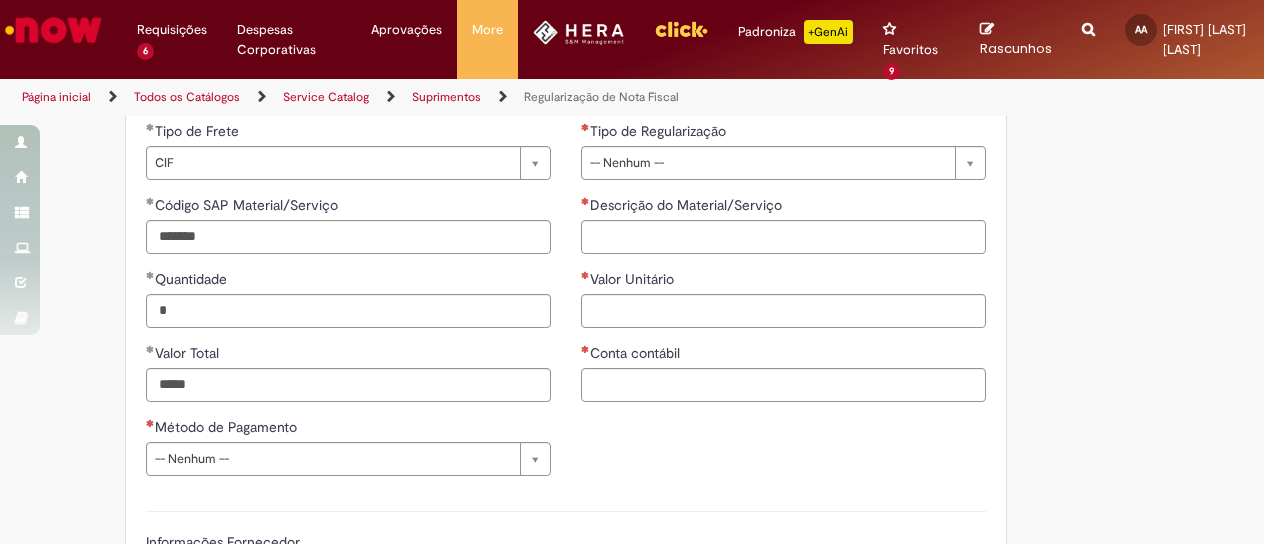 type on "**********" 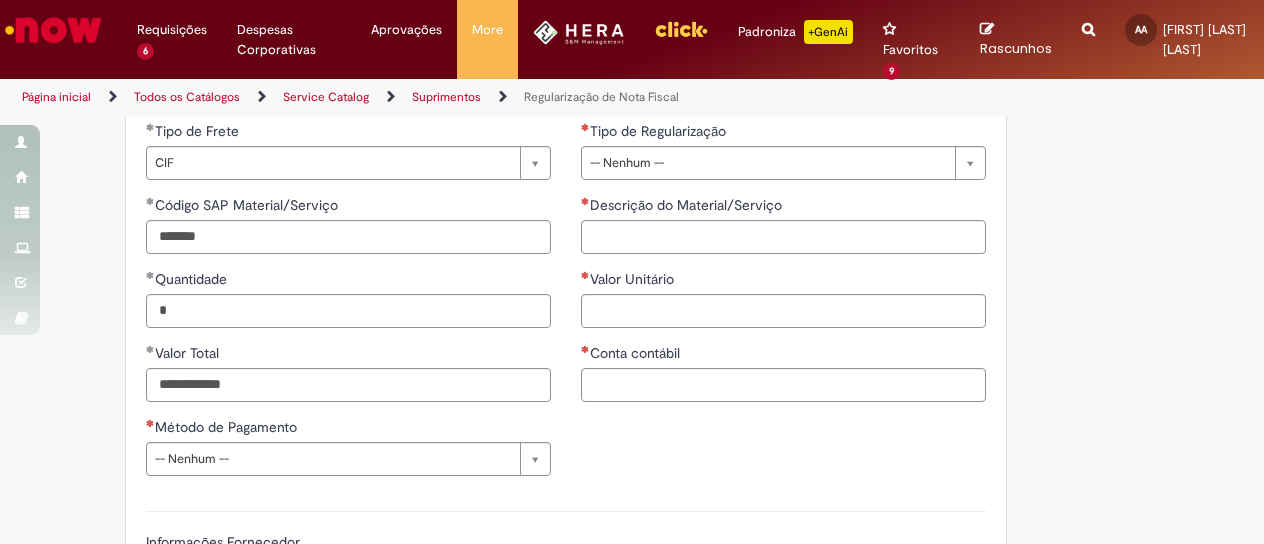 click on "**********" at bounding box center (566, 269) 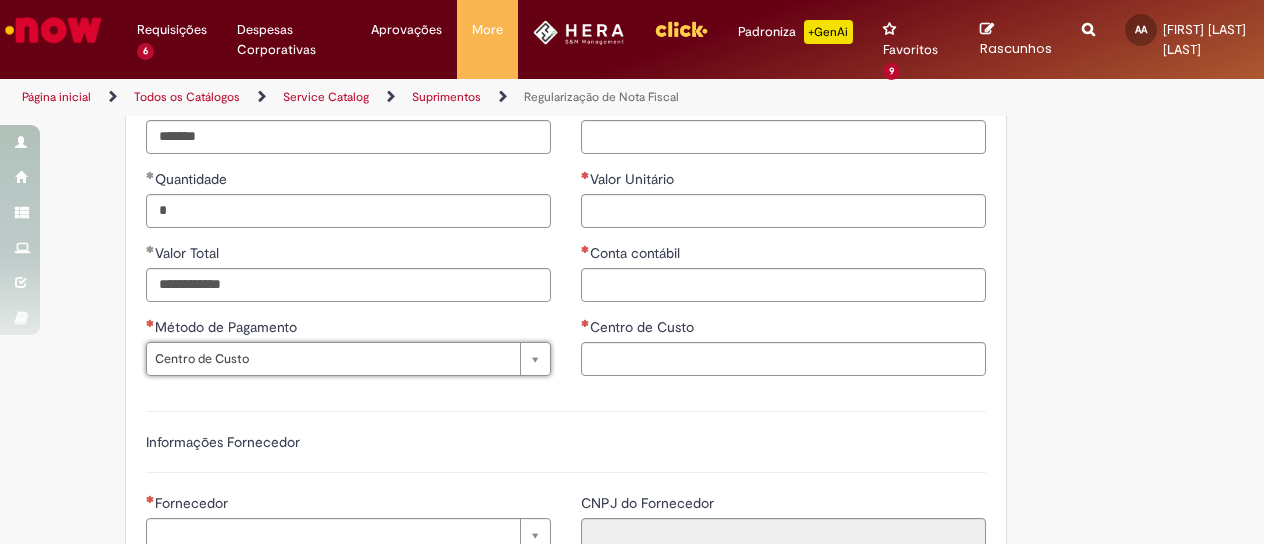 type on "**********" 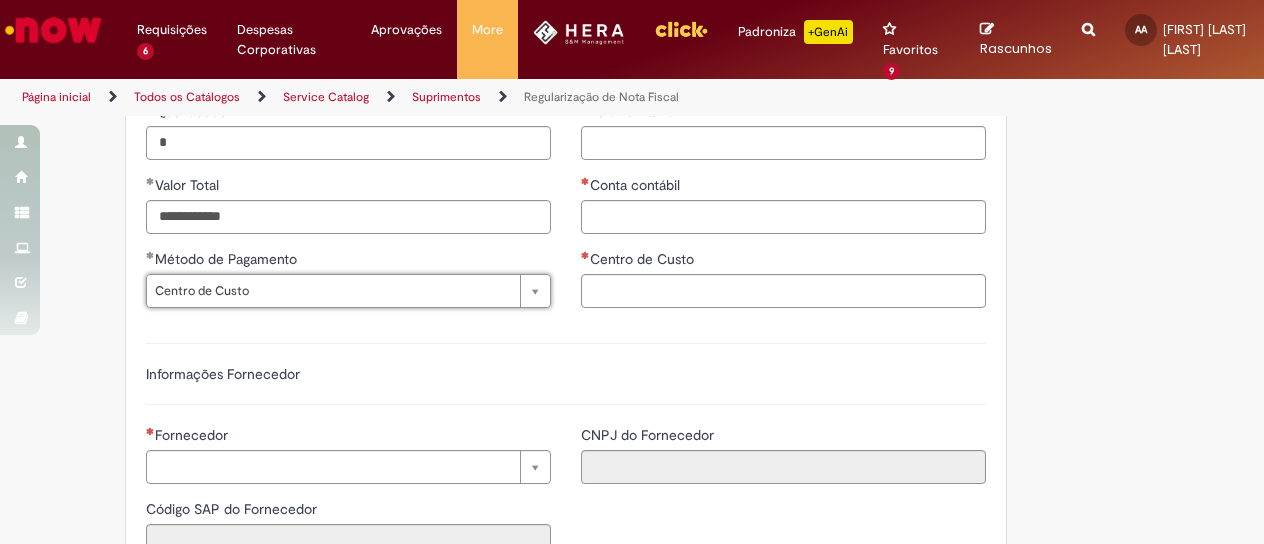 scroll, scrollTop: 1286, scrollLeft: 0, axis: vertical 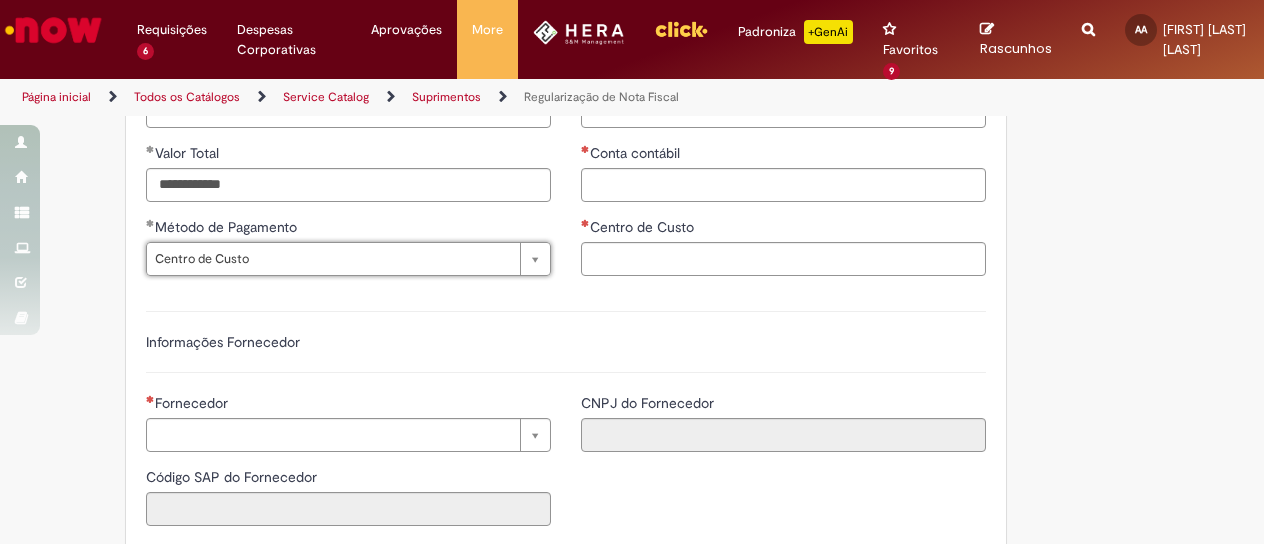 click on "Informações Fornecedor" at bounding box center [566, 342] 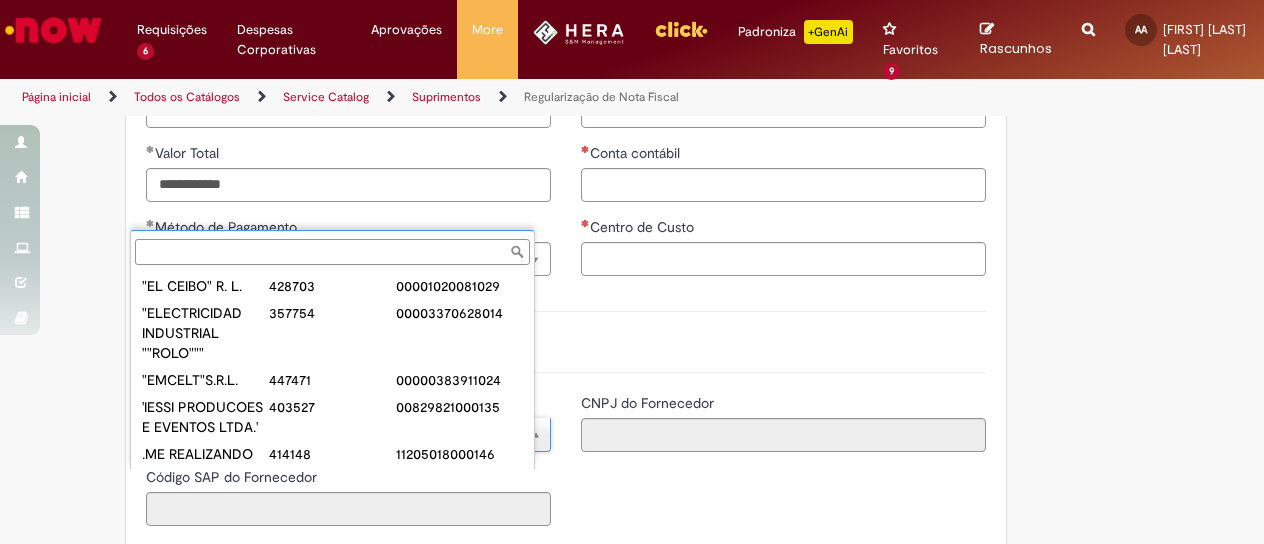 click on "Fornecedor" at bounding box center [332, 252] 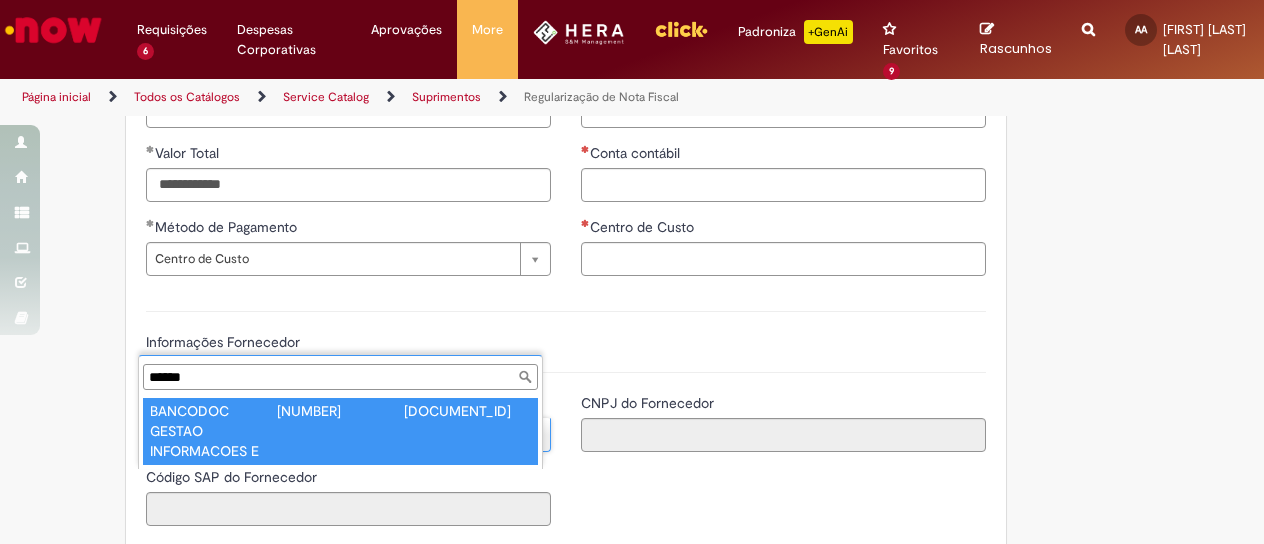 type on "******" 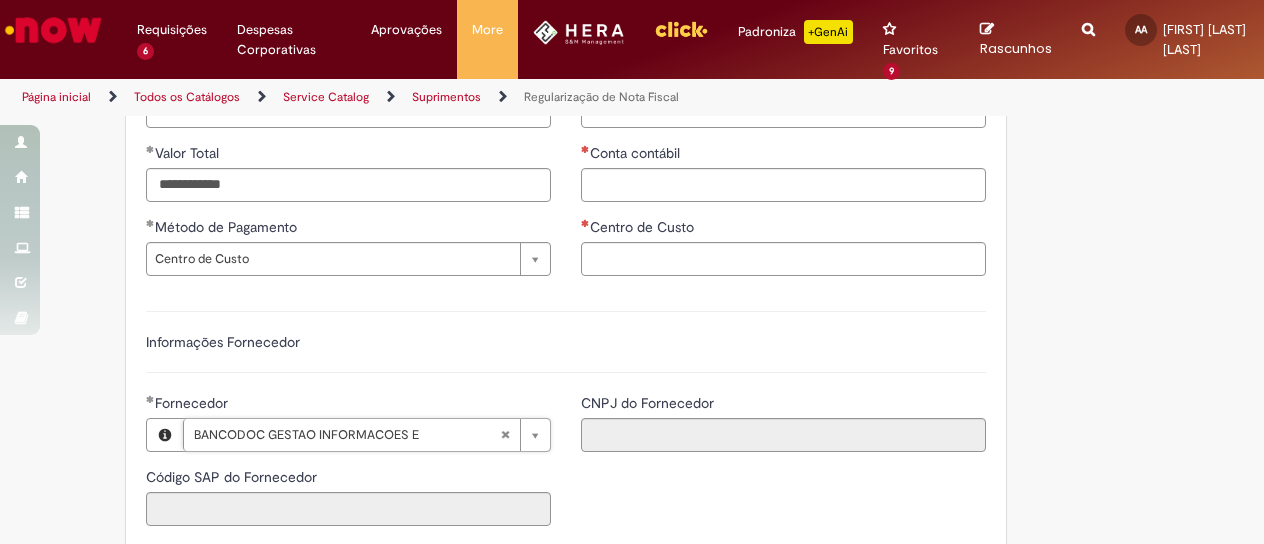type on "******" 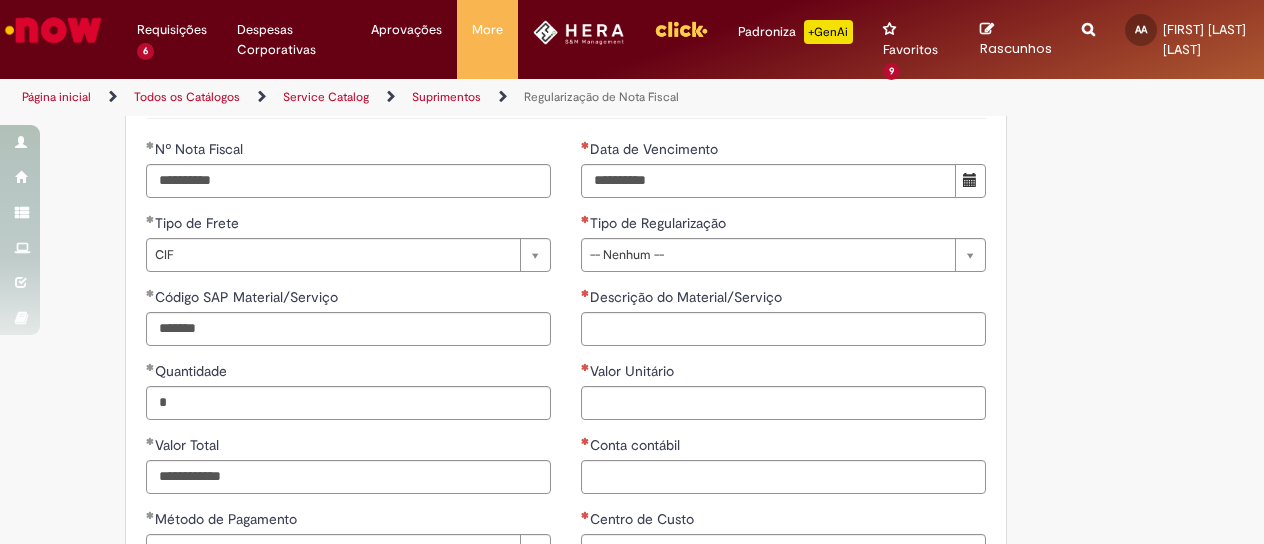 scroll, scrollTop: 986, scrollLeft: 0, axis: vertical 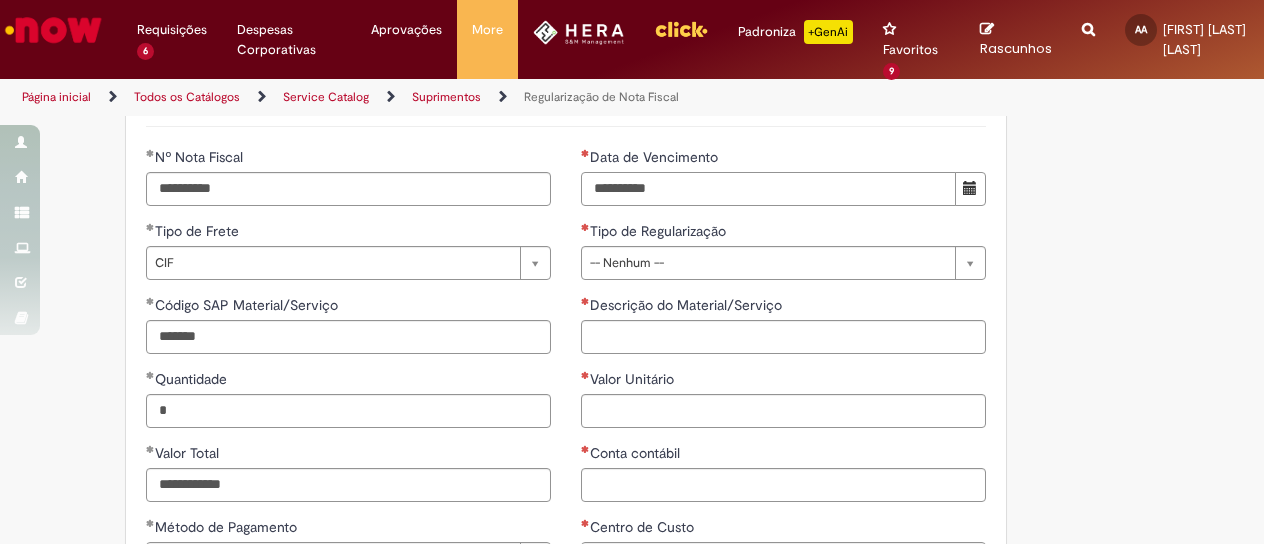 click on "Data de Vencimento" at bounding box center [768, 189] 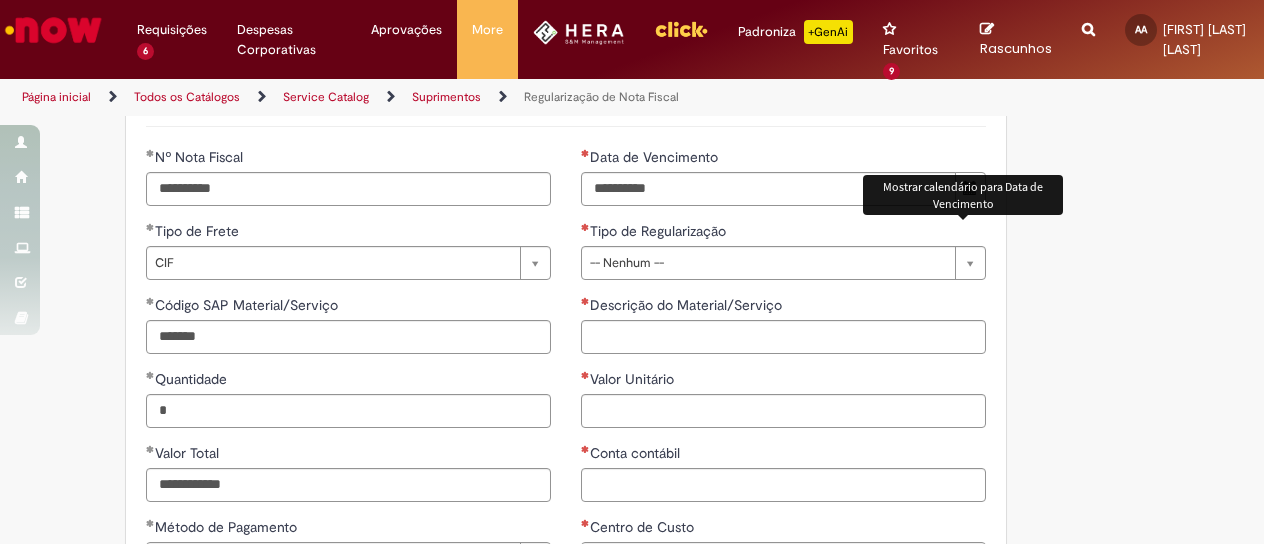 click at bounding box center (970, 189) 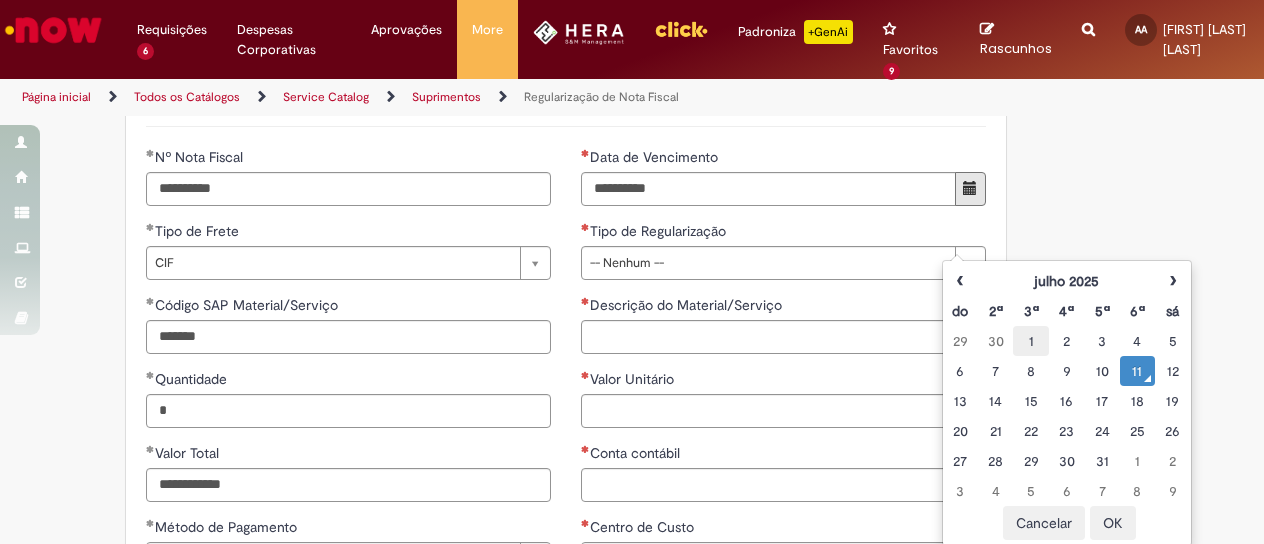 click on "1" at bounding box center [1030, 341] 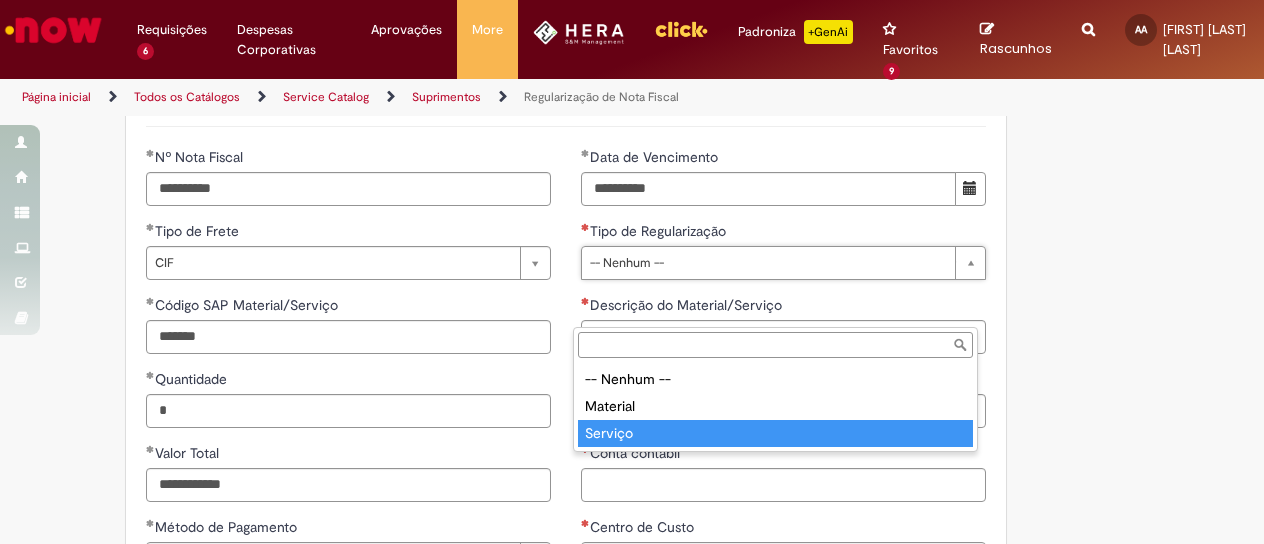 type on "*******" 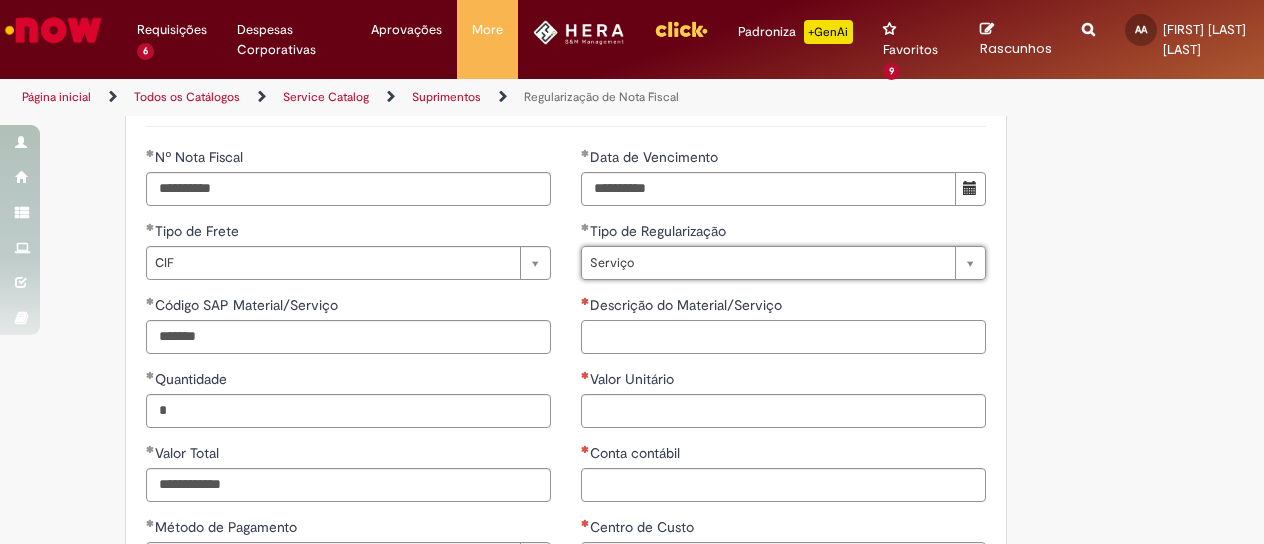 click on "Descrição do Material/Serviço" at bounding box center (783, 337) 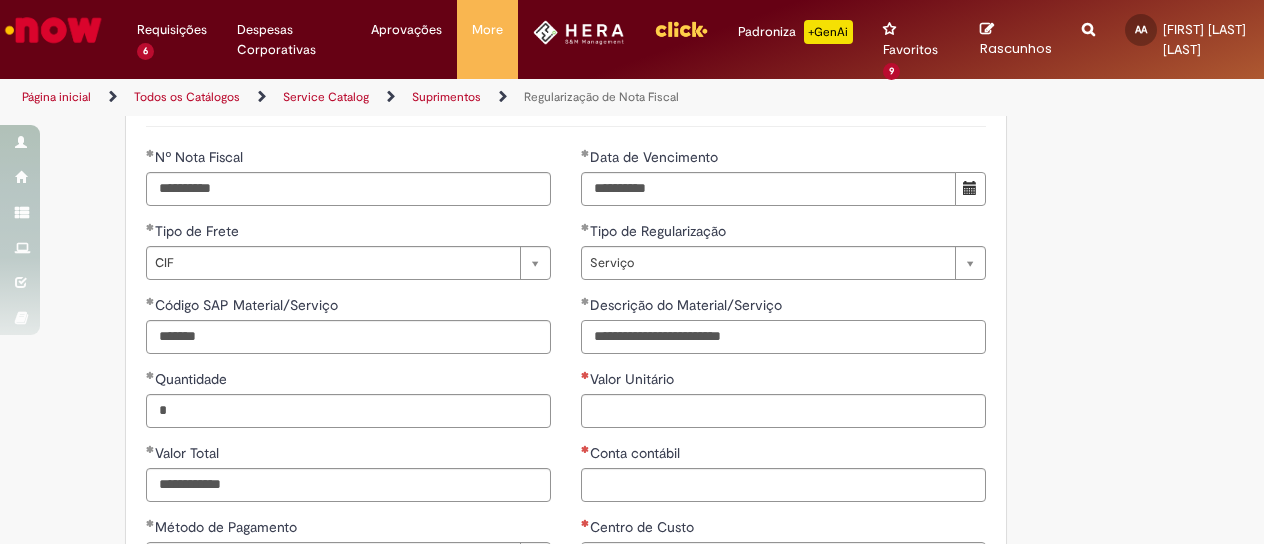 type on "**********" 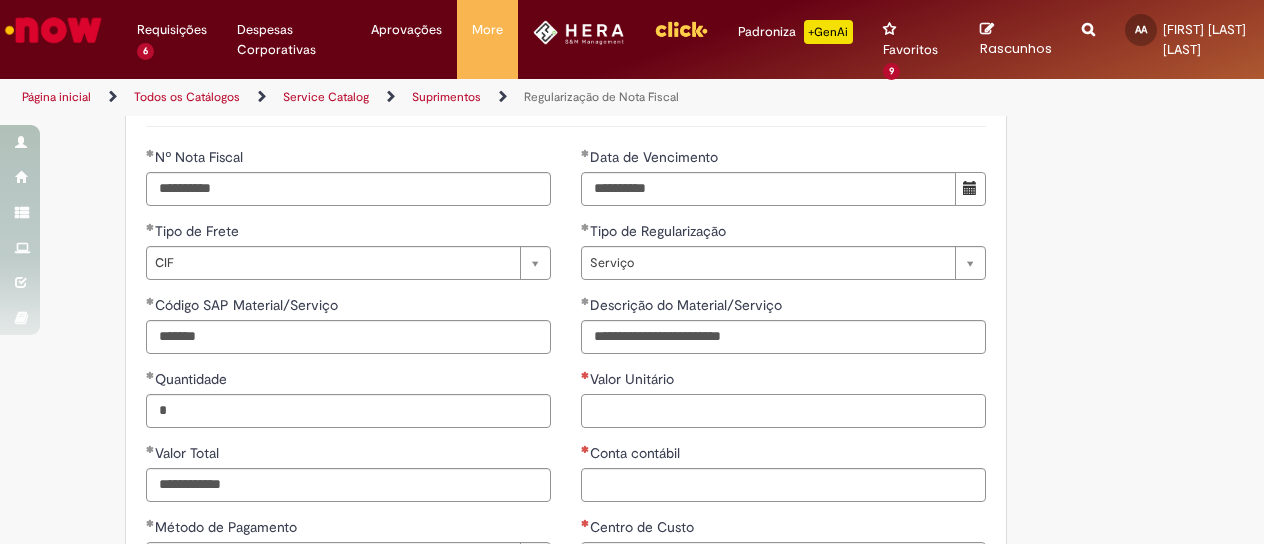 click on "Valor Unitário" at bounding box center (783, 411) 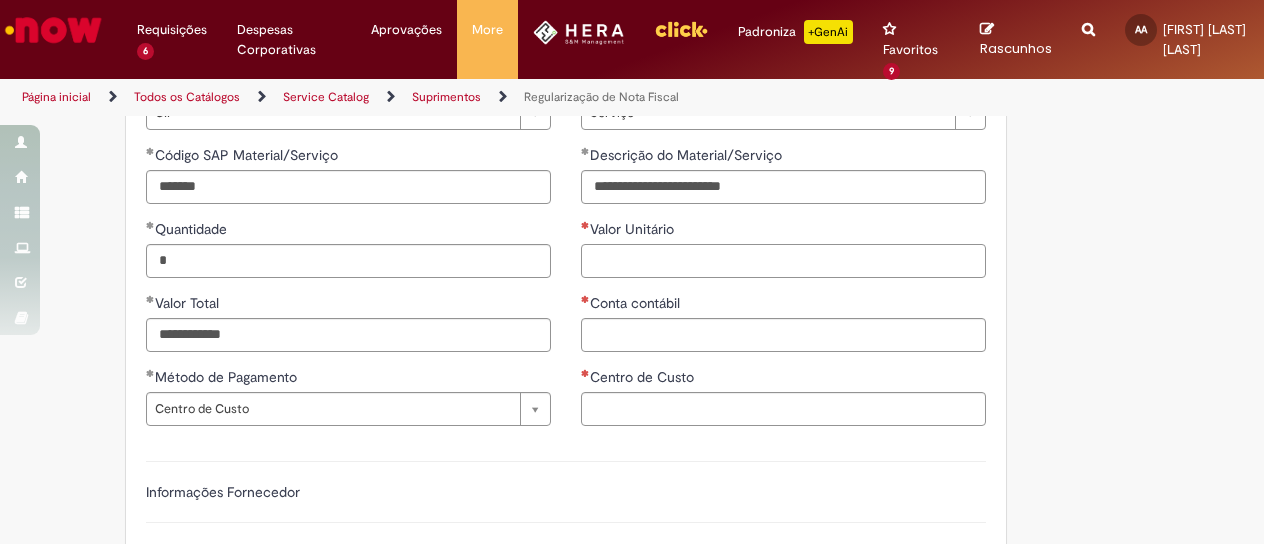scroll, scrollTop: 1186, scrollLeft: 0, axis: vertical 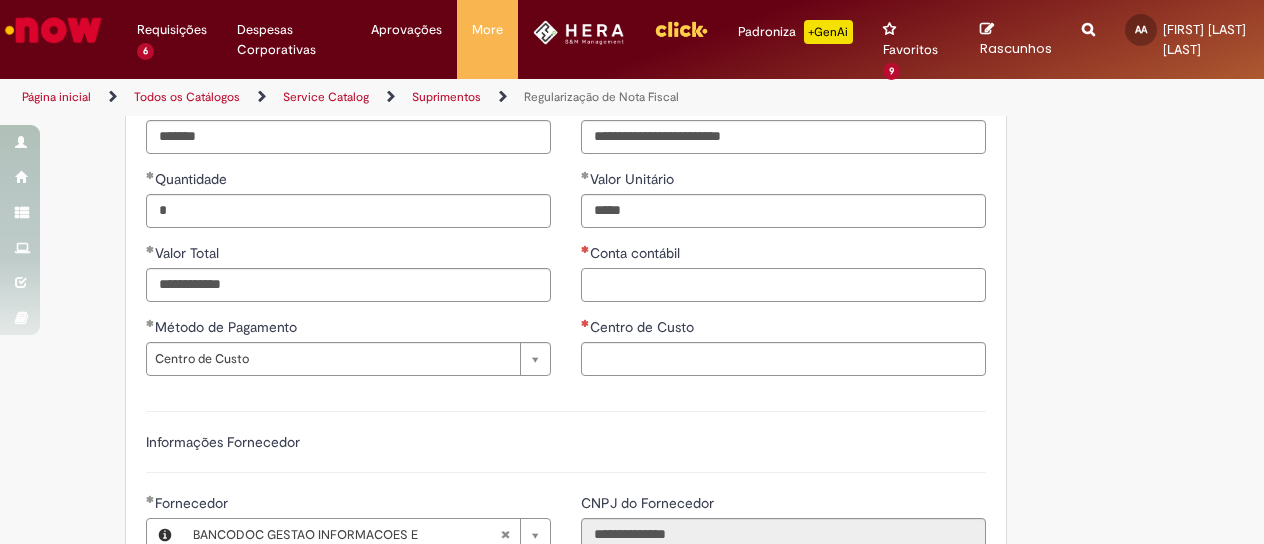 type on "**********" 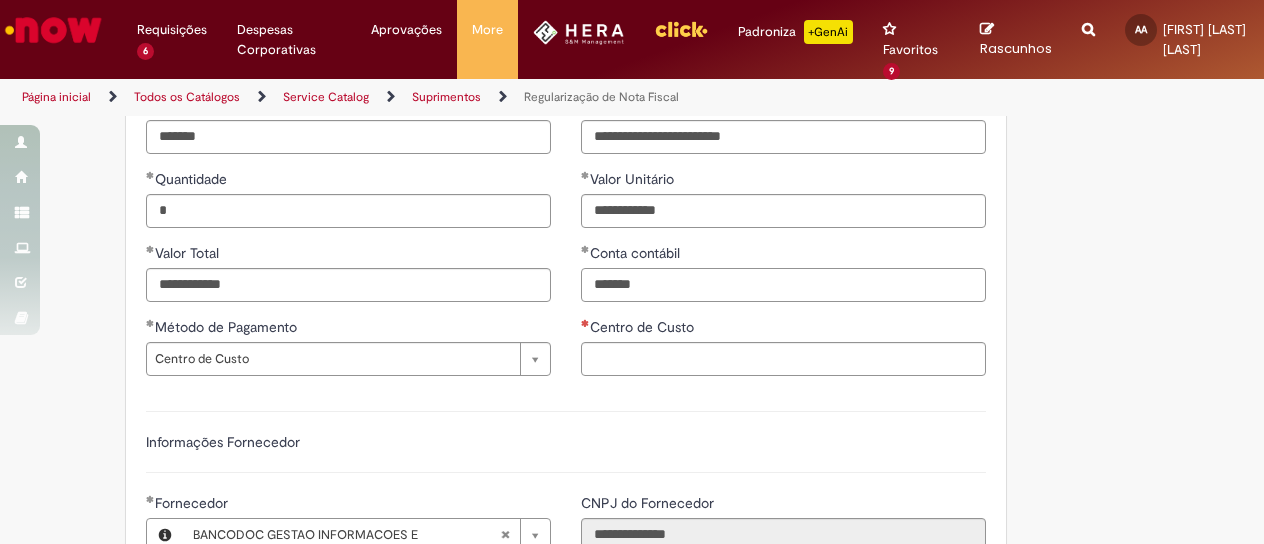 type on "*******" 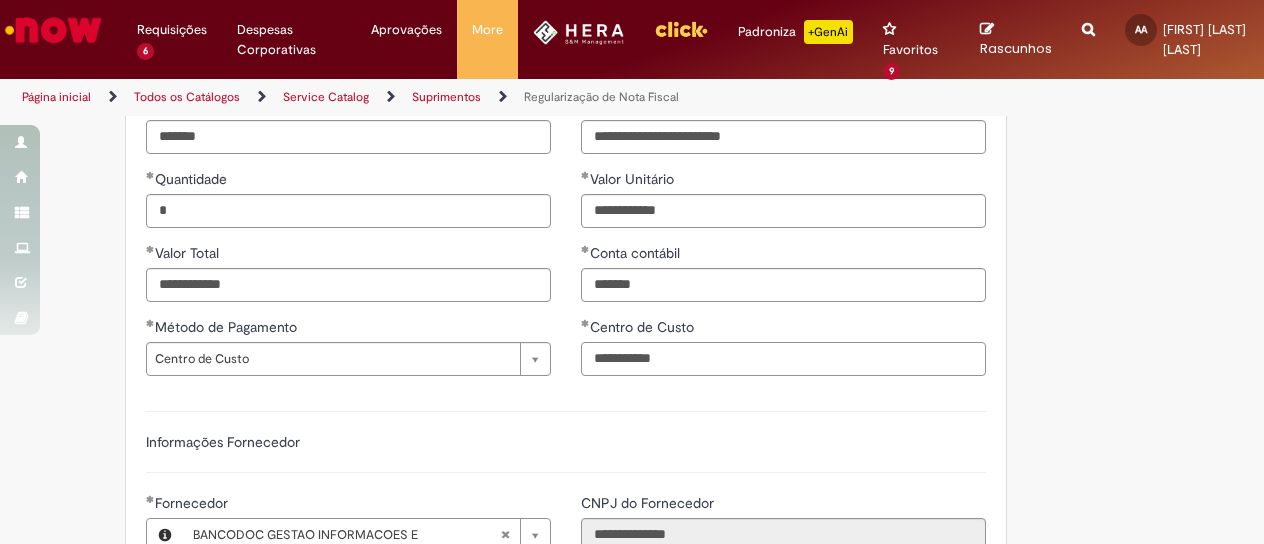 type on "**********" 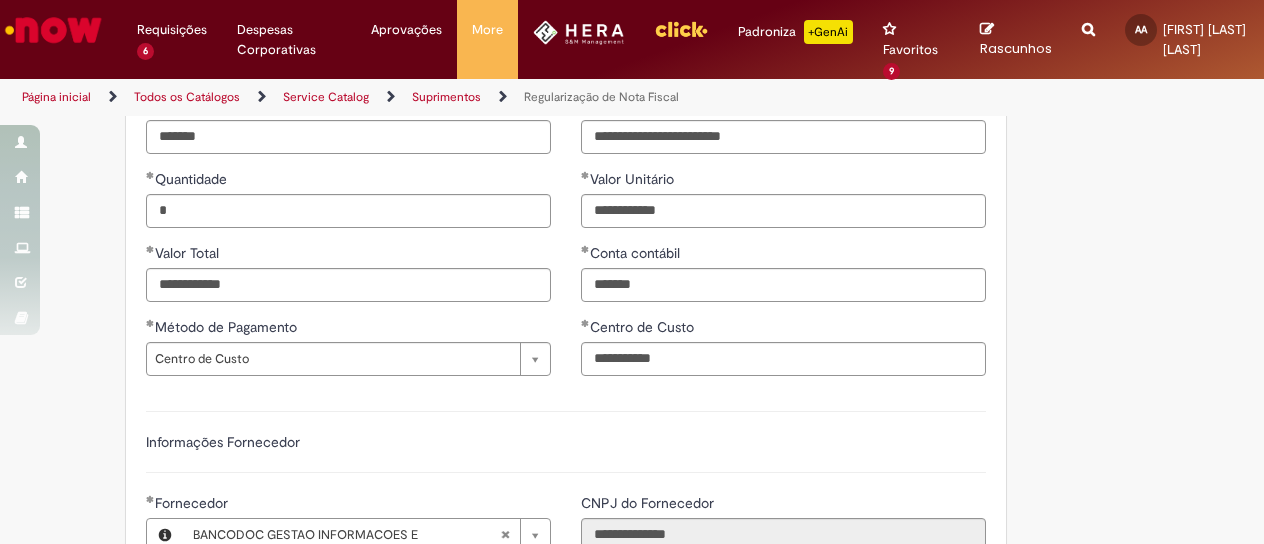 type 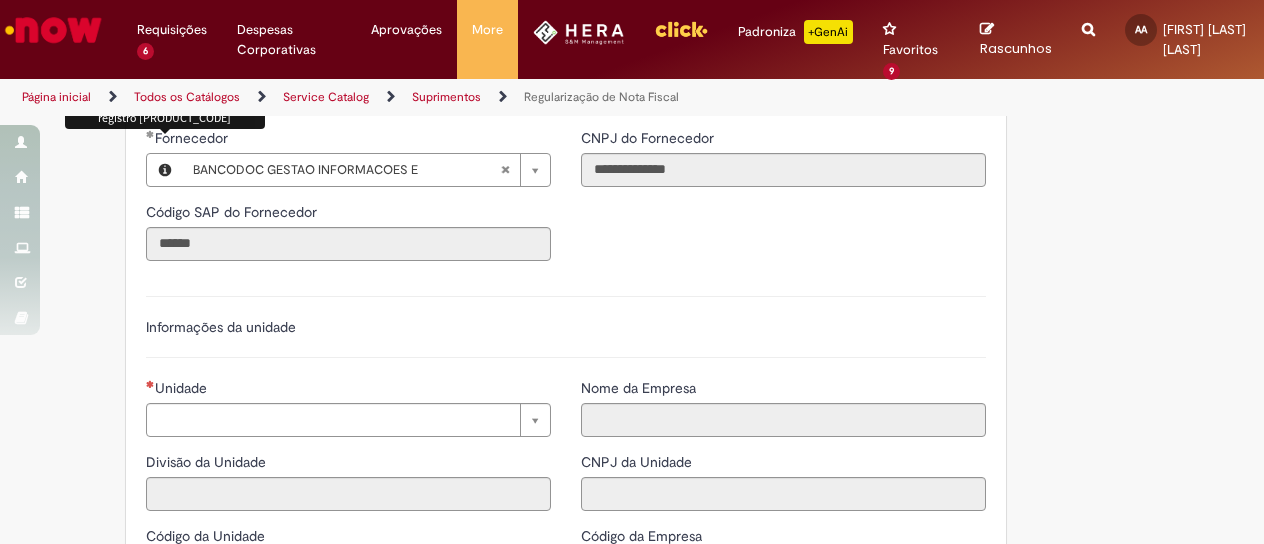 scroll, scrollTop: 1640, scrollLeft: 0, axis: vertical 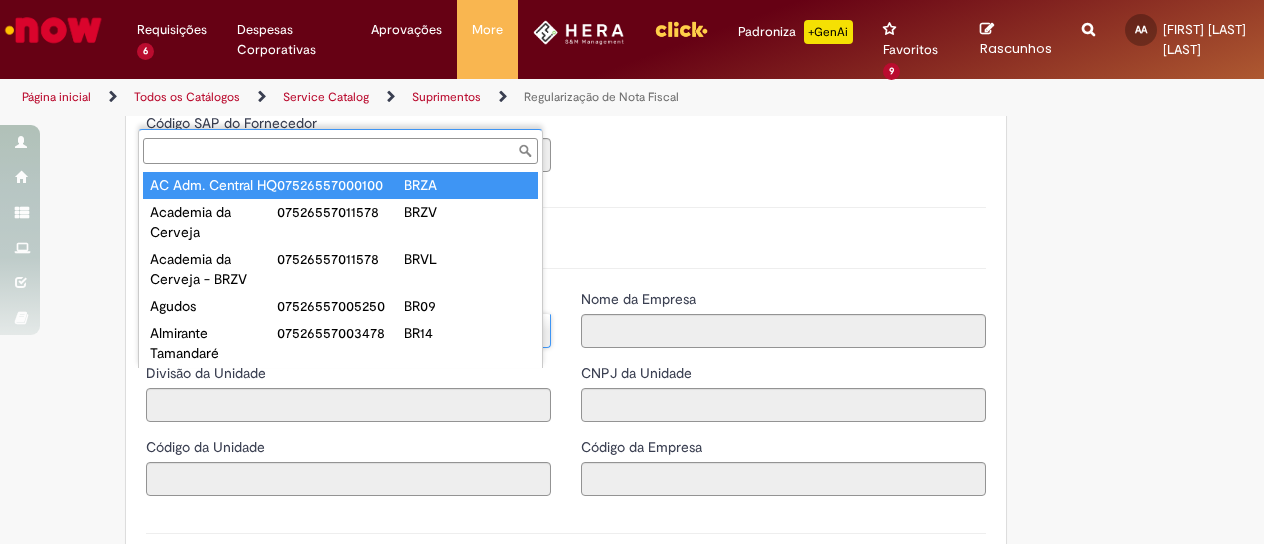type on "**********" 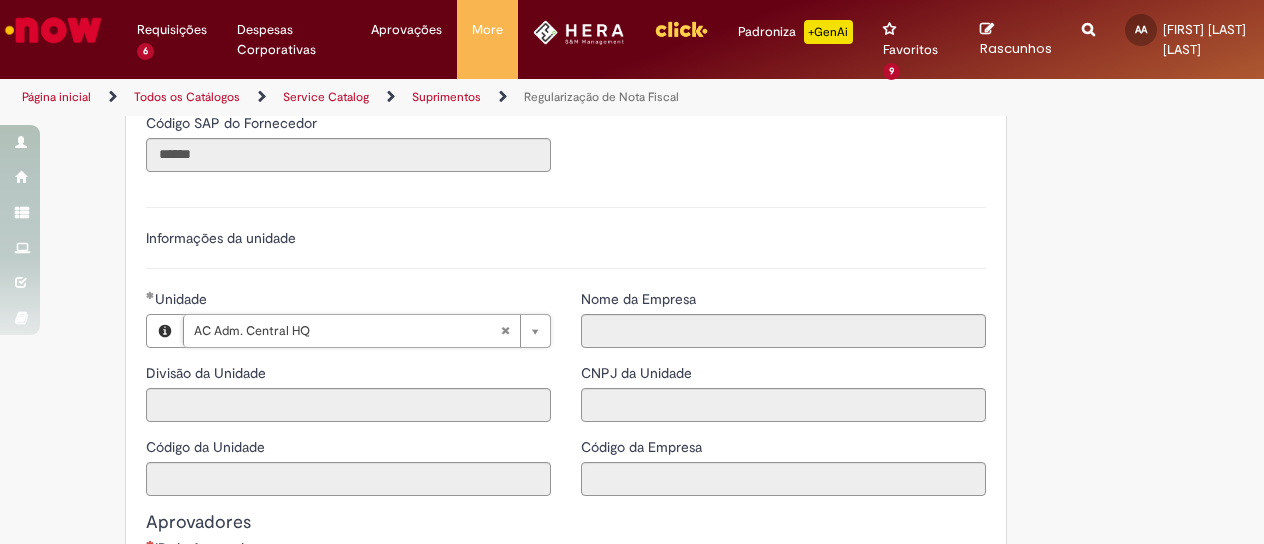 type on "****" 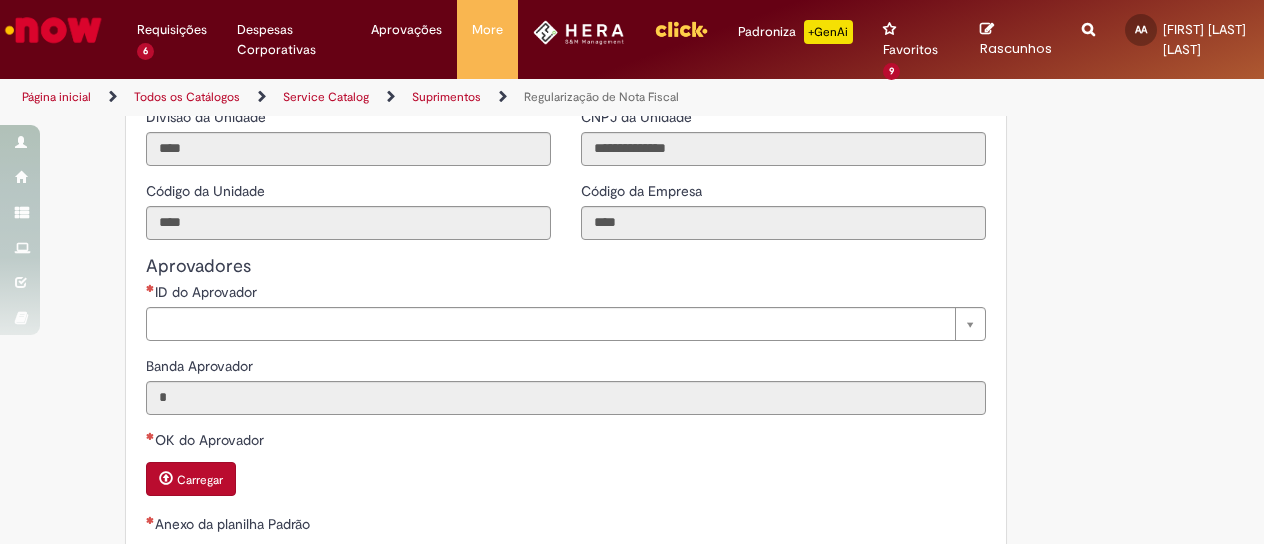 scroll, scrollTop: 1940, scrollLeft: 0, axis: vertical 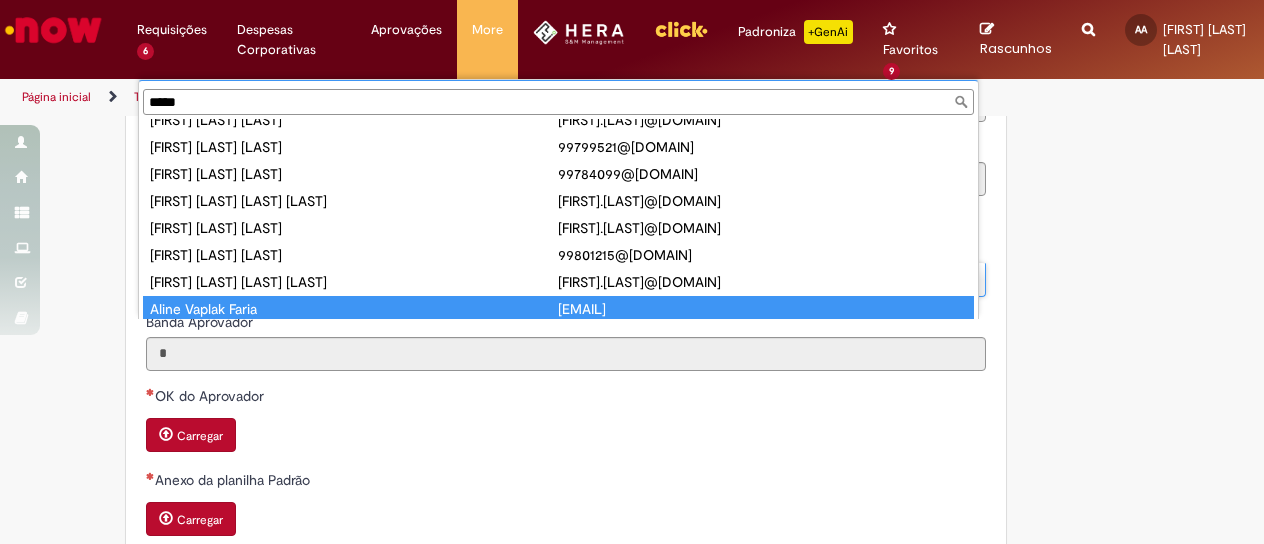type on "*****" 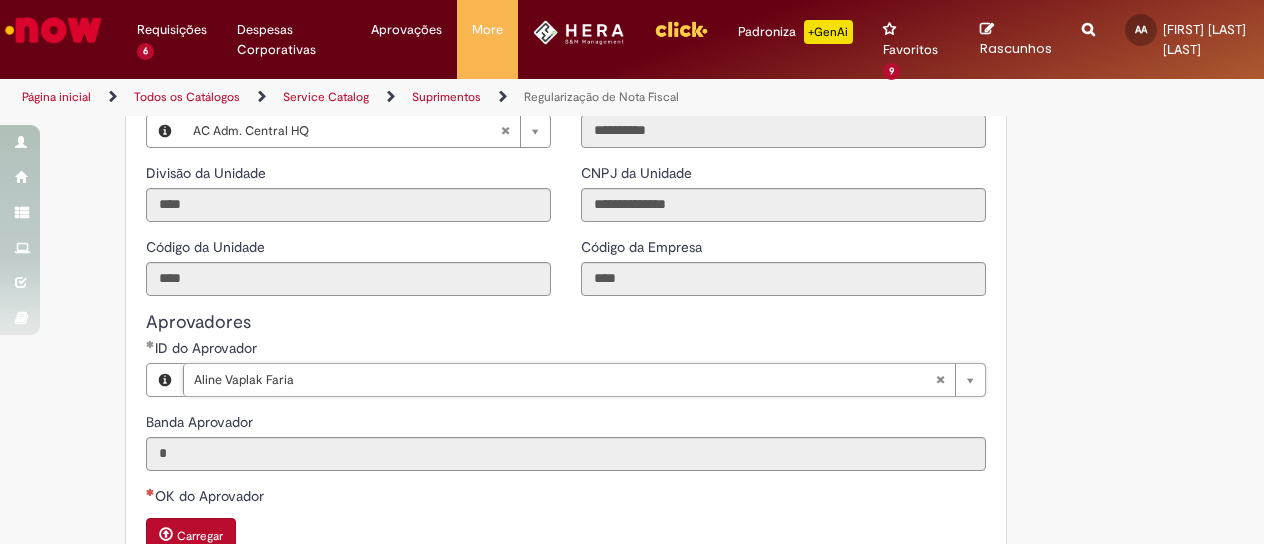 scroll, scrollTop: 1940, scrollLeft: 0, axis: vertical 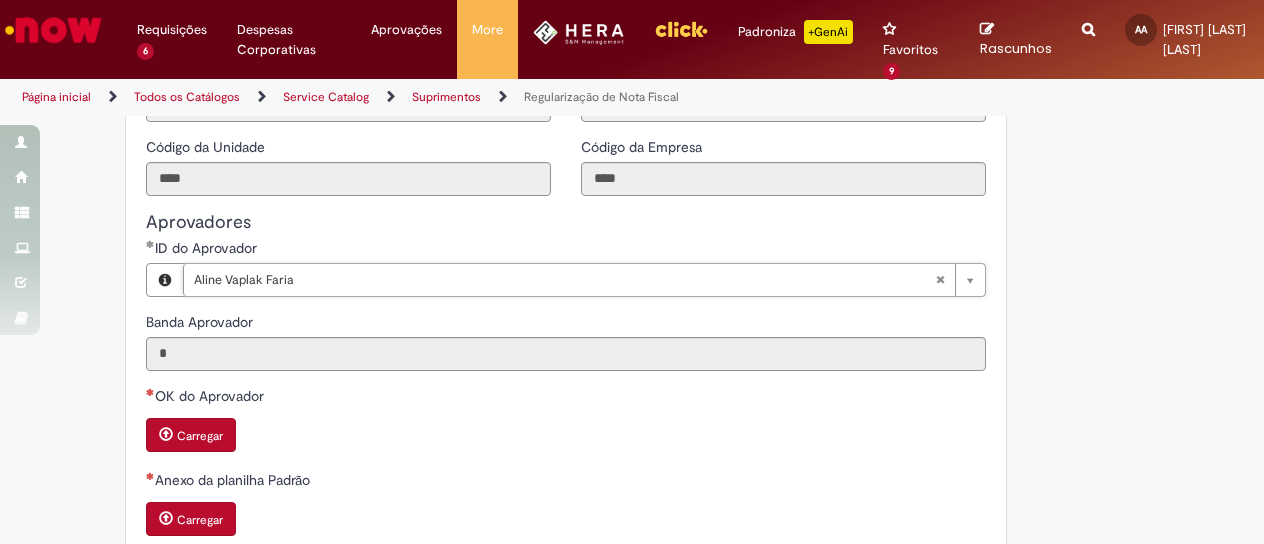 type 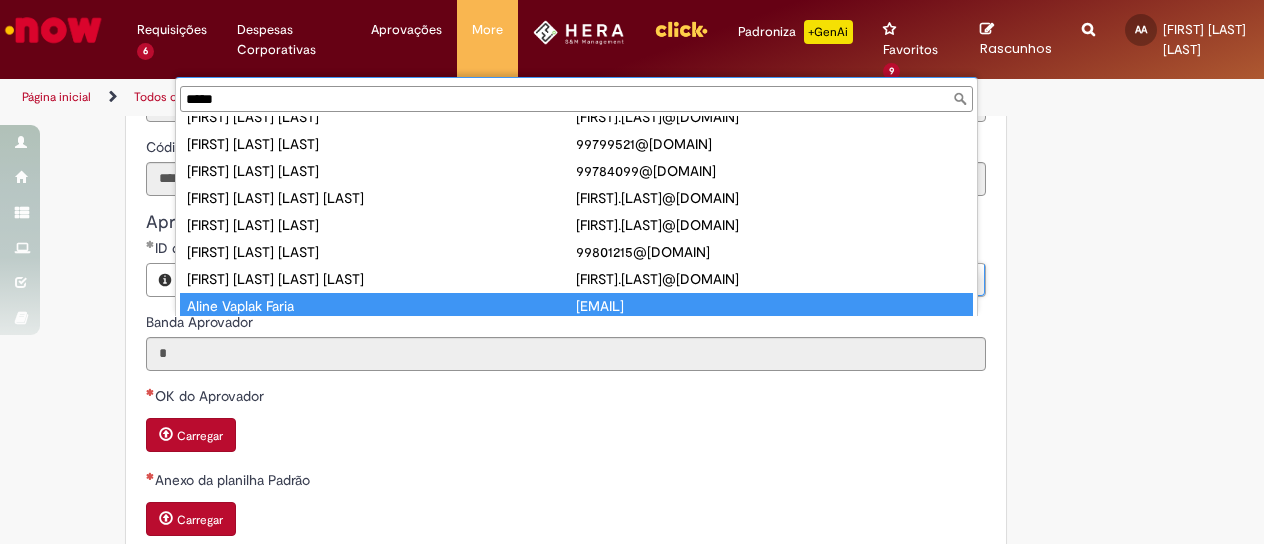 scroll, scrollTop: 16, scrollLeft: 0, axis: vertical 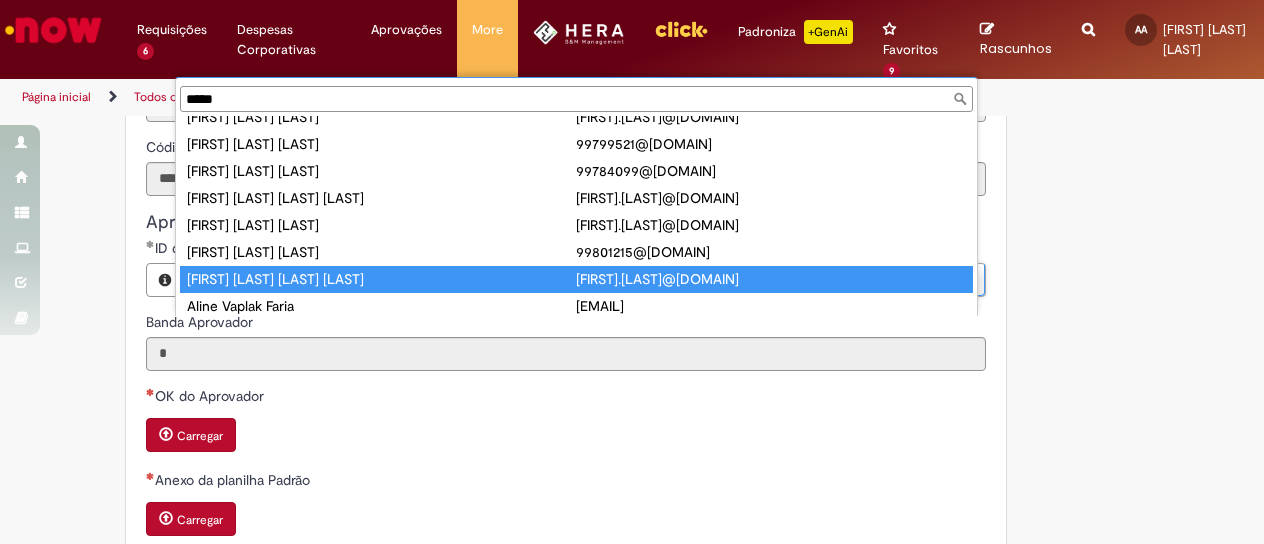 type on "*****" 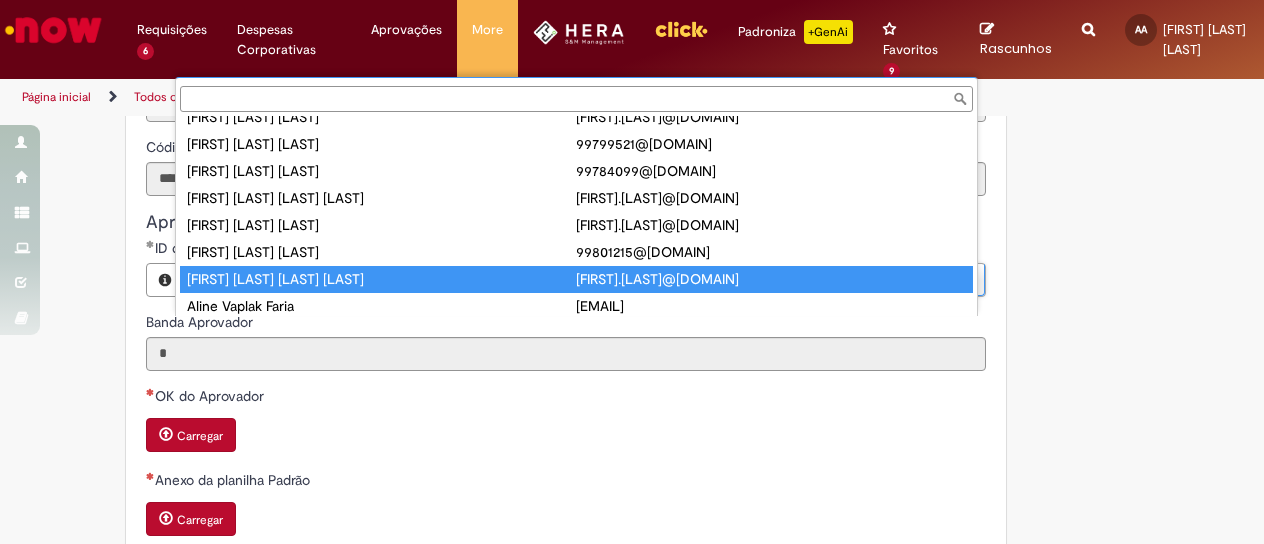 scroll, scrollTop: 0, scrollLeft: 108, axis: horizontal 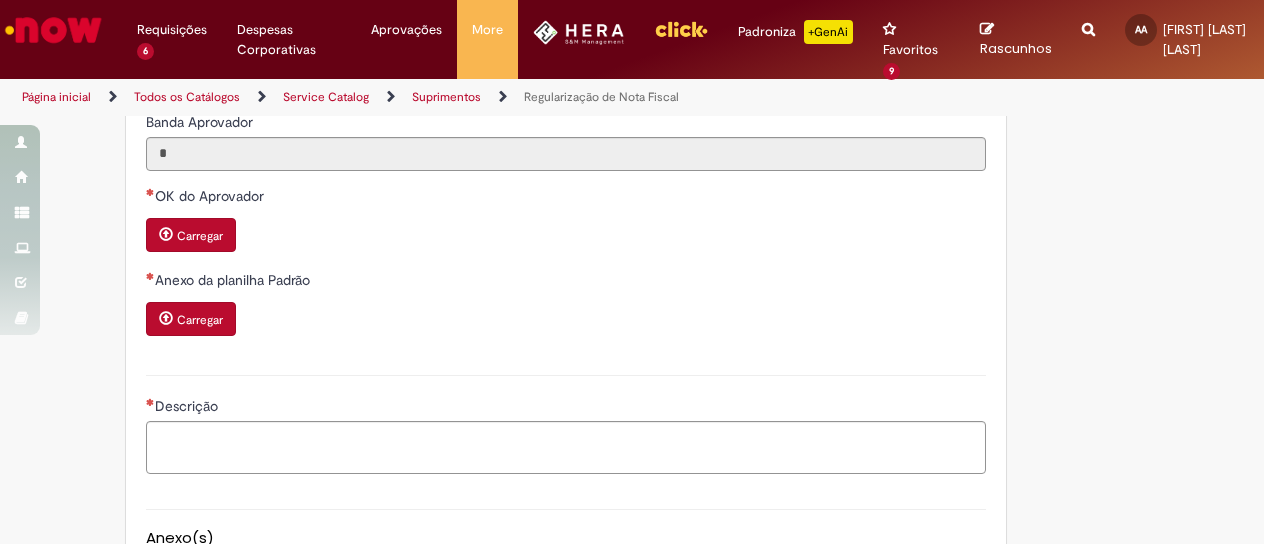 click on "Carregar" at bounding box center (200, 236) 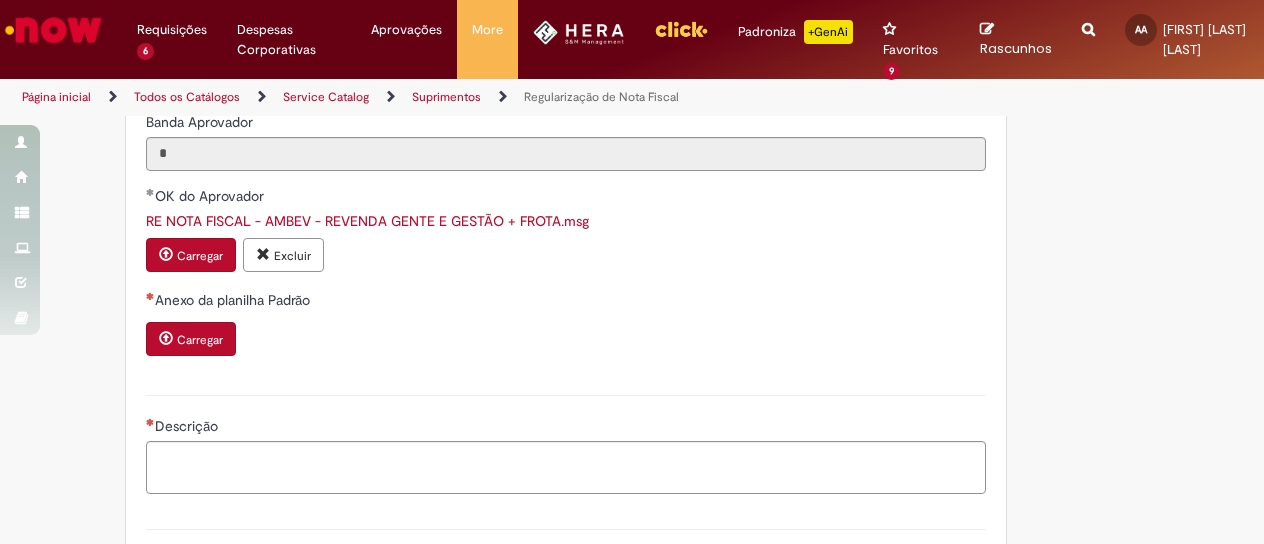 click on "Carregar" at bounding box center [200, 340] 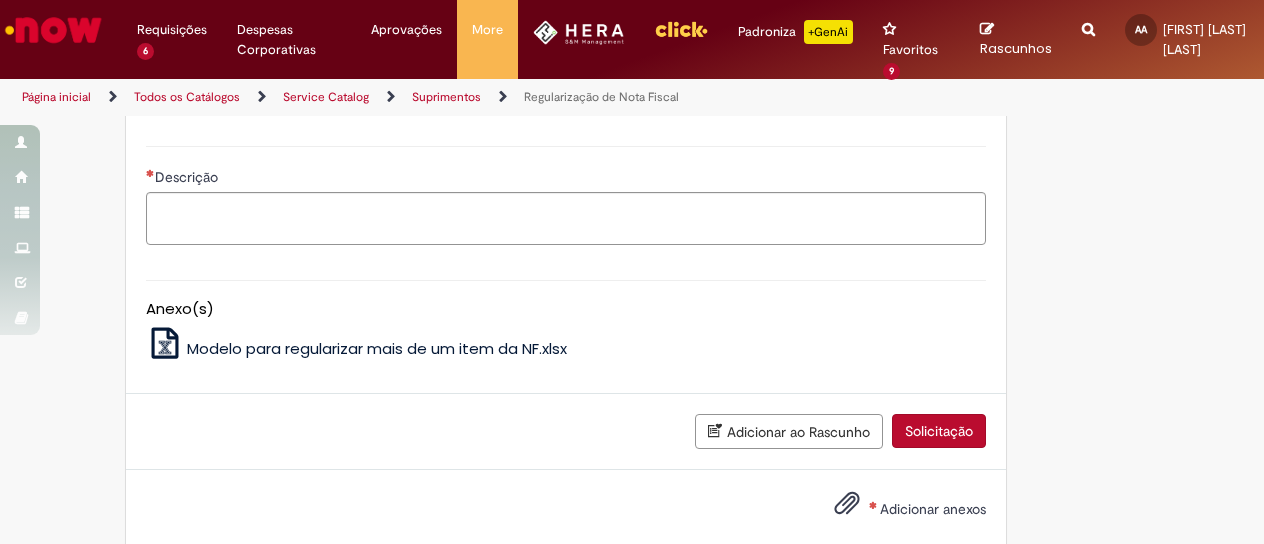 scroll, scrollTop: 2440, scrollLeft: 0, axis: vertical 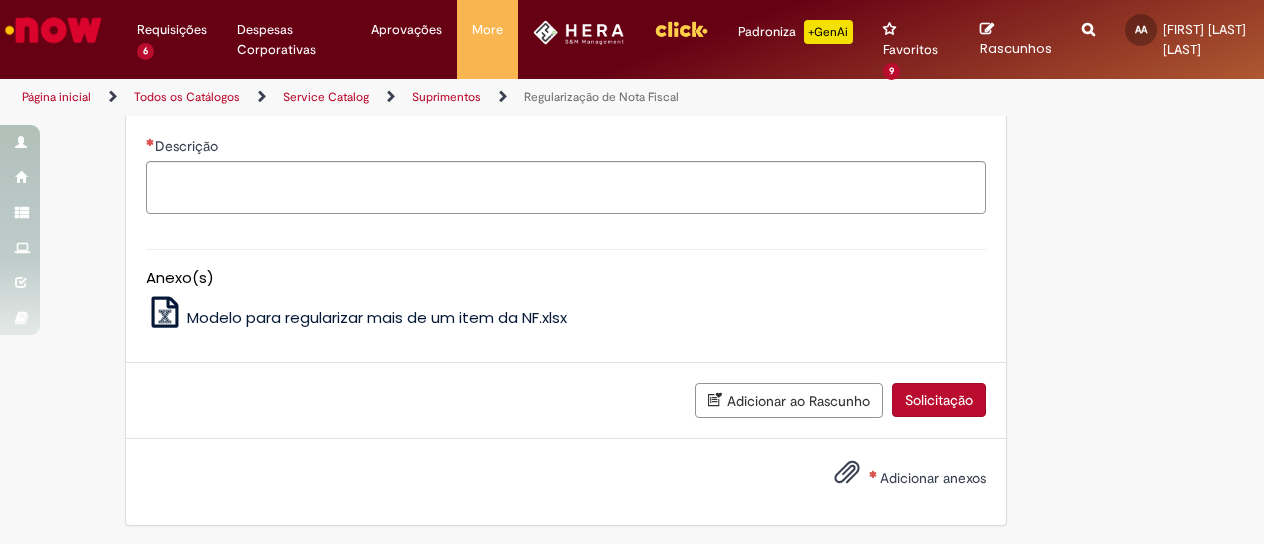 click on "Adicionar anexos" at bounding box center [933, 478] 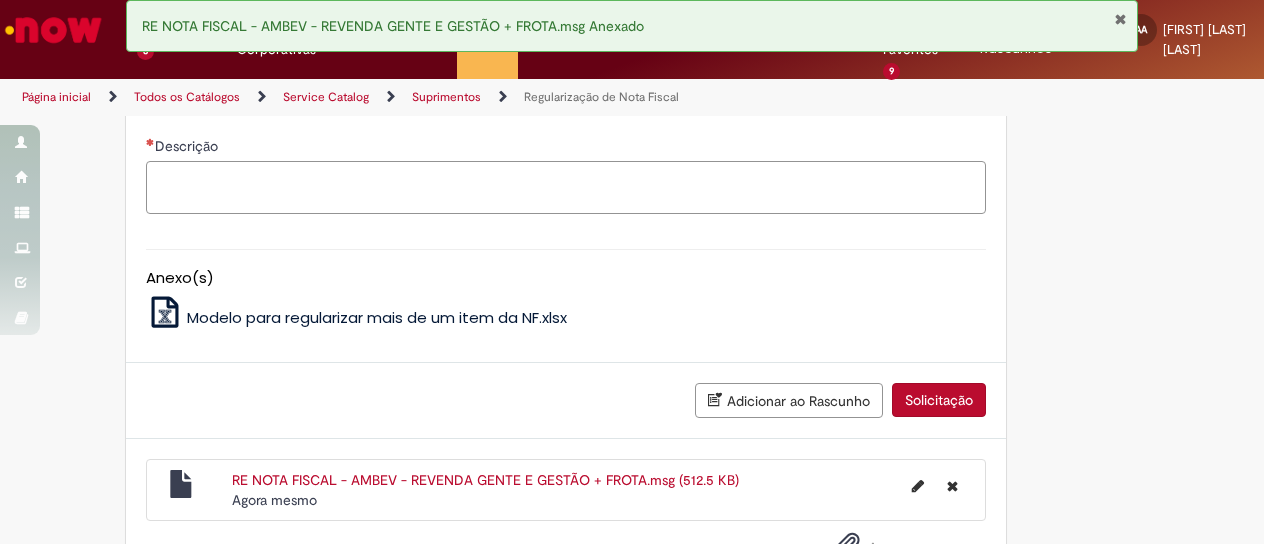 click on "Descrição" at bounding box center [566, 187] 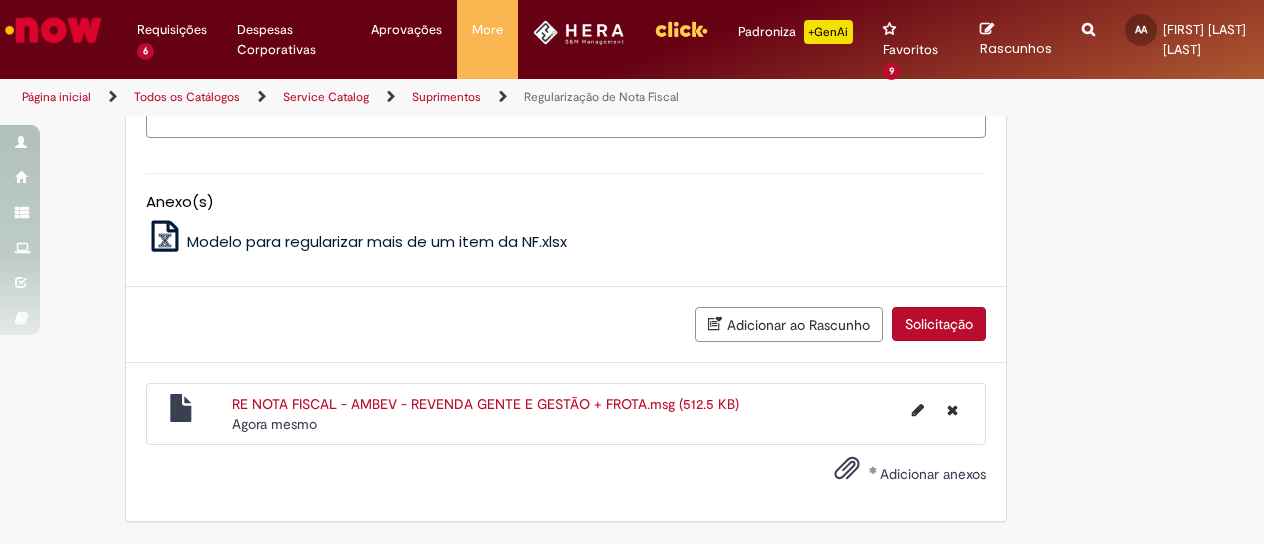 scroll, scrollTop: 2562, scrollLeft: 0, axis: vertical 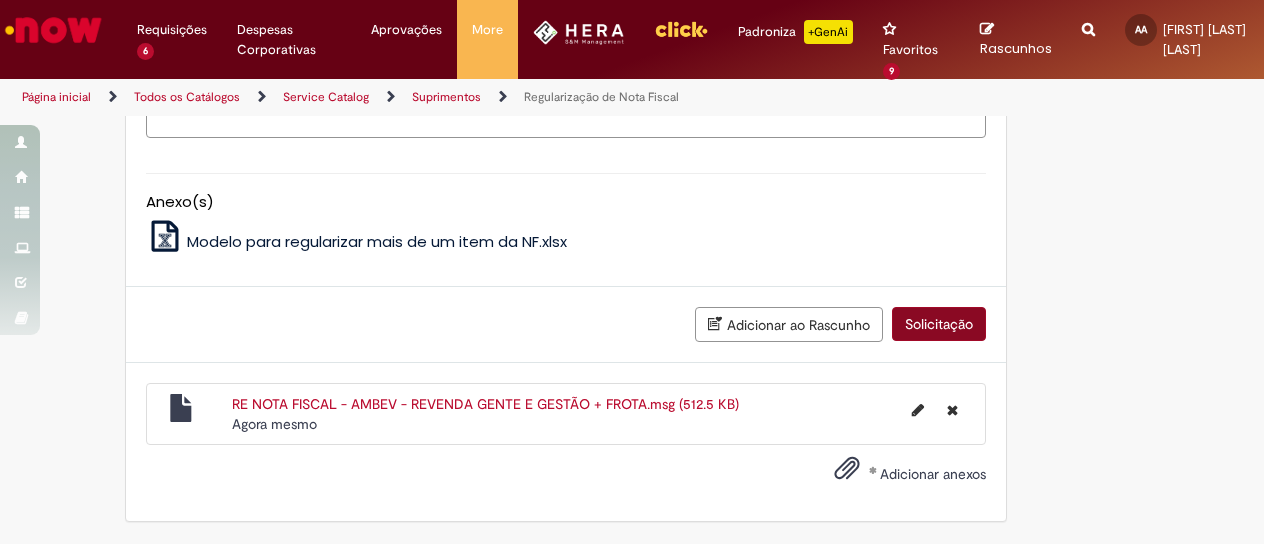 type on "**********" 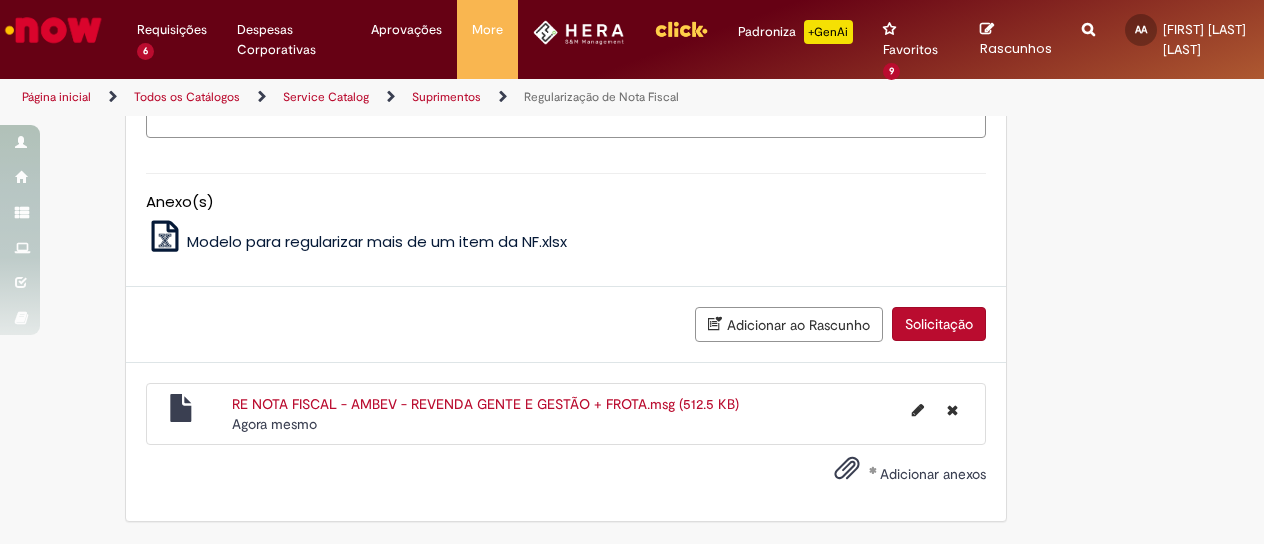 click on "Solicitação" at bounding box center [939, 324] 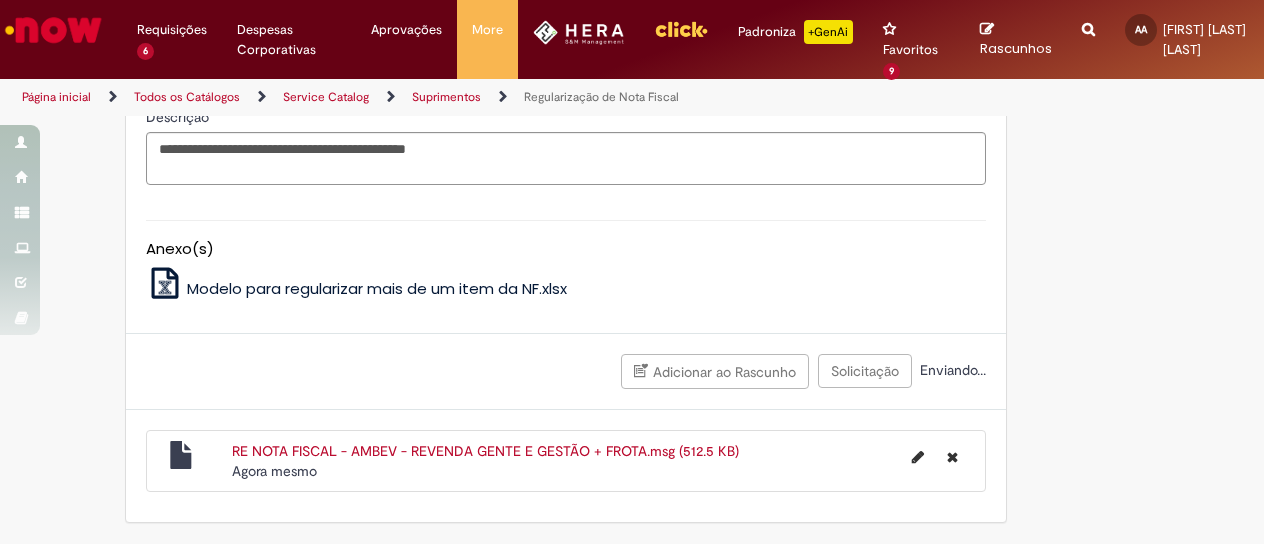 scroll, scrollTop: 2517, scrollLeft: 0, axis: vertical 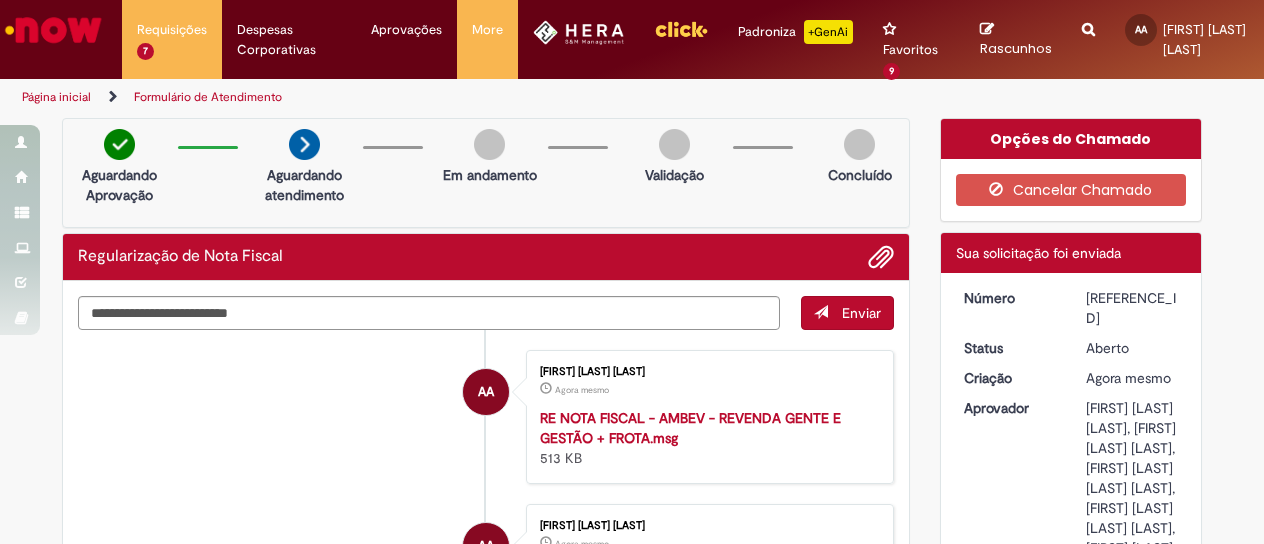 drag, startPoint x: 1147, startPoint y: 293, endPoint x: 1078, endPoint y: 289, distance: 69.115845 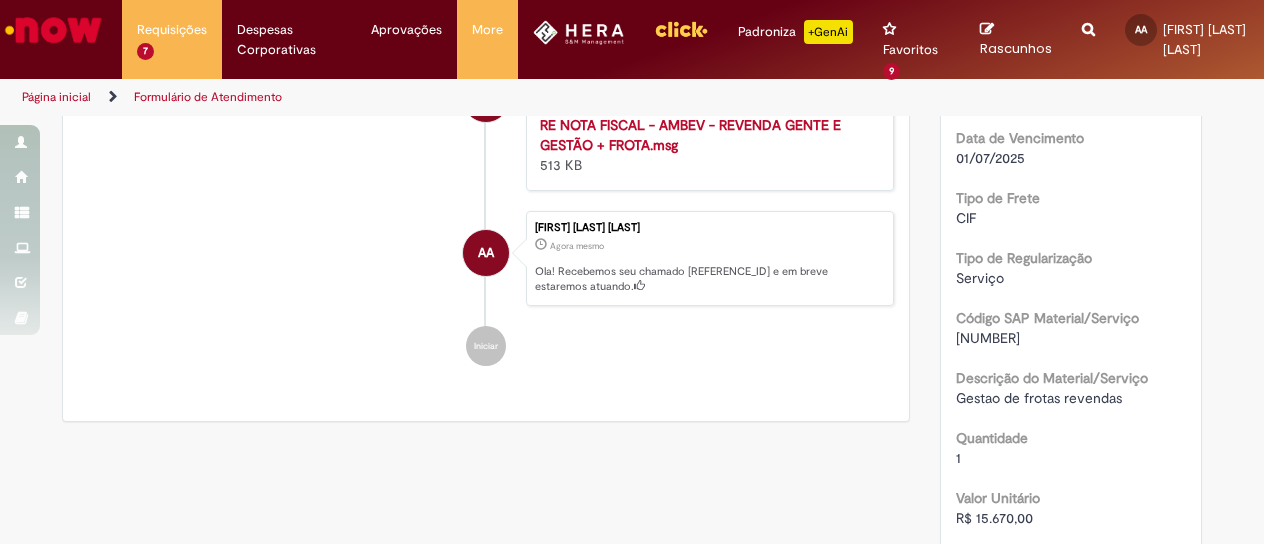 scroll, scrollTop: 800, scrollLeft: 0, axis: vertical 